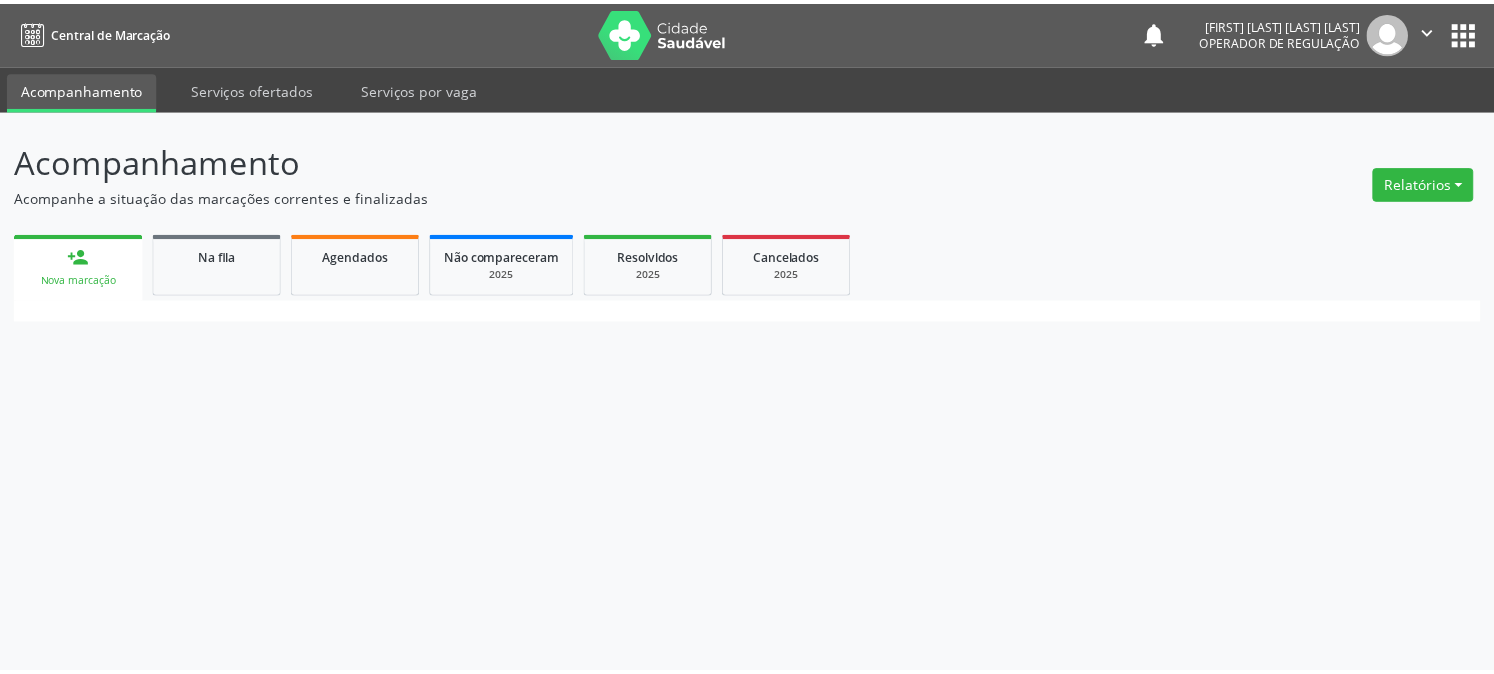 scroll, scrollTop: 0, scrollLeft: 0, axis: both 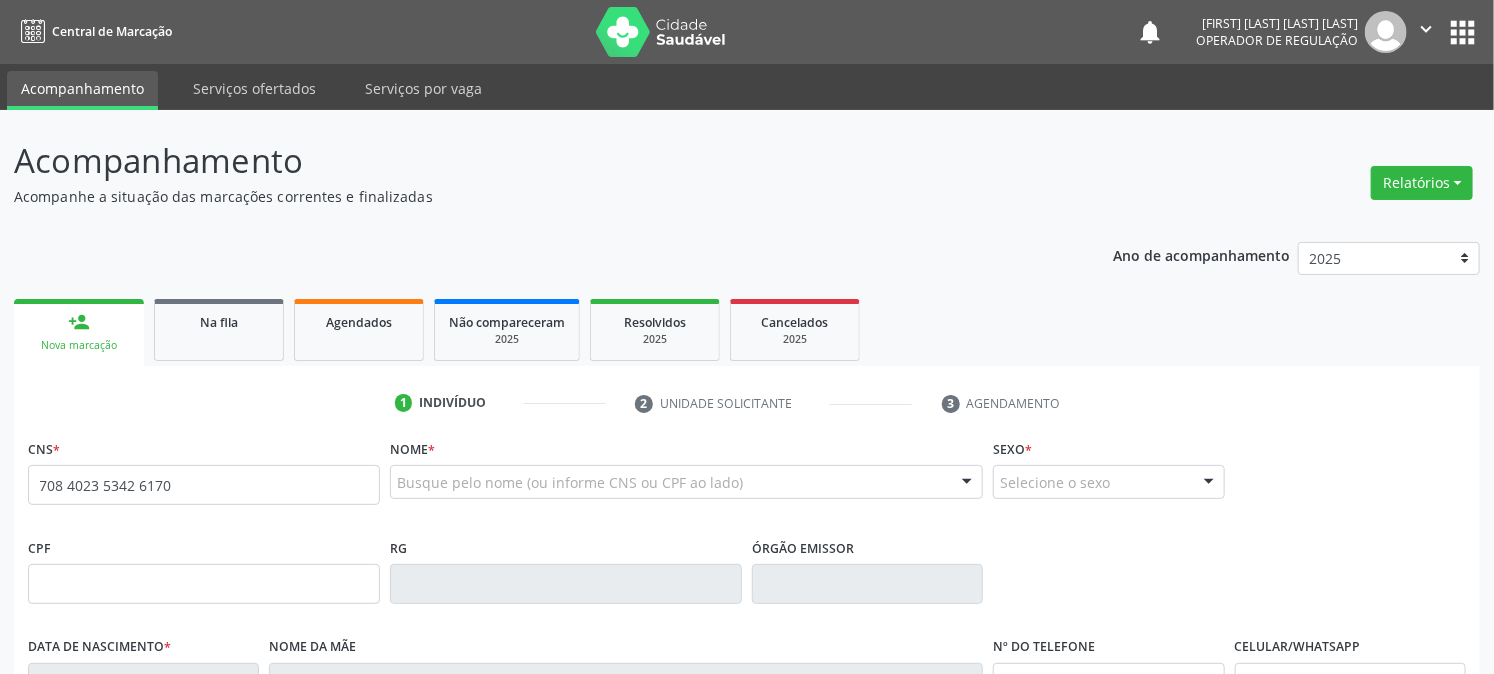 type on "708 4023 5342 6170" 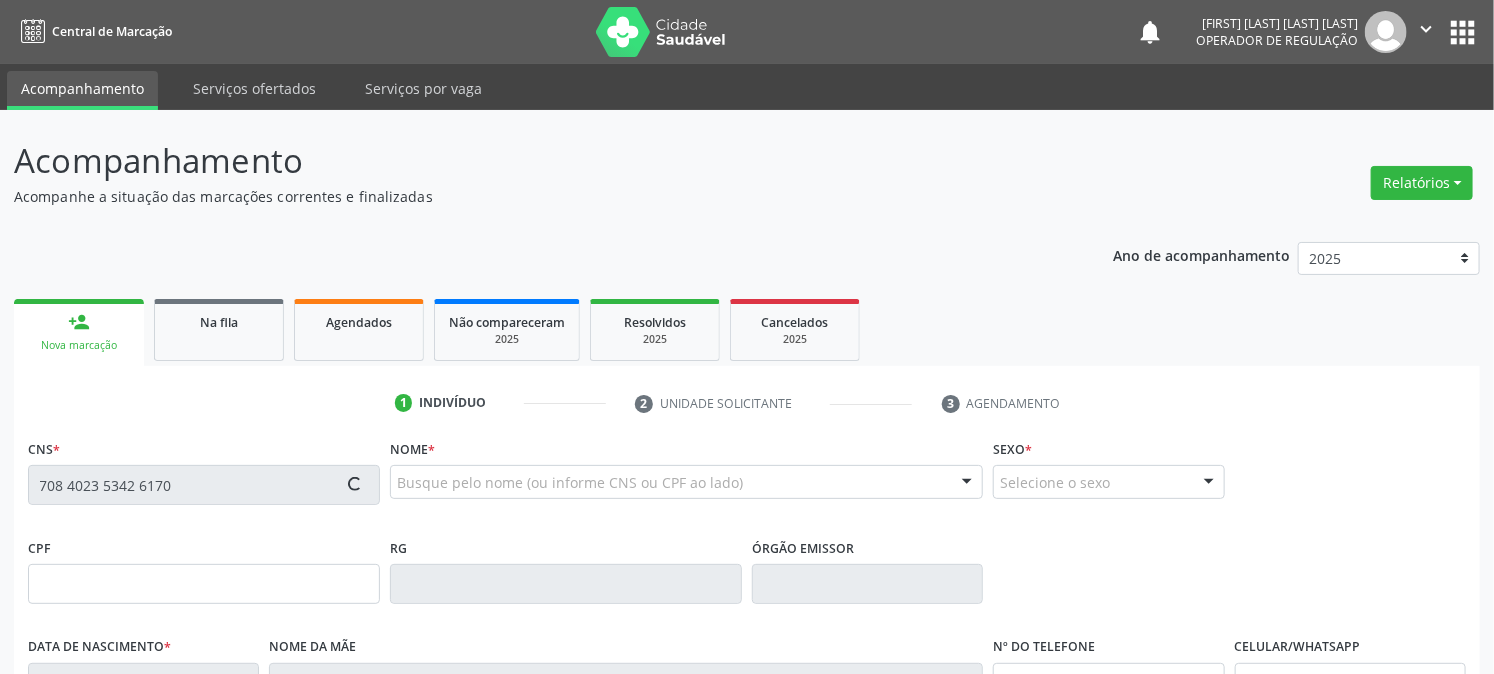 type on "[DATE]" 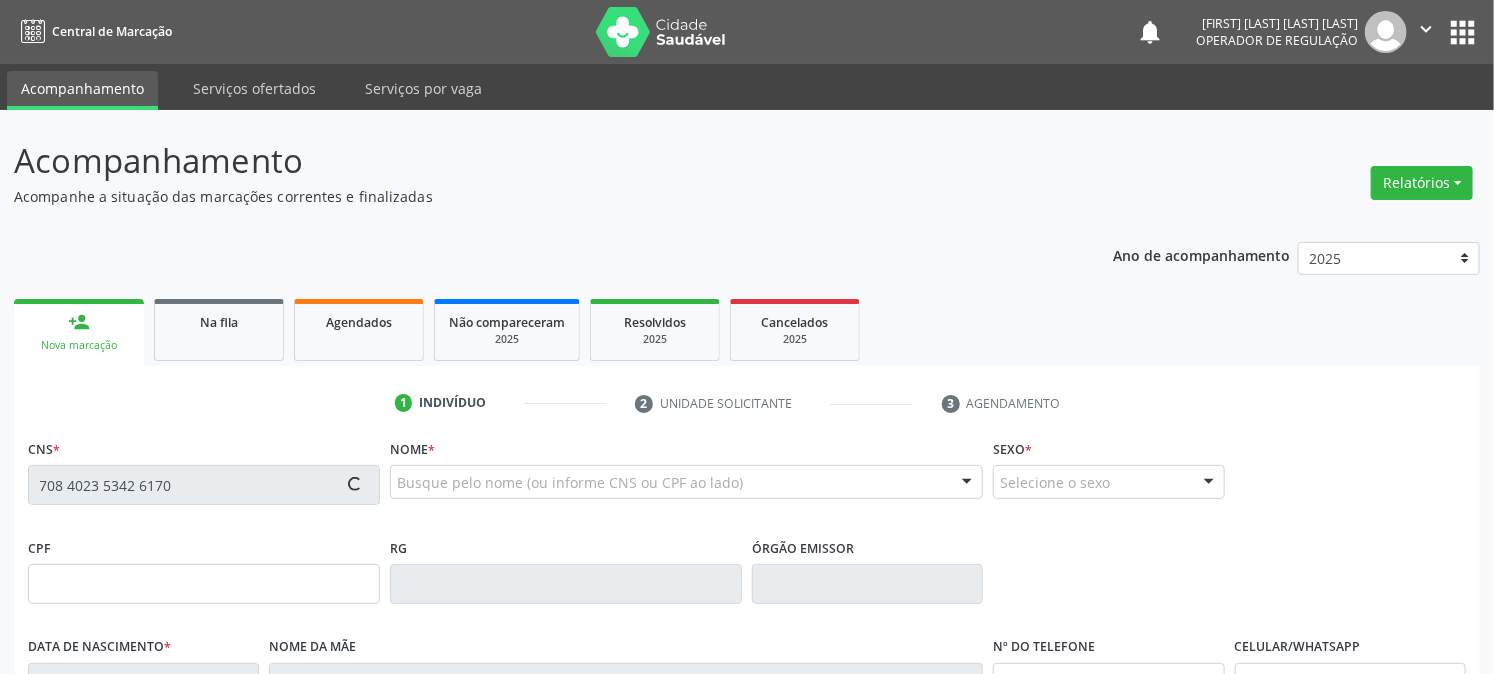type on "[FIRST] [LAST] da [LAST]" 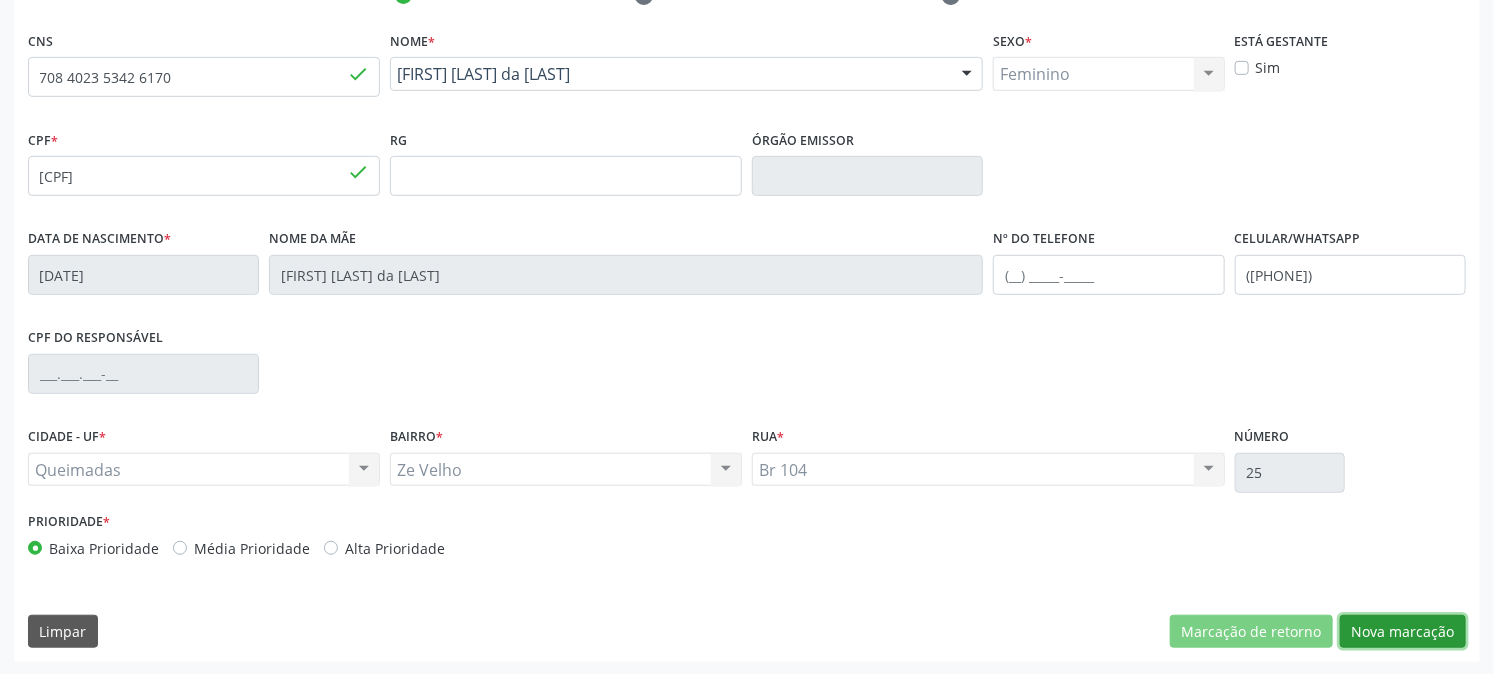click on "Nova marcação" at bounding box center (1403, 632) 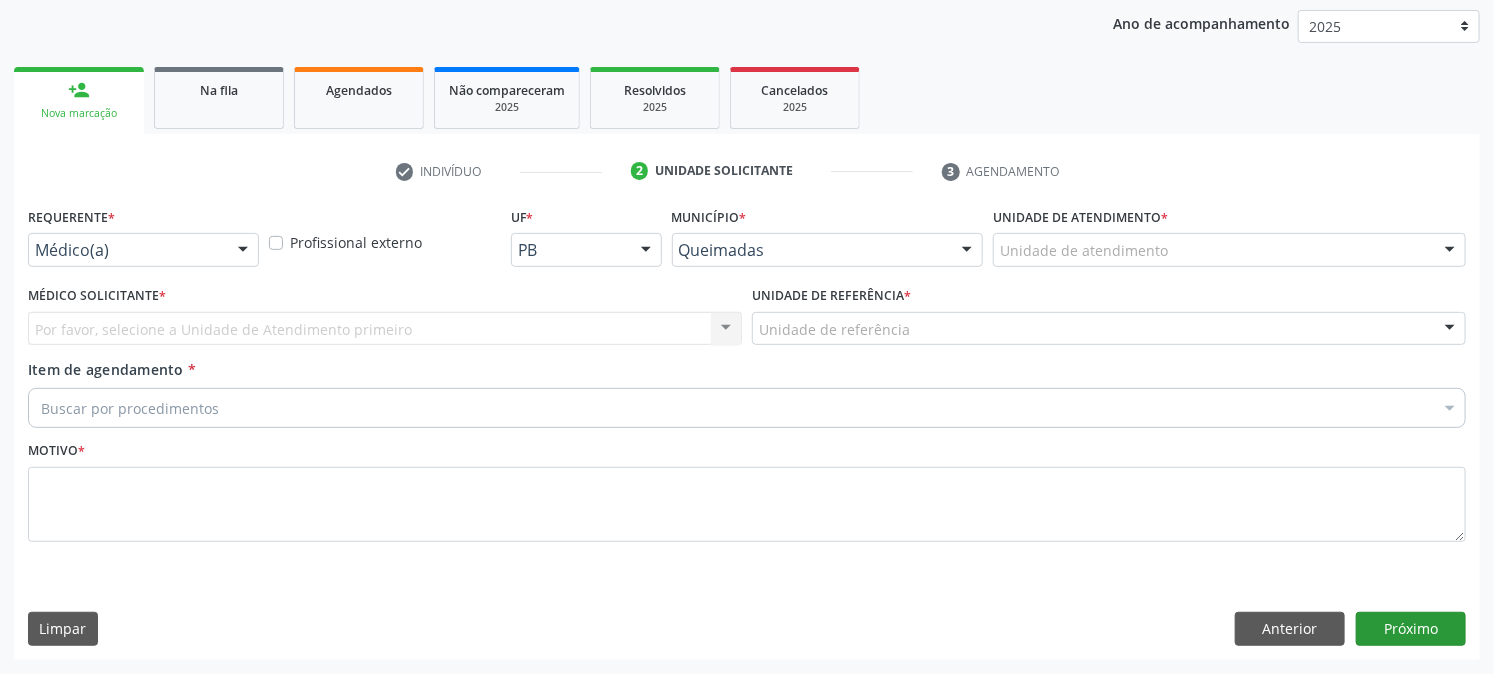 scroll, scrollTop: 231, scrollLeft: 0, axis: vertical 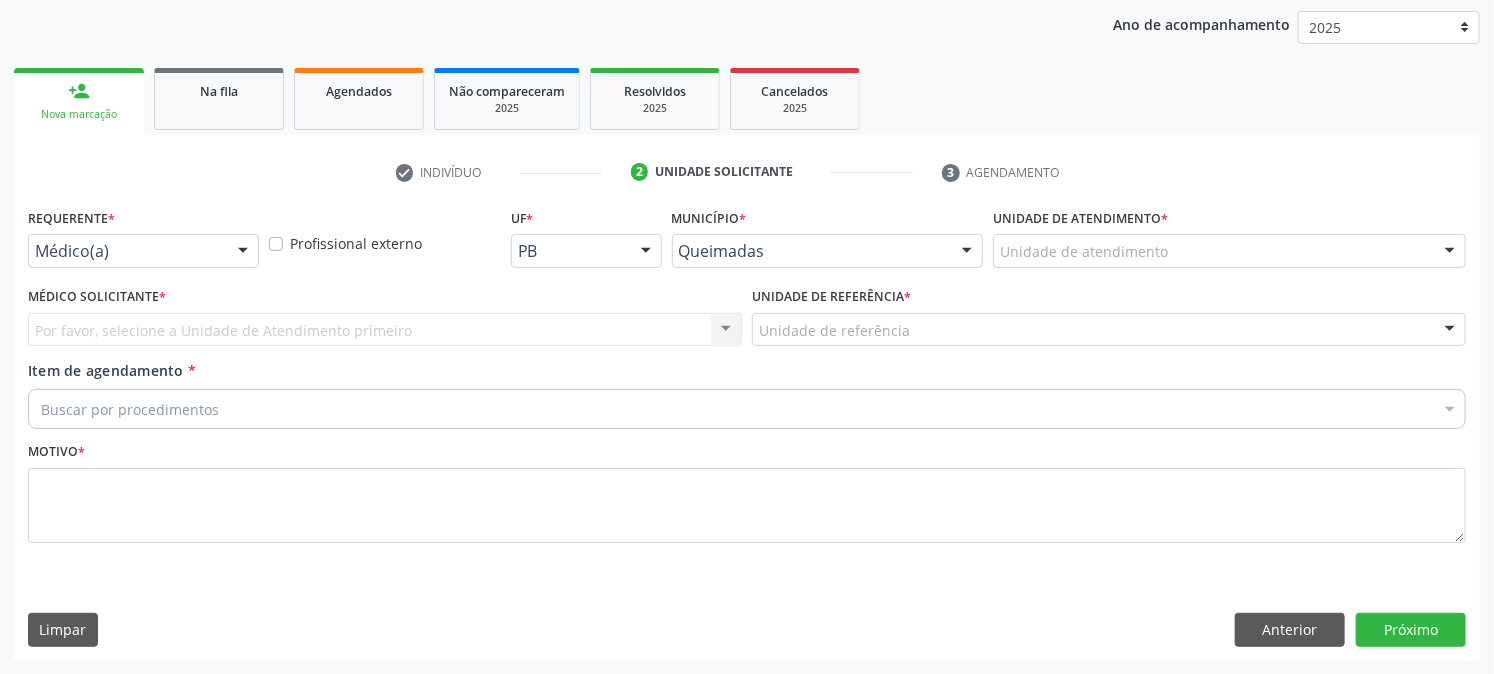 click on "Requerente
*
Médico(a)         Médico(a)   Enfermeiro(a)   Paciente
Nenhum resultado encontrado para: "   "
Não há nenhuma opção para ser exibida." at bounding box center (143, 242) 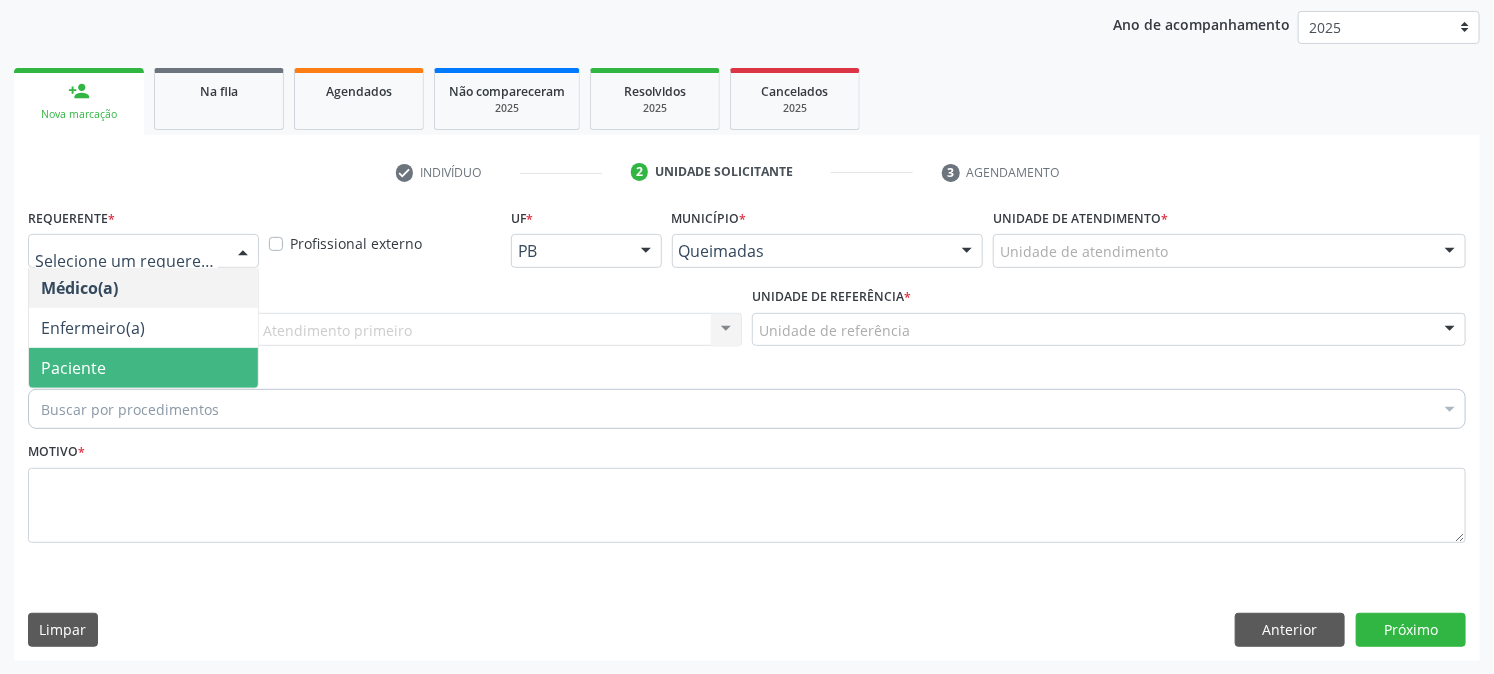 click on "Paciente" at bounding box center (73, 368) 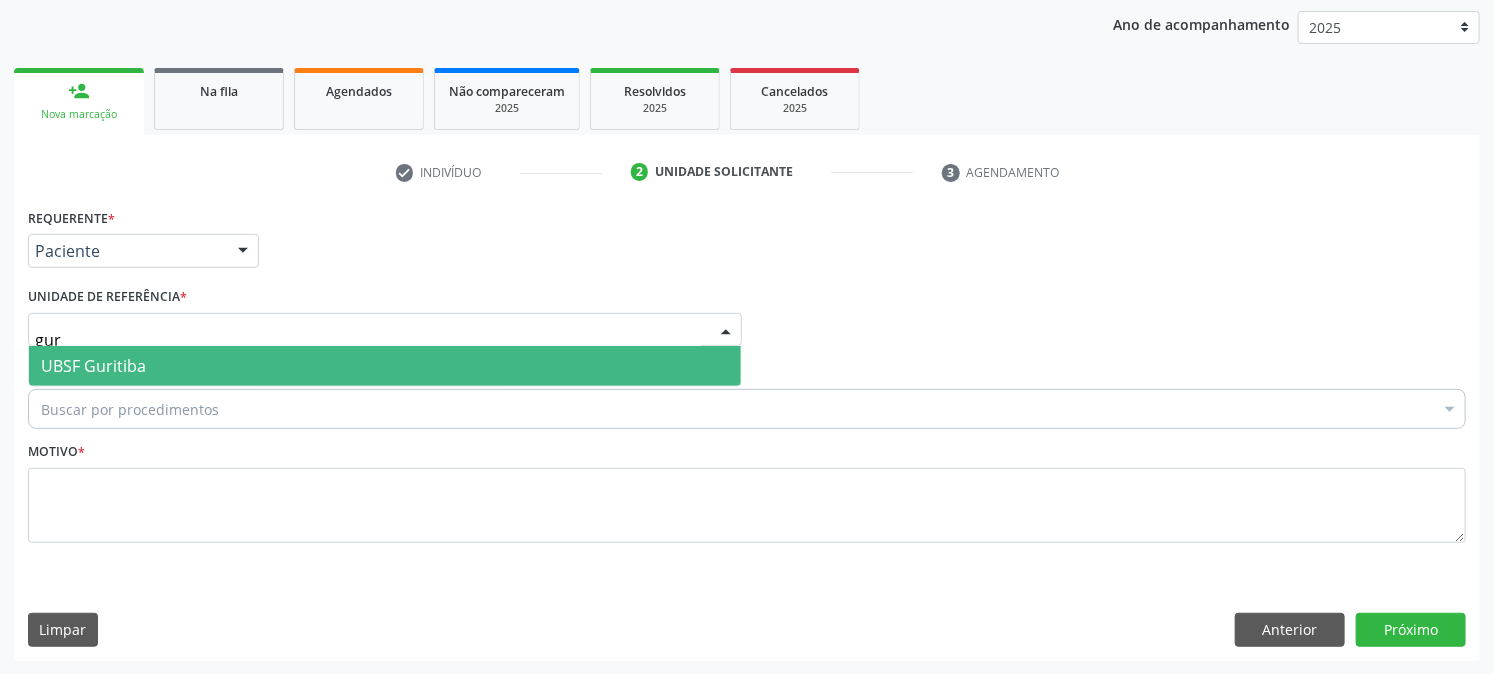 type on "gur" 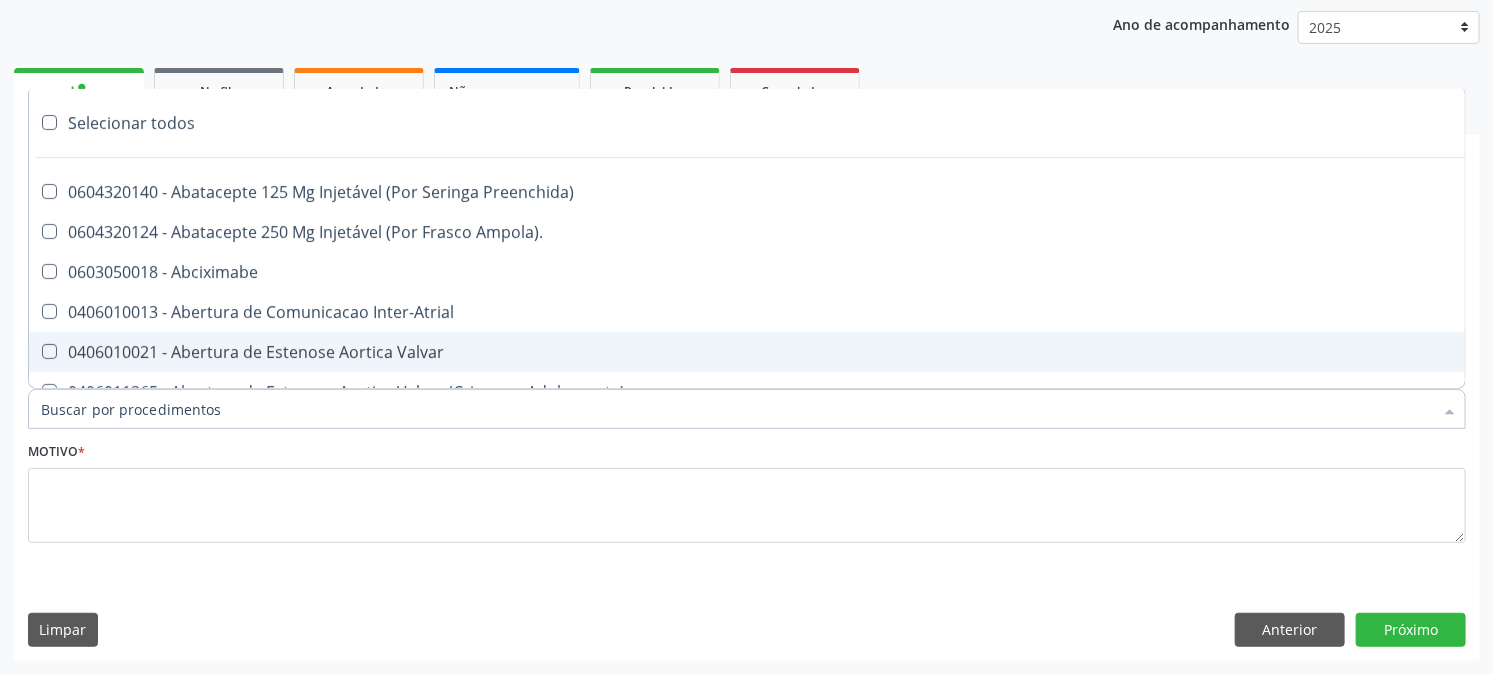click on "Motivo
*" at bounding box center (747, 490) 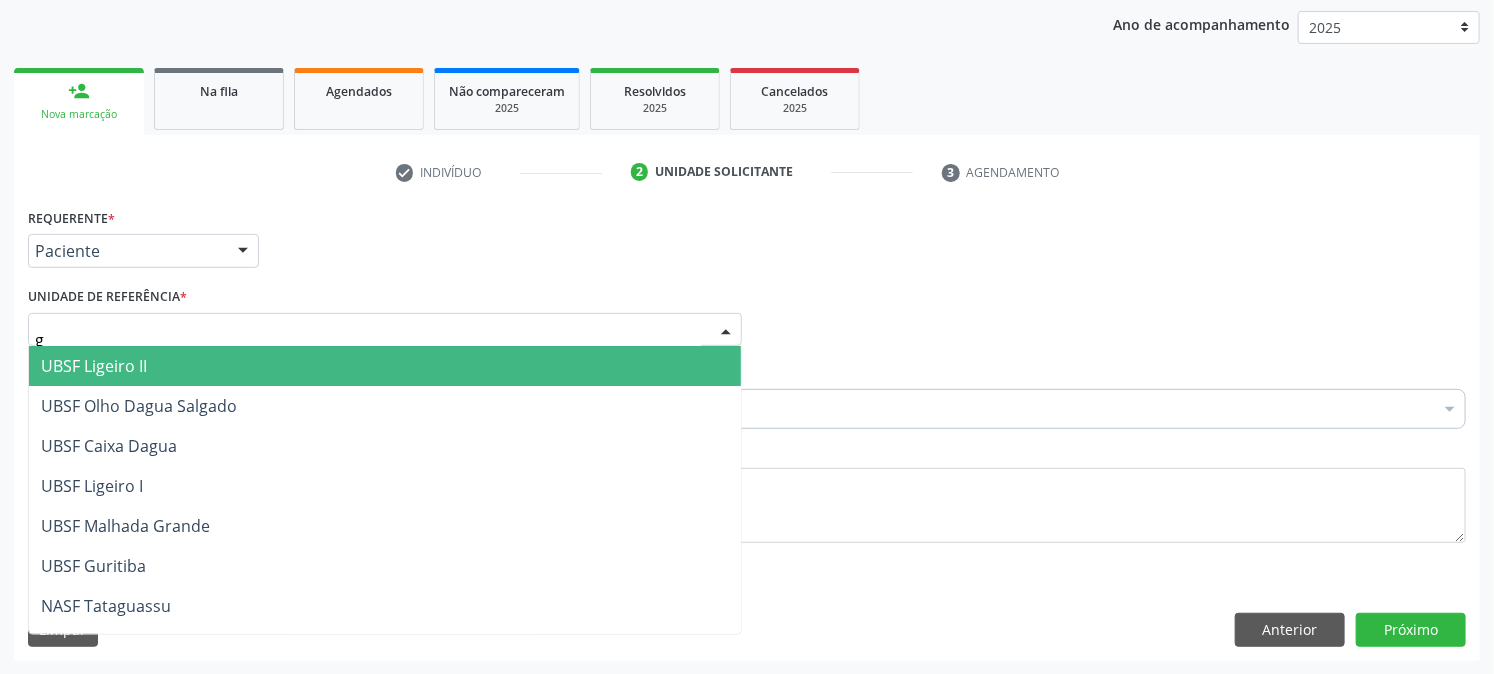 type on "gu" 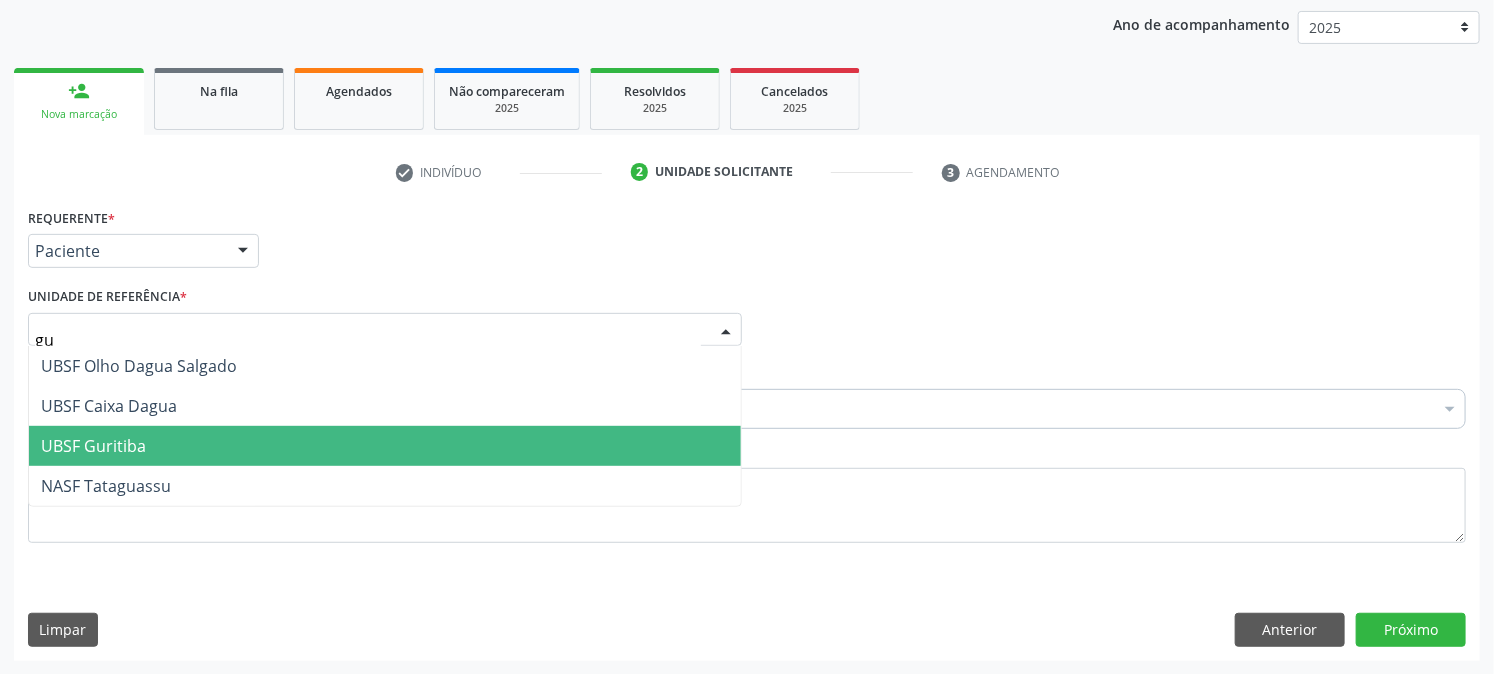 click on "UBSF Guritiba" at bounding box center [93, 446] 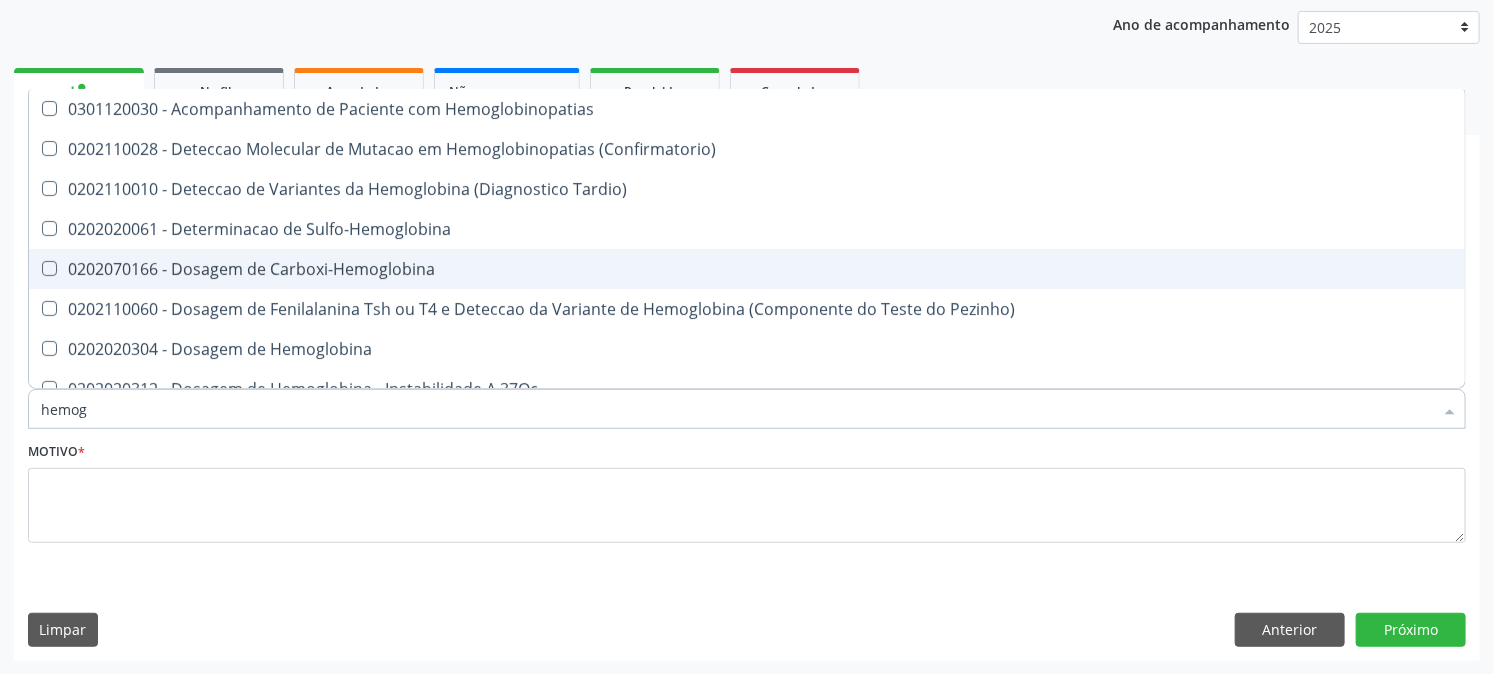 type on "hemogr" 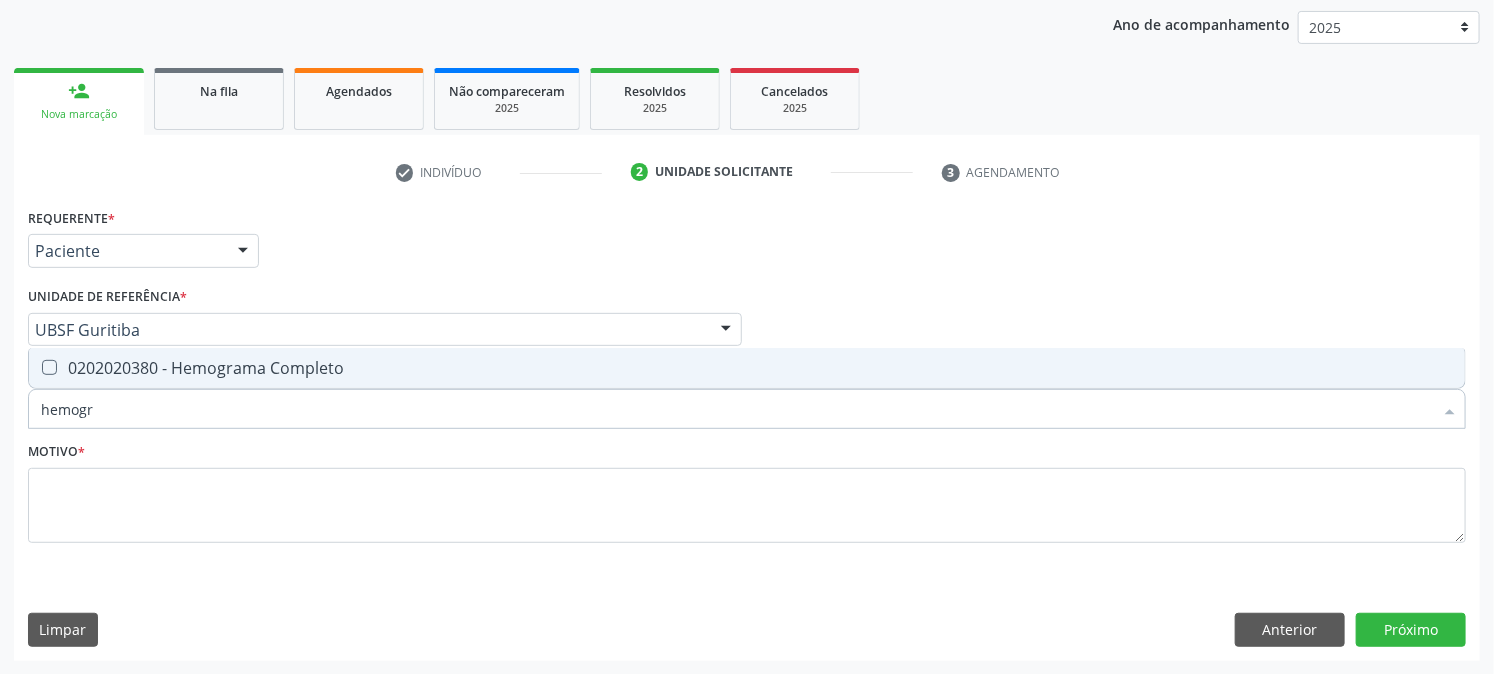 click on "0202020380 - Hemograma Completo" at bounding box center (747, 368) 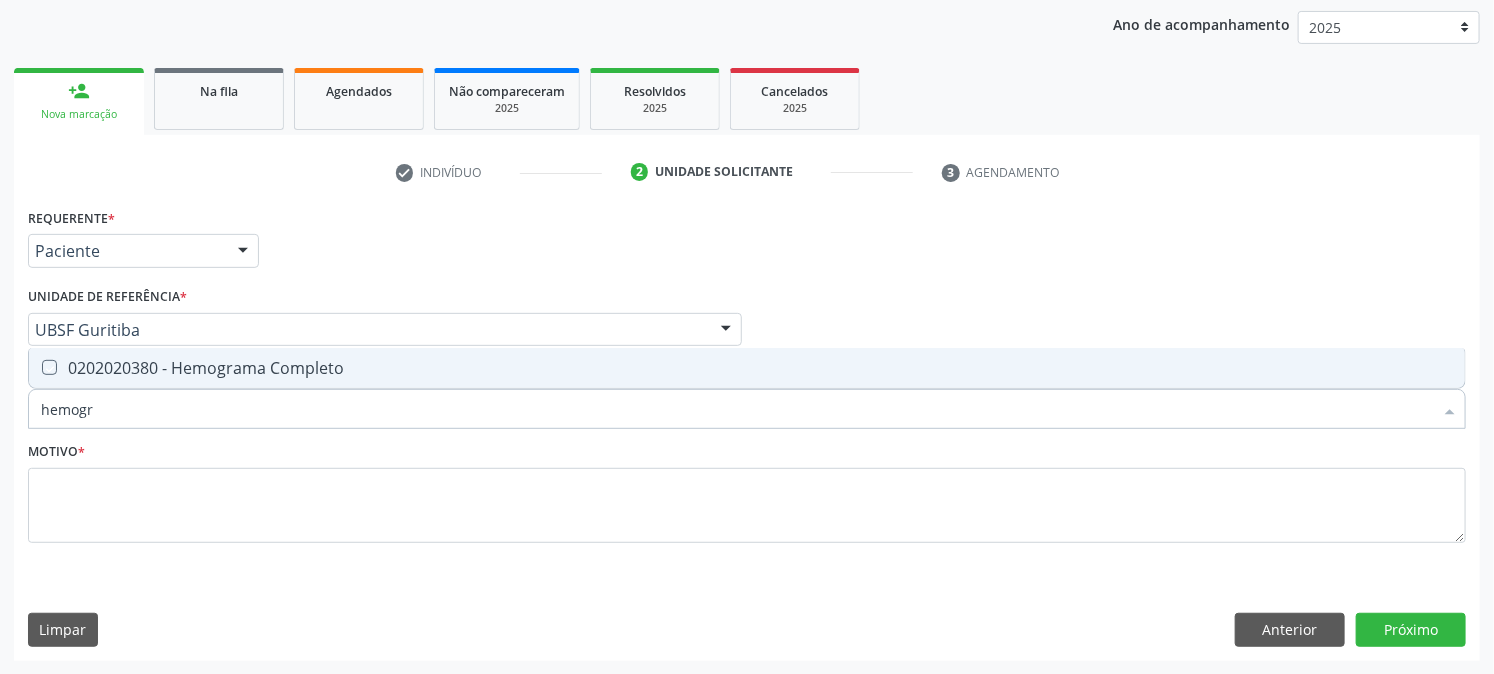 checkbox on "true" 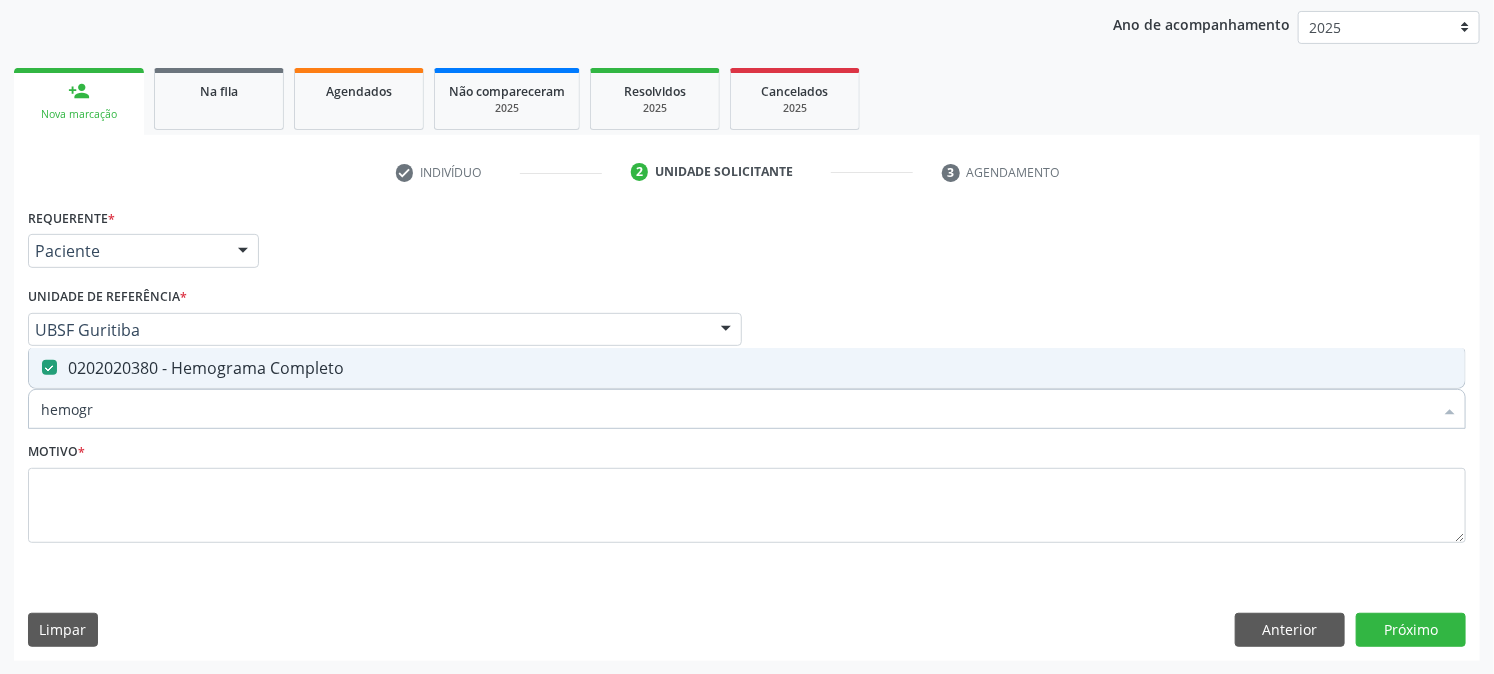 drag, startPoint x: 142, startPoint y: 421, endPoint x: 0, endPoint y: 463, distance: 148.08105 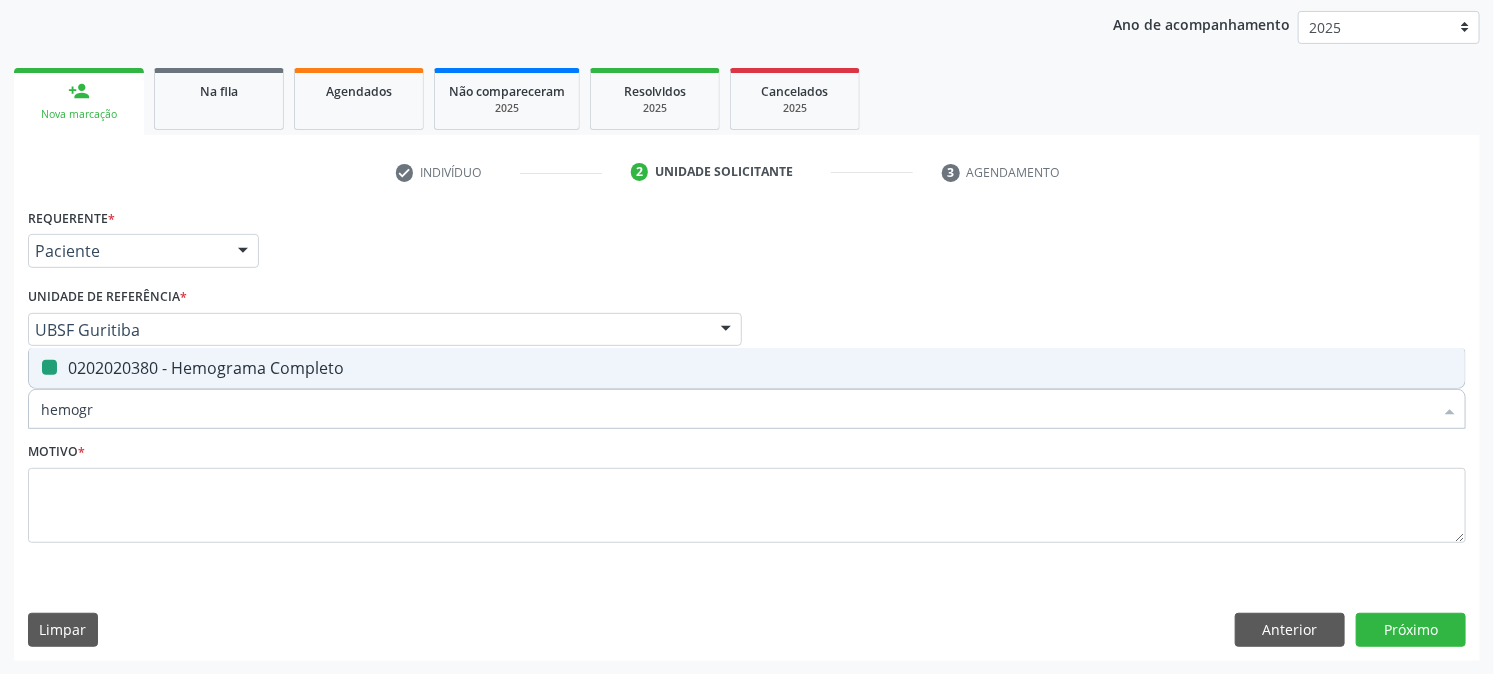 type 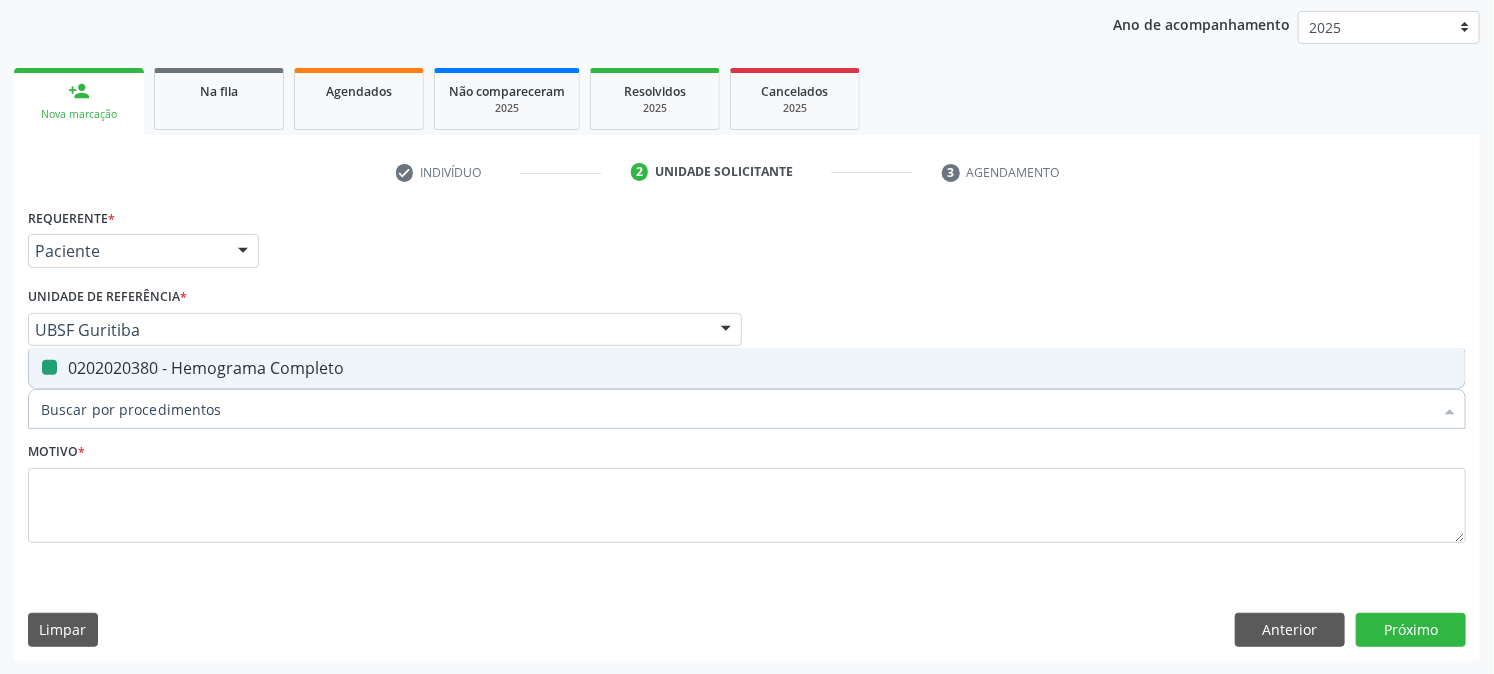checkbox on "false" 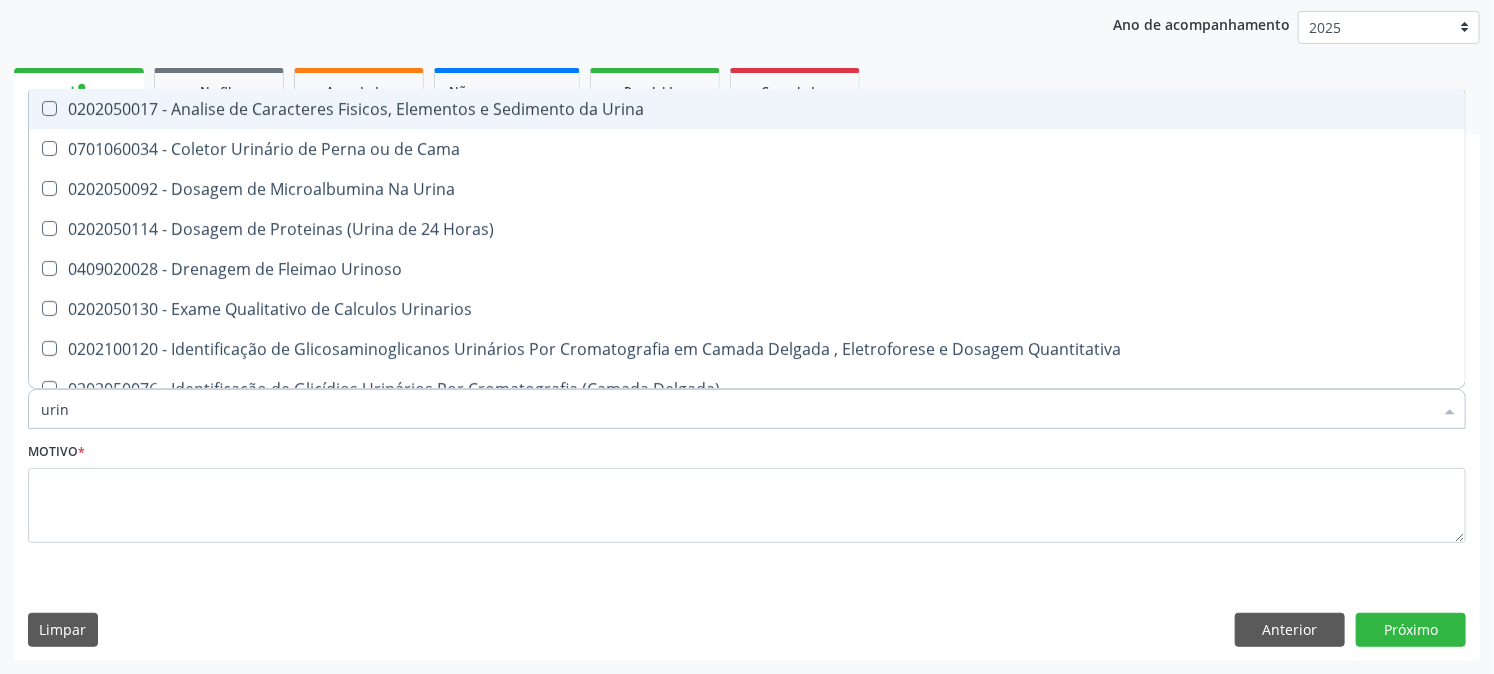 type on "urina" 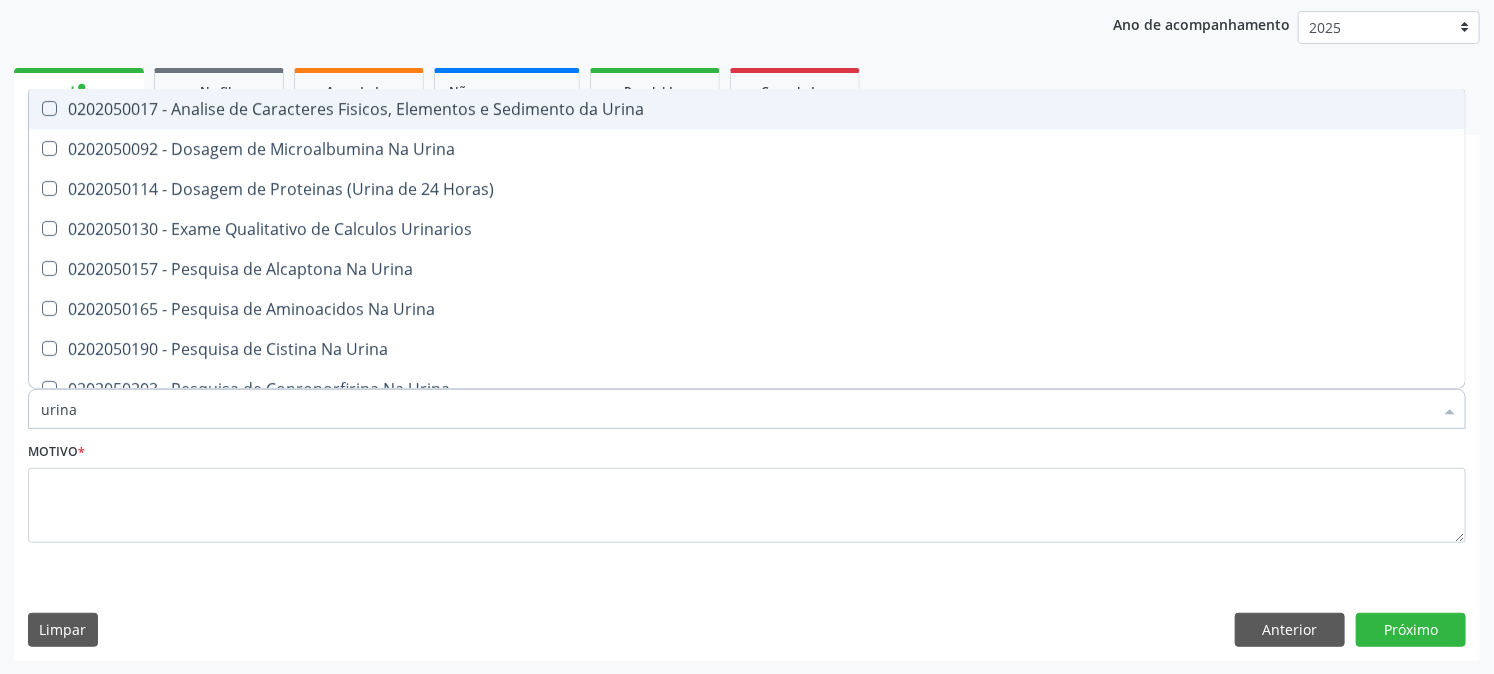click on "0202050017 - Analise de Caracteres Fisicos, Elementos e Sedimento da Urina" at bounding box center [747, 109] 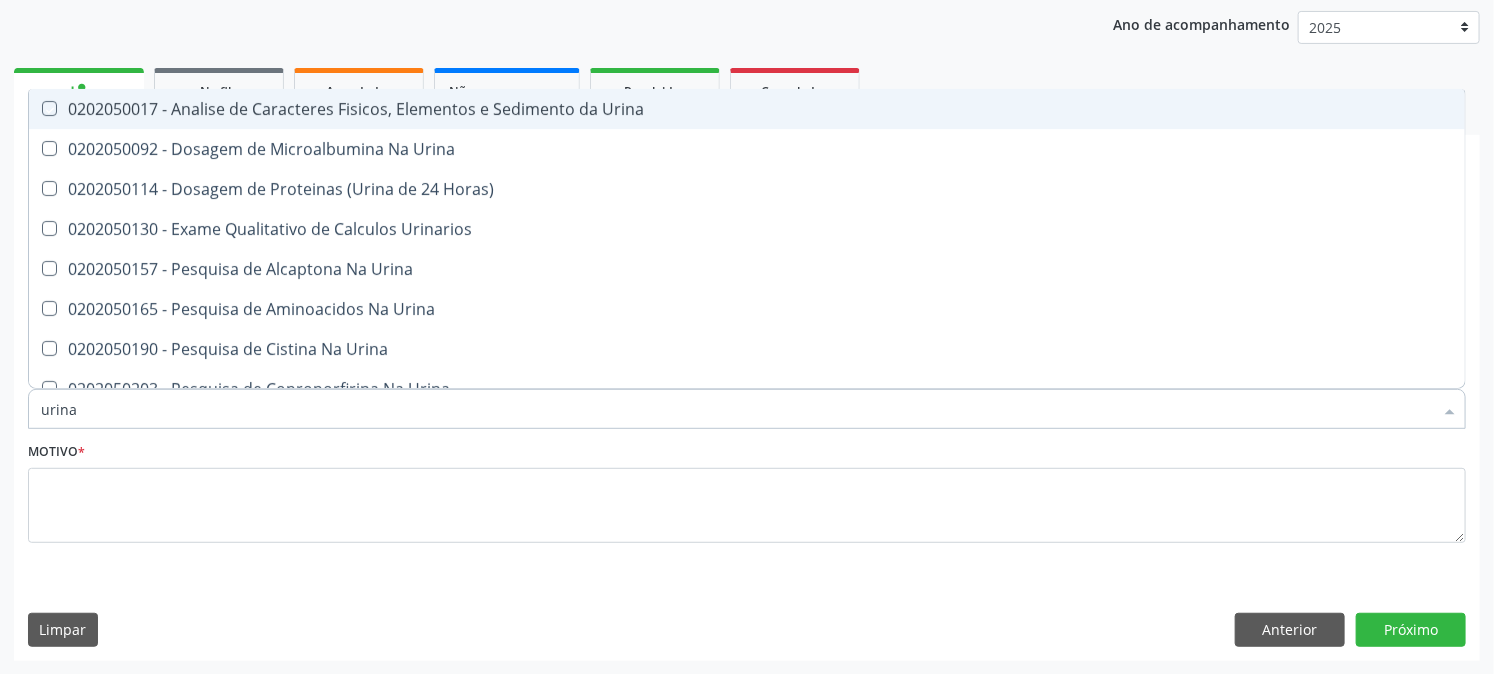 checkbox on "true" 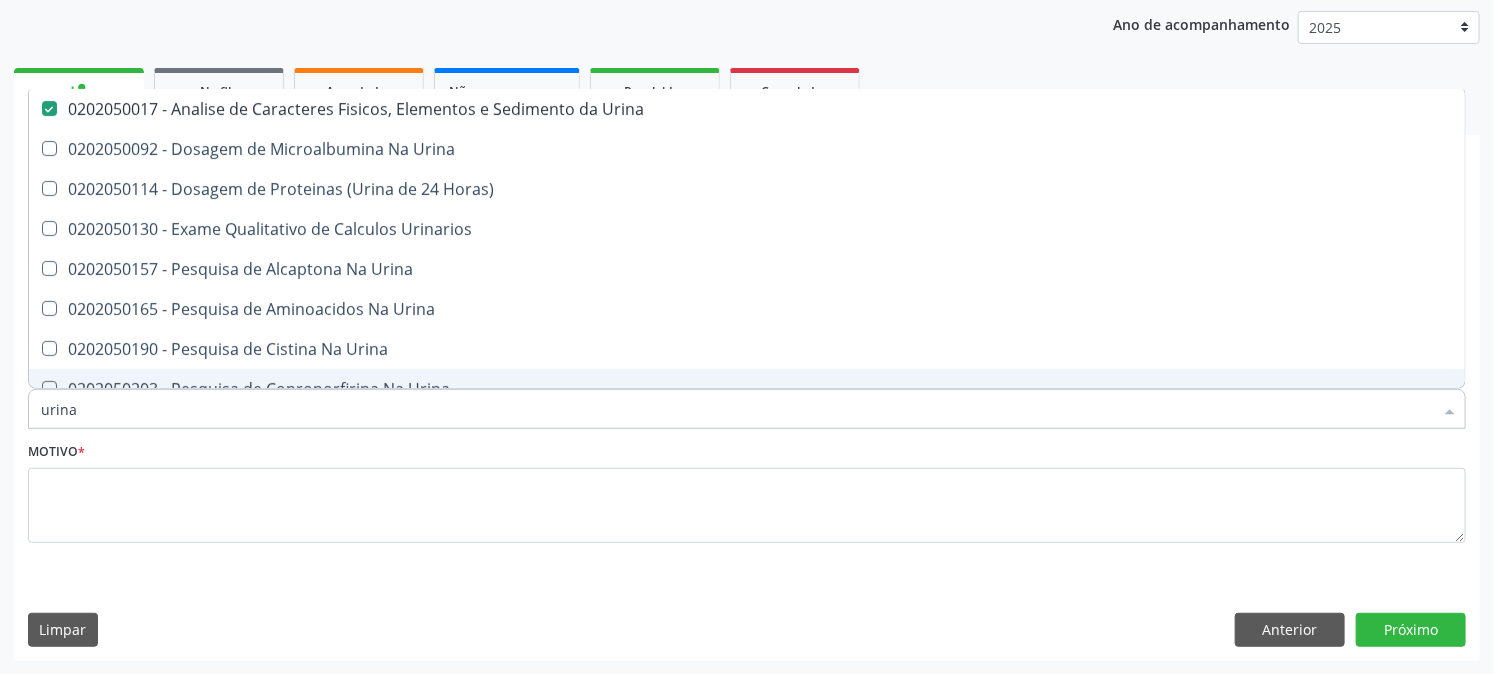 drag, startPoint x: 0, startPoint y: 408, endPoint x: 0, endPoint y: 435, distance: 27 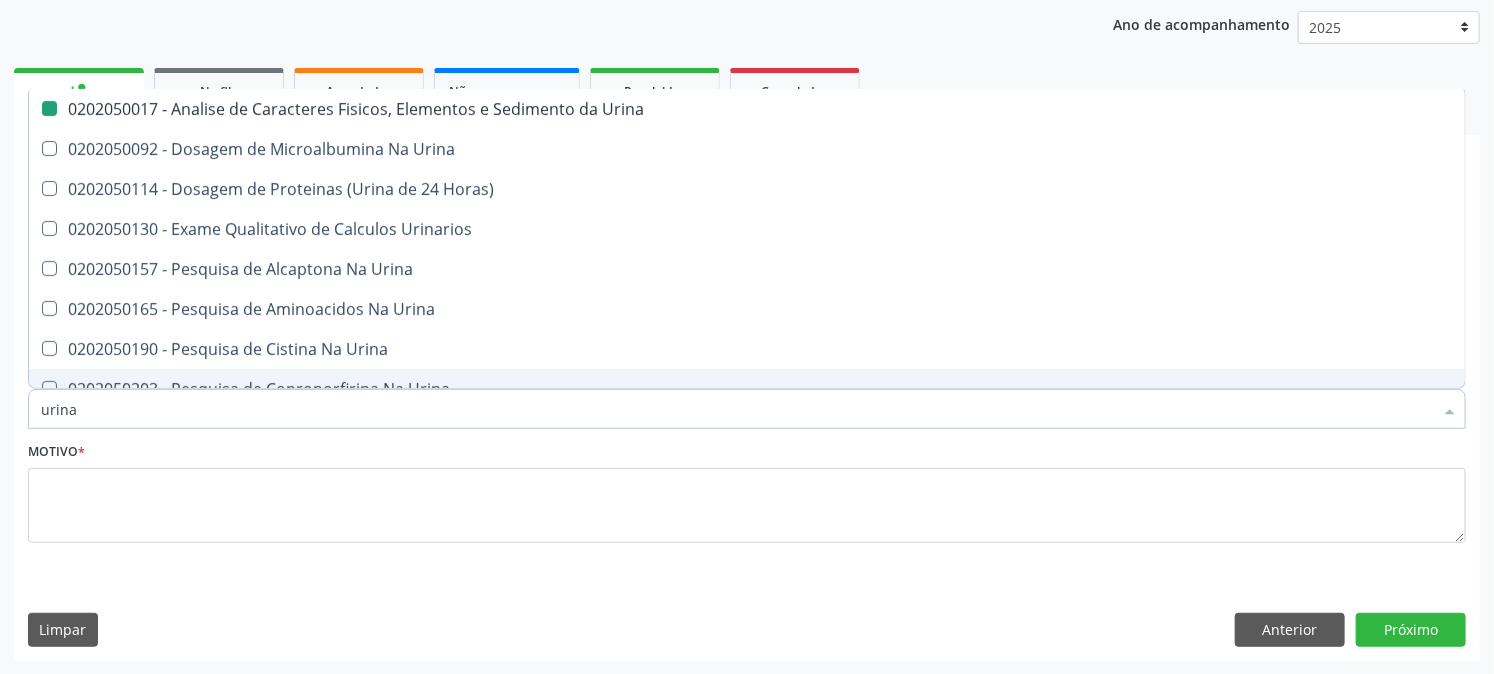 type 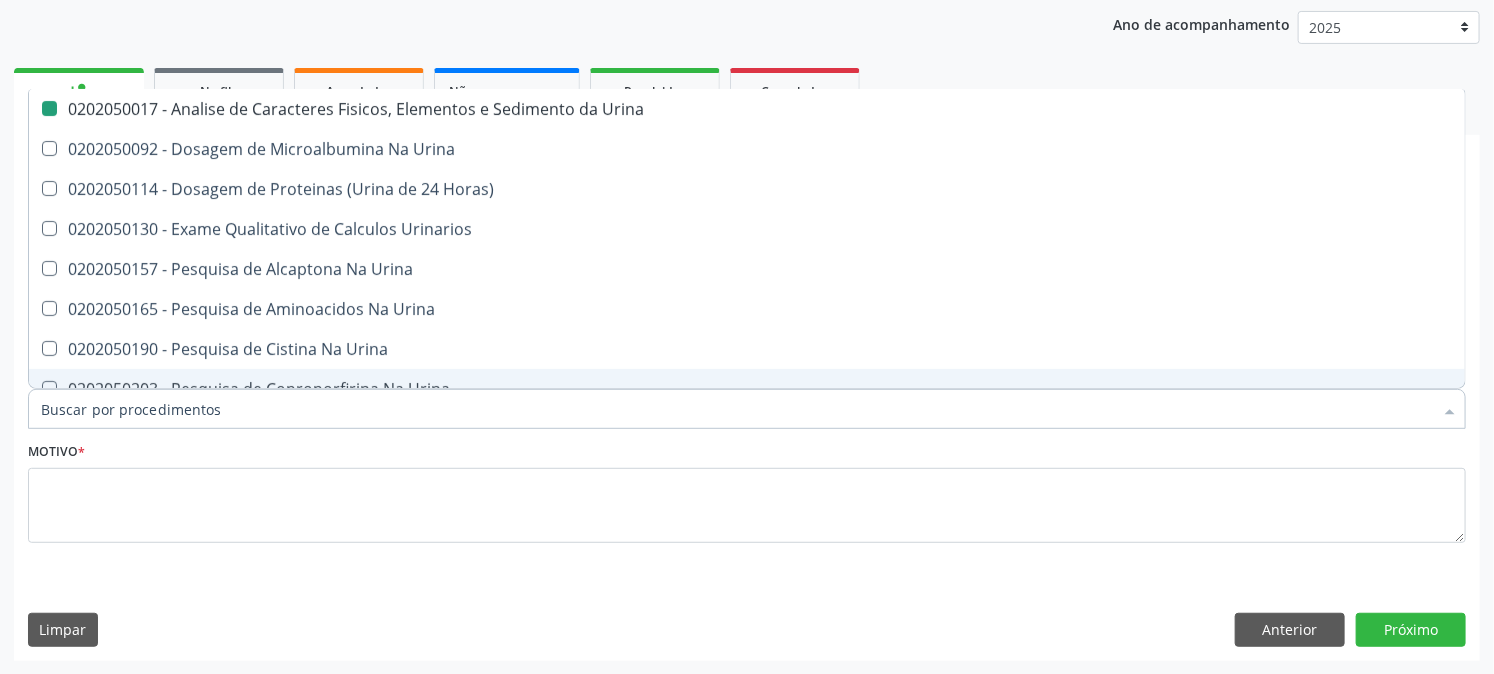checkbox on "false" 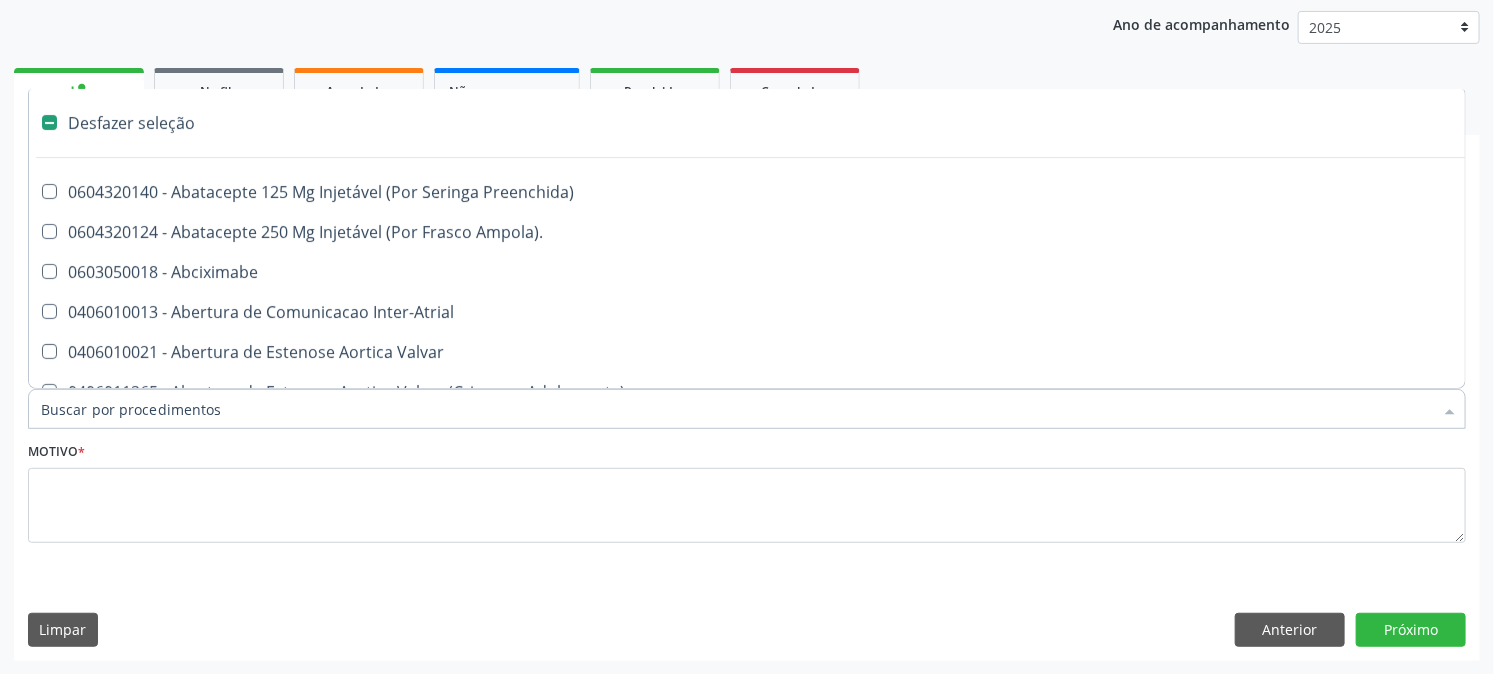 type on "g" 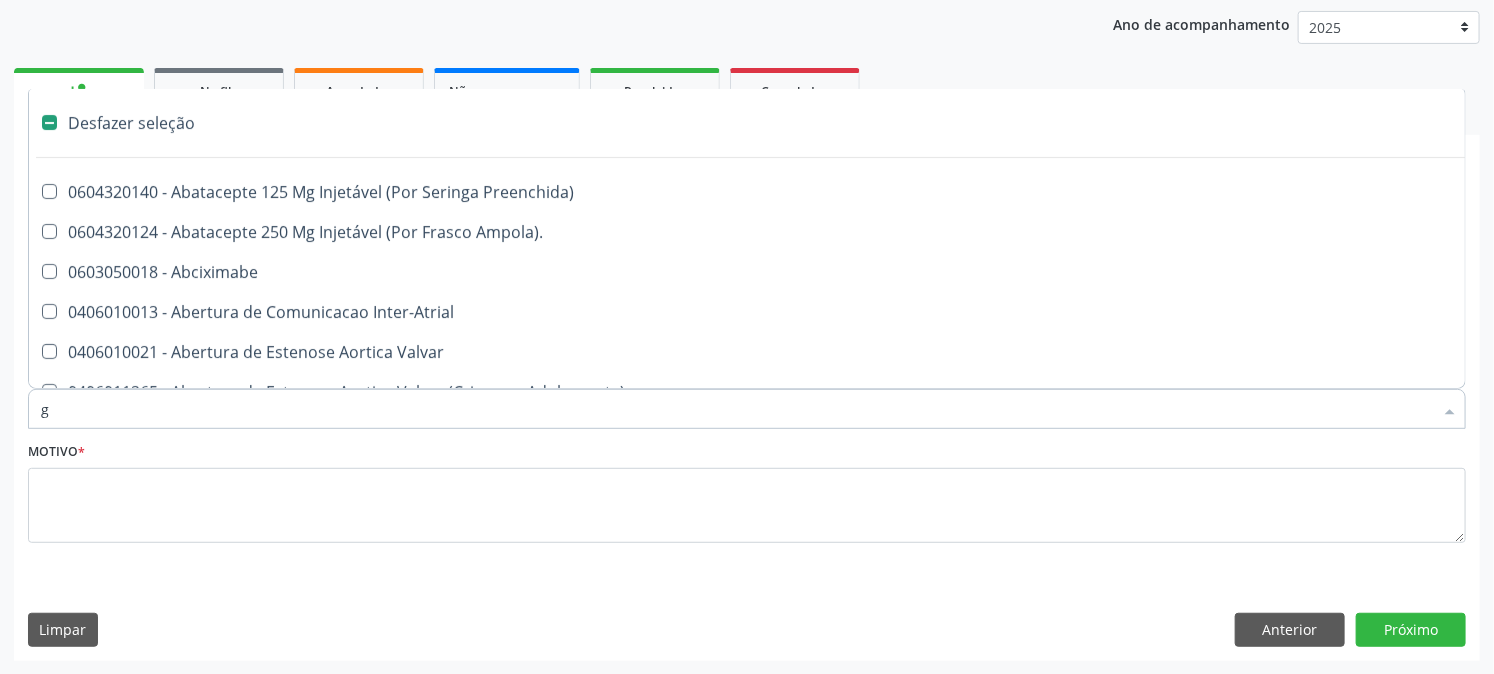 checkbox on "false" 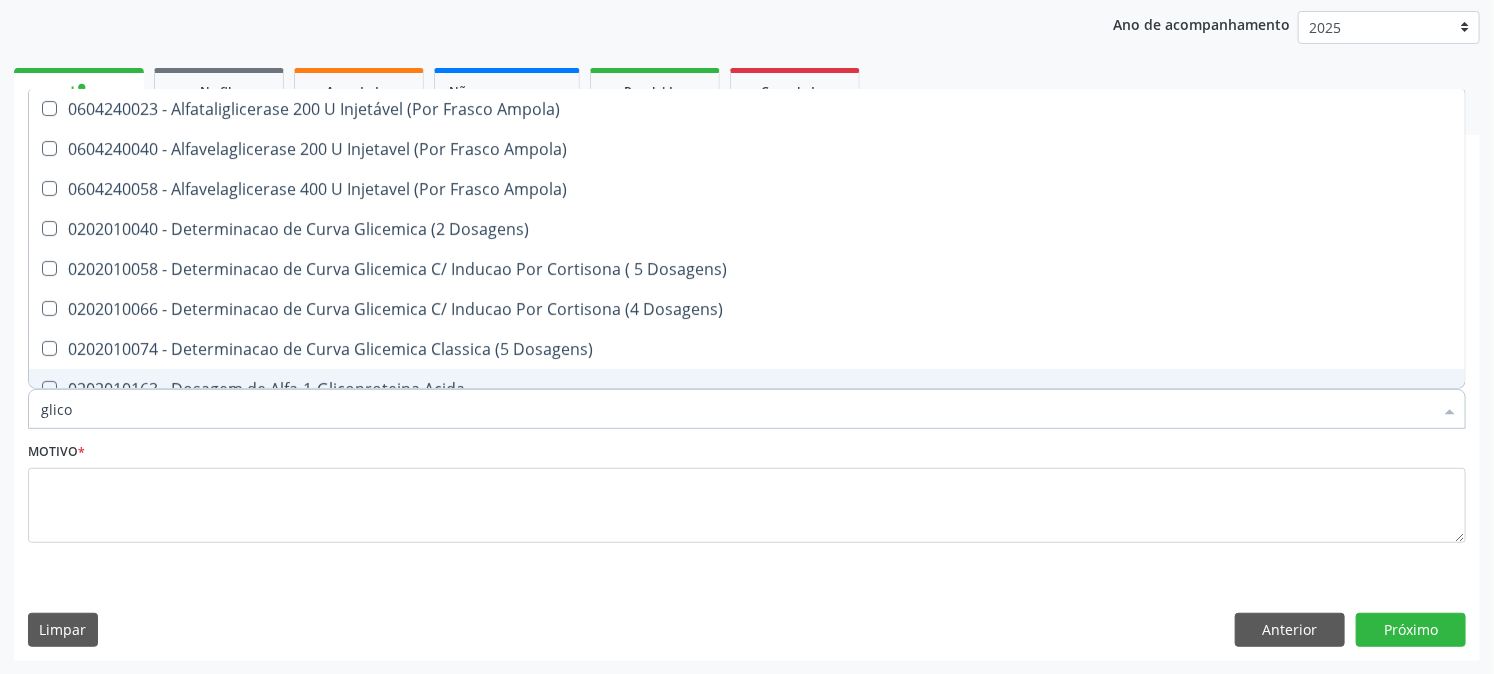 type on "glicos" 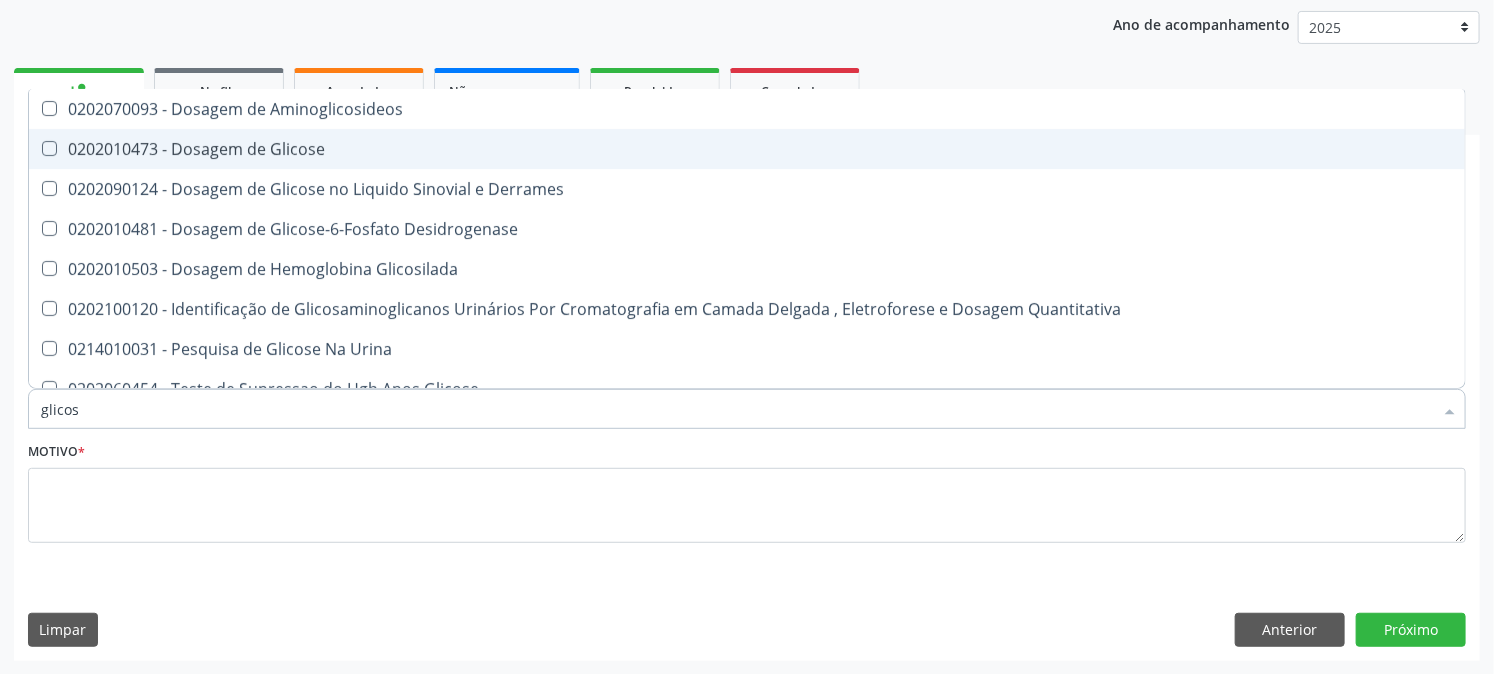 click on "0202010473 - Dosagem de Glicose" at bounding box center (747, 149) 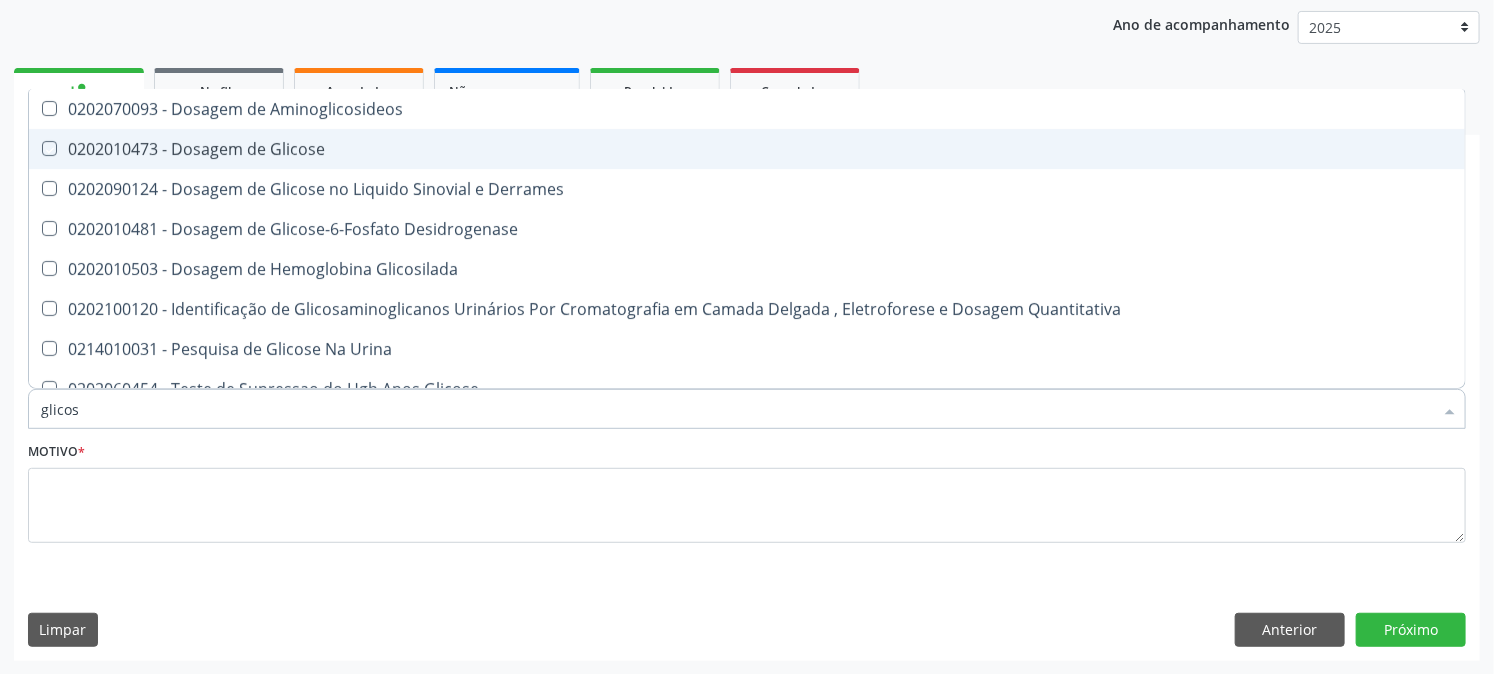 checkbox on "true" 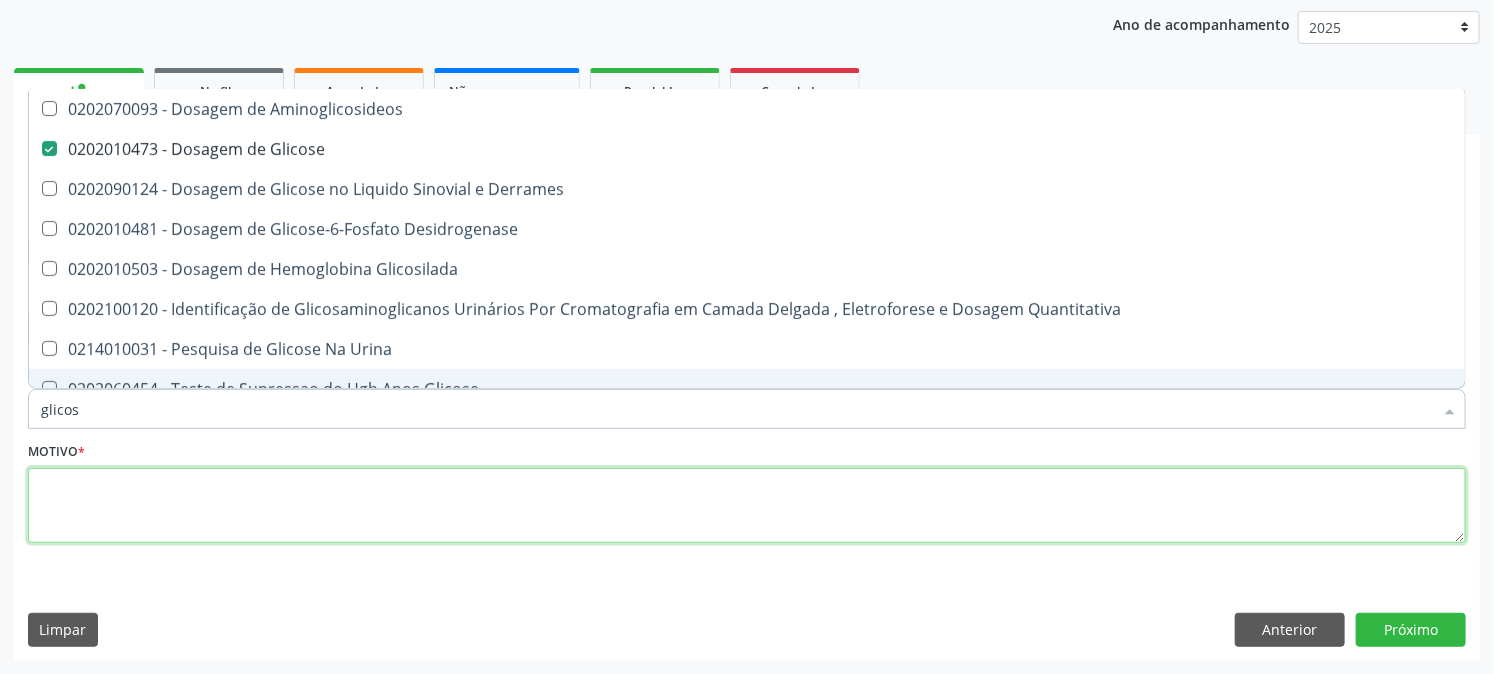 click at bounding box center [747, 506] 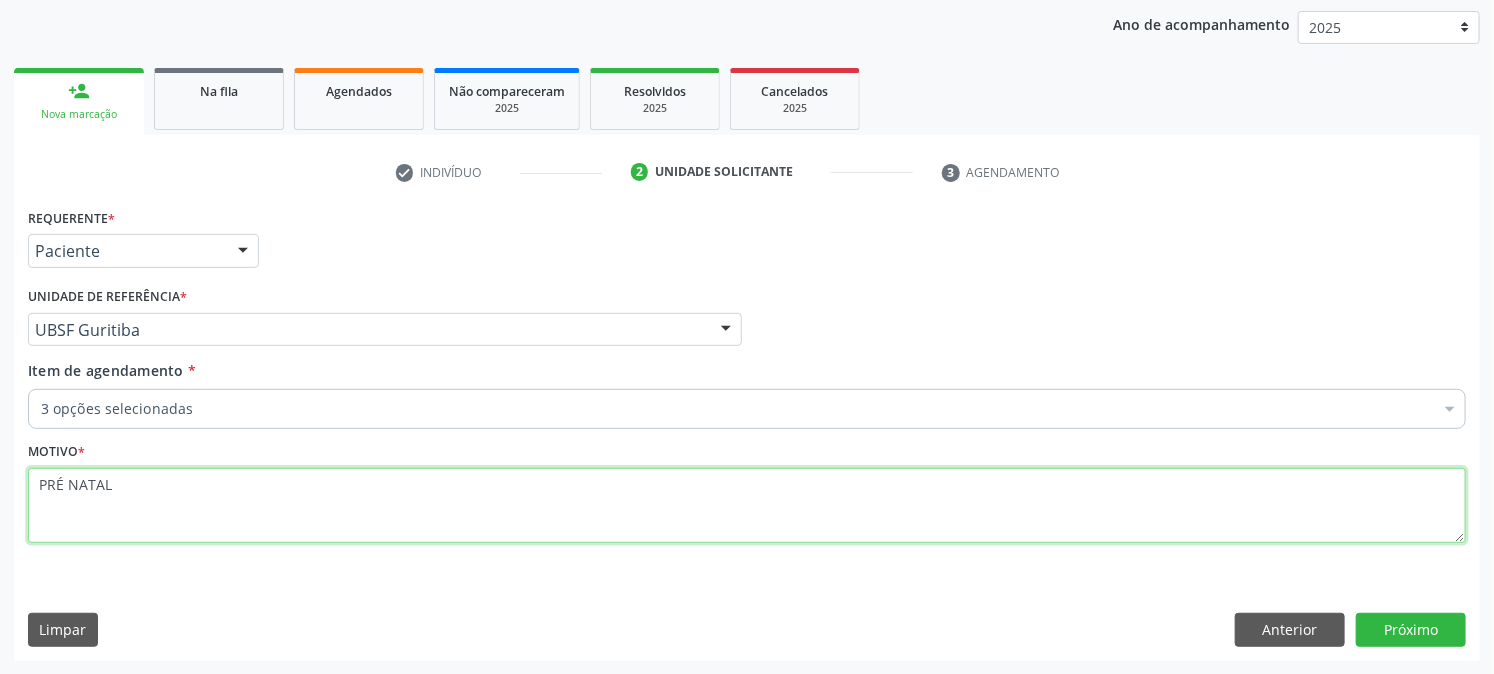 type on "PRÉ NATAL" 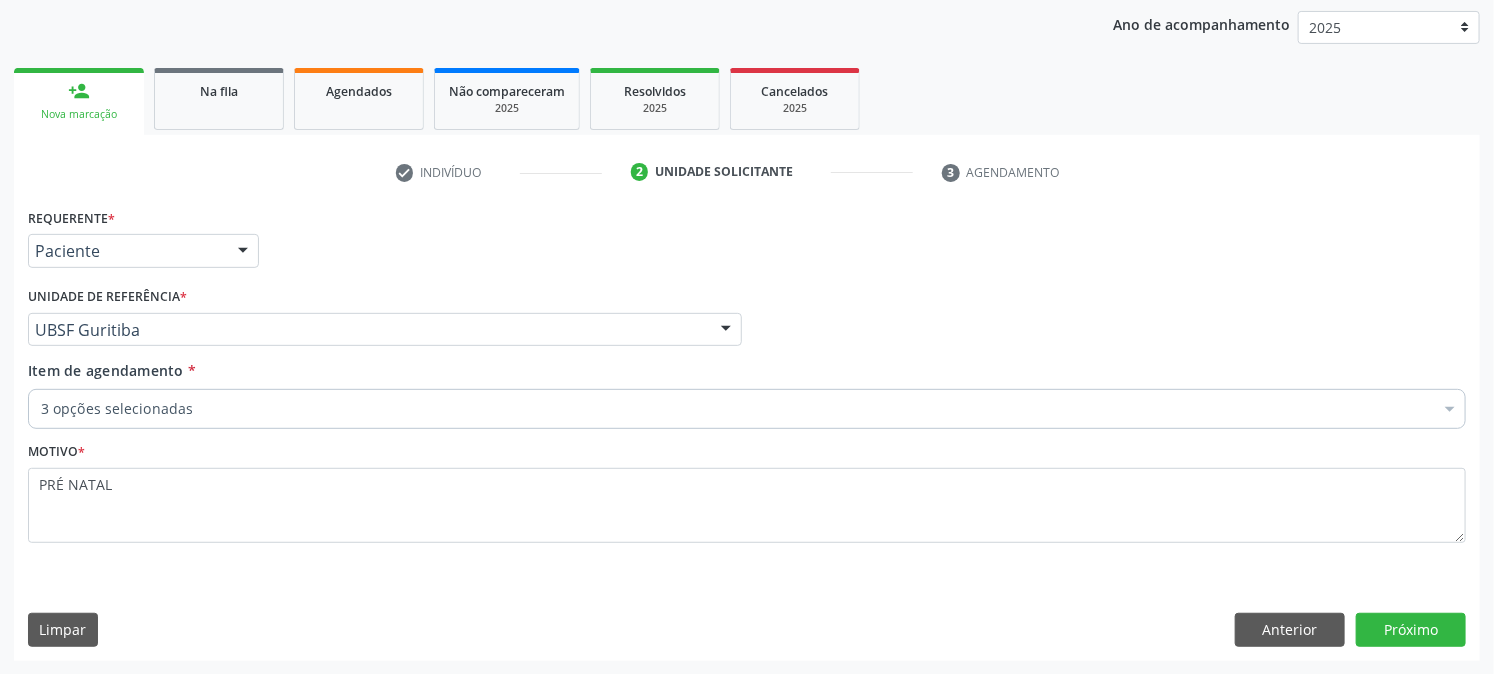 click on "Requerente
*
Paciente         Médico(a)   Enfermeiro(a)   Paciente
Nenhum resultado encontrado para: "   "
Não há nenhuma opção para ser exibida.
UF
PB         PB
Nenhum resultado encontrado para: "   "
Não há nenhuma opção para ser exibida.
Município
Queimadas         Campina Grande   Queimadas
Nenhum resultado encontrado para: "   "
Não há nenhuma opção para ser exibida.
Médico Solicitante
Por favor, selecione a Unidade de Atendimento primeiro
Nenhum resultado encontrado para: "   "
Não há nenhuma opção para ser exibida.
Unidade de referência
*
UBSF Guritiba         UBSF Ligeiro II   UBSF Saulo Leal Ernesto de Melo   UBSF Castanho   UBSF Baixa Verde   UBSF Ze Velho   UBSF Boa Vista   UBSF Olho Dagua Salgado   UBSF Zumbi" at bounding box center [747, 431] 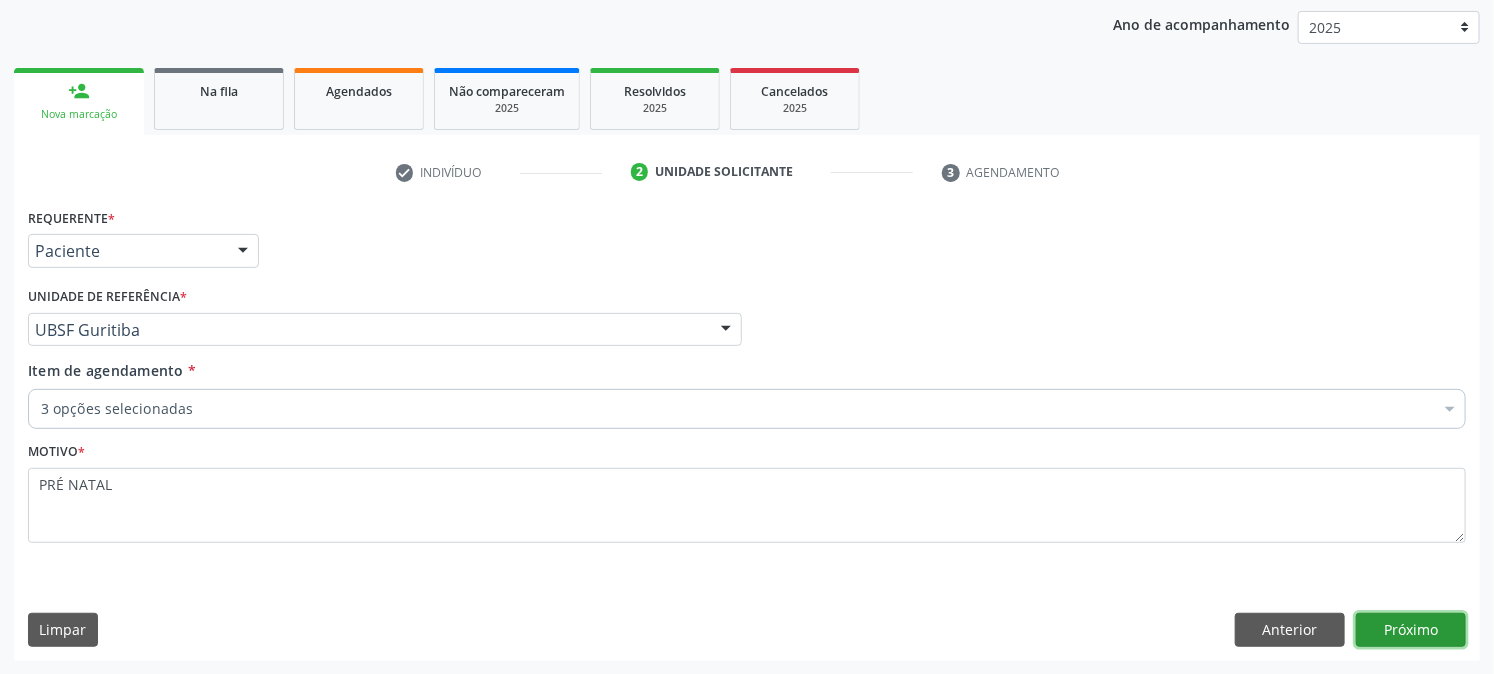 click on "Próximo" at bounding box center [1411, 630] 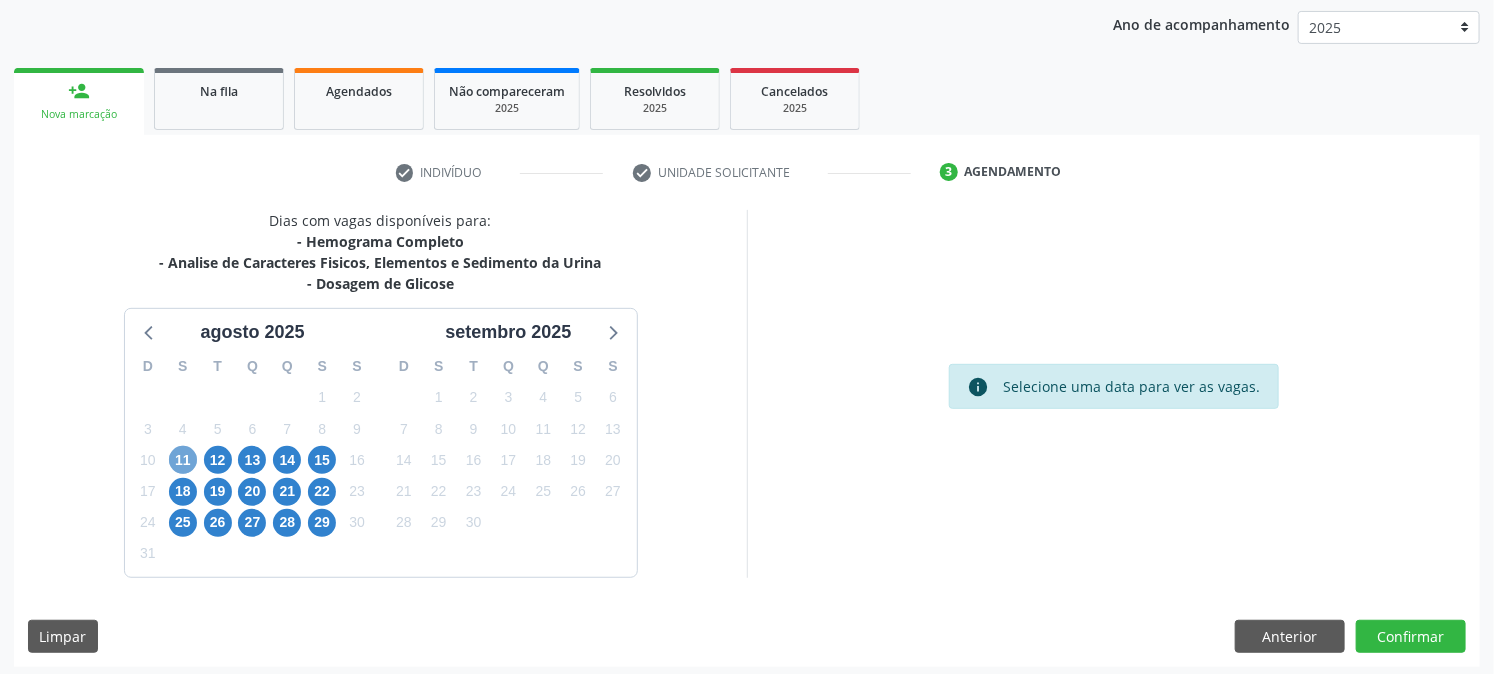 click on "11" at bounding box center (183, 460) 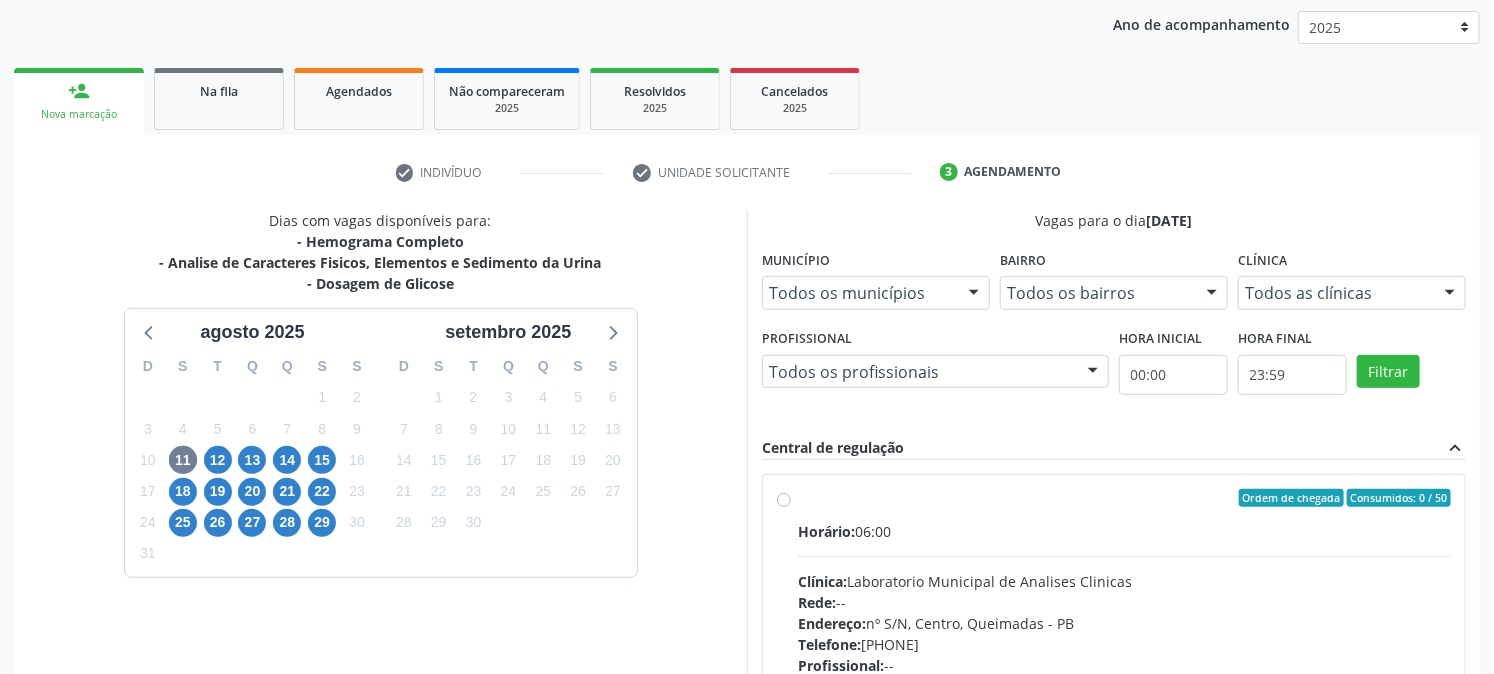 click on "Ordem de chegada
Consumidos: 0 / 50" at bounding box center (1124, 498) 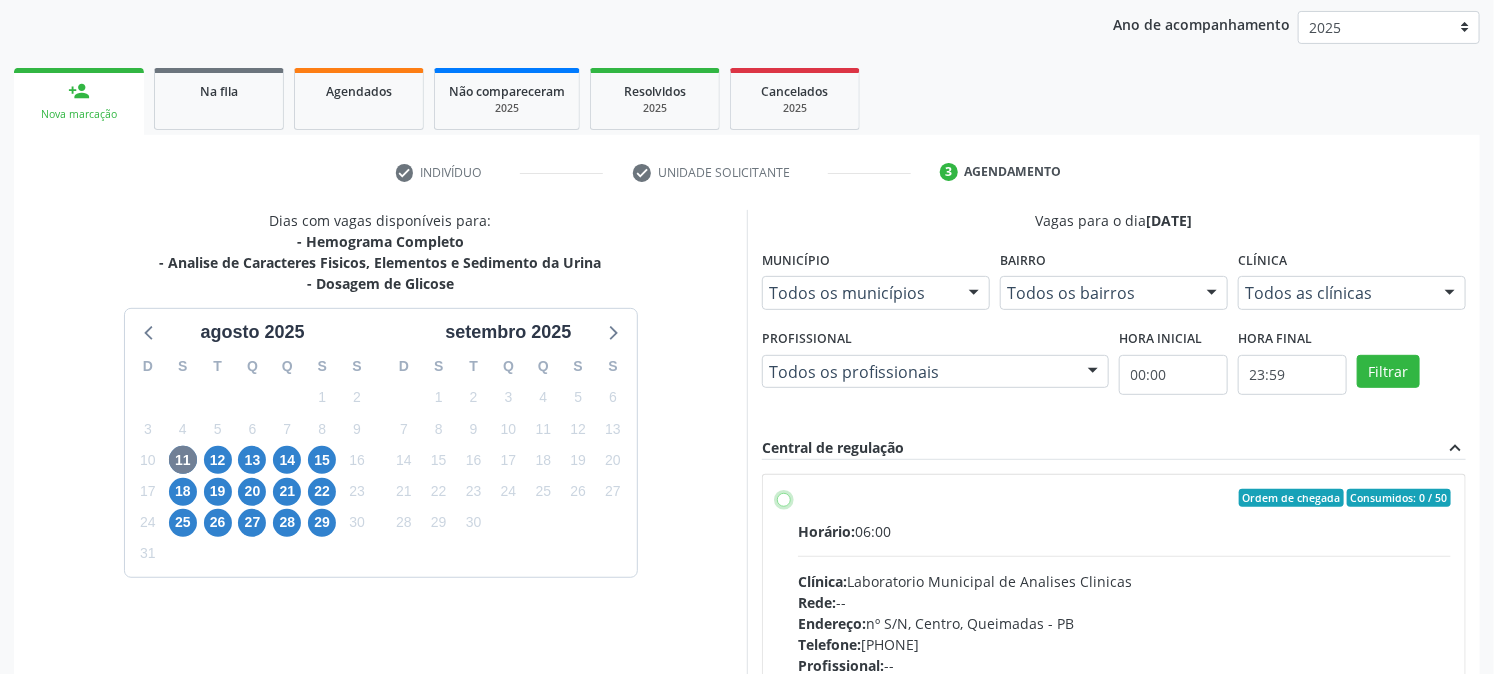 radio on "true" 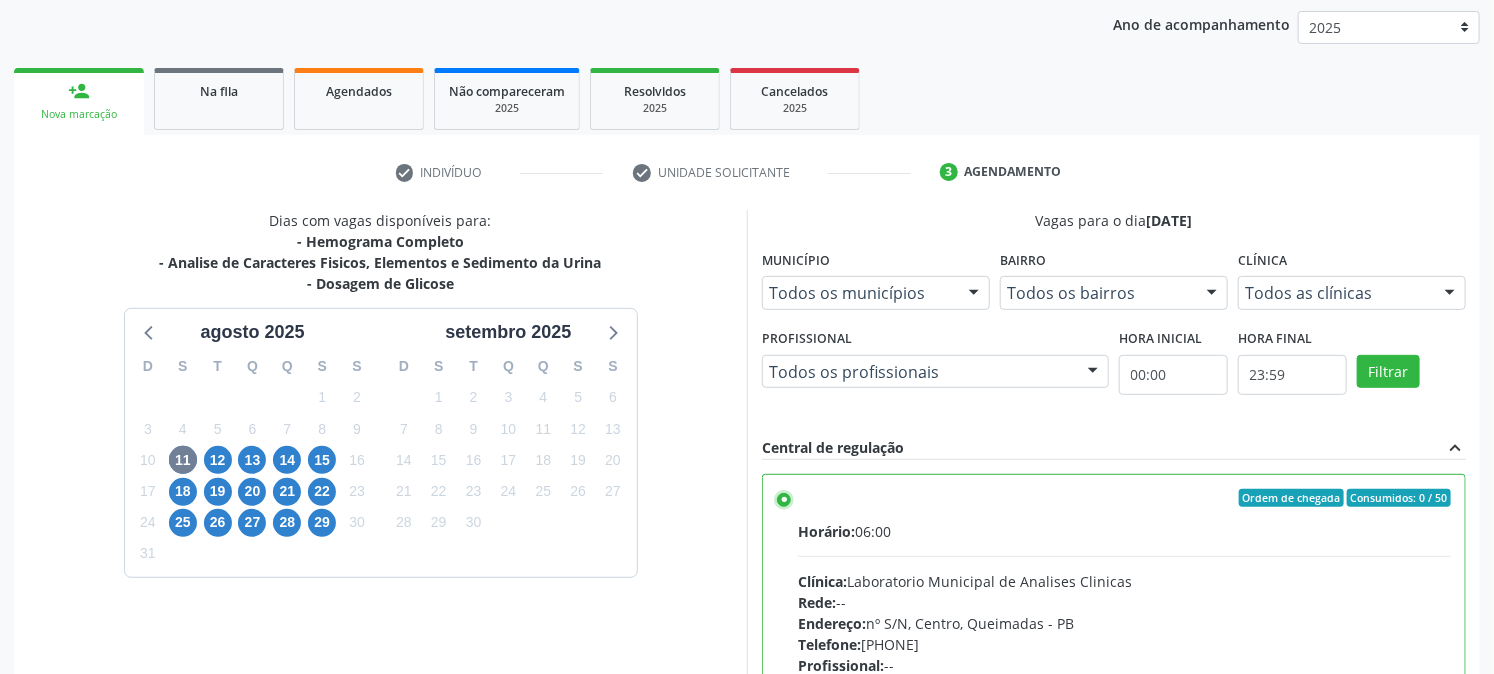 scroll, scrollTop: 520, scrollLeft: 0, axis: vertical 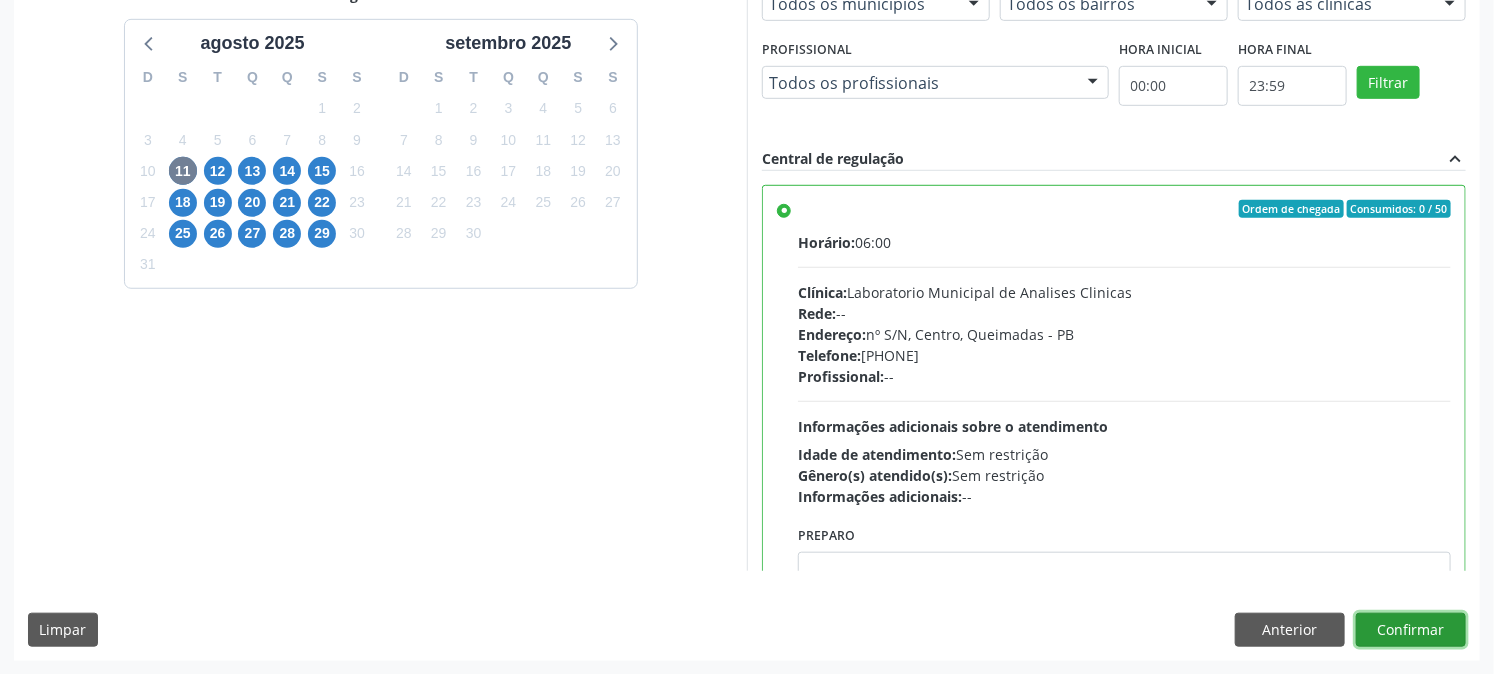 click on "Confirmar" at bounding box center (1411, 630) 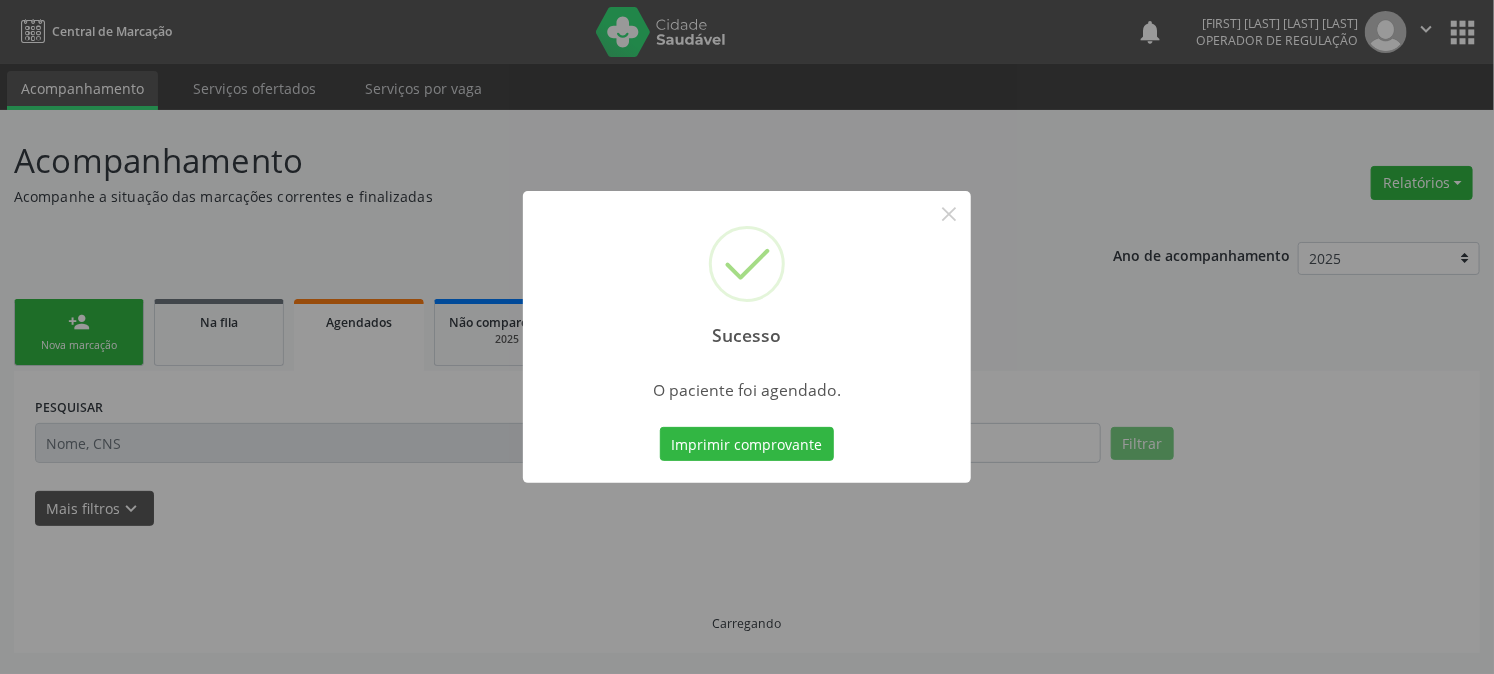 scroll, scrollTop: 0, scrollLeft: 0, axis: both 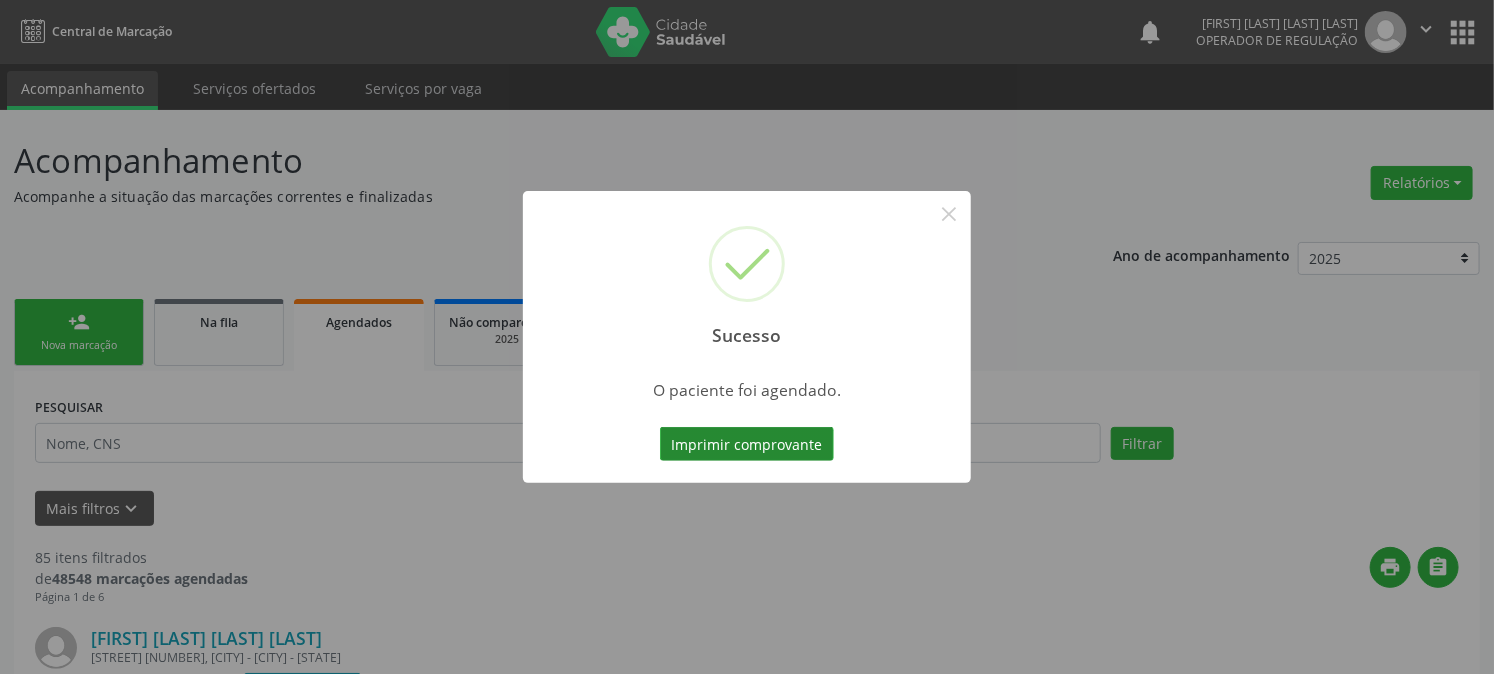 click on "Imprimir comprovante" at bounding box center (747, 444) 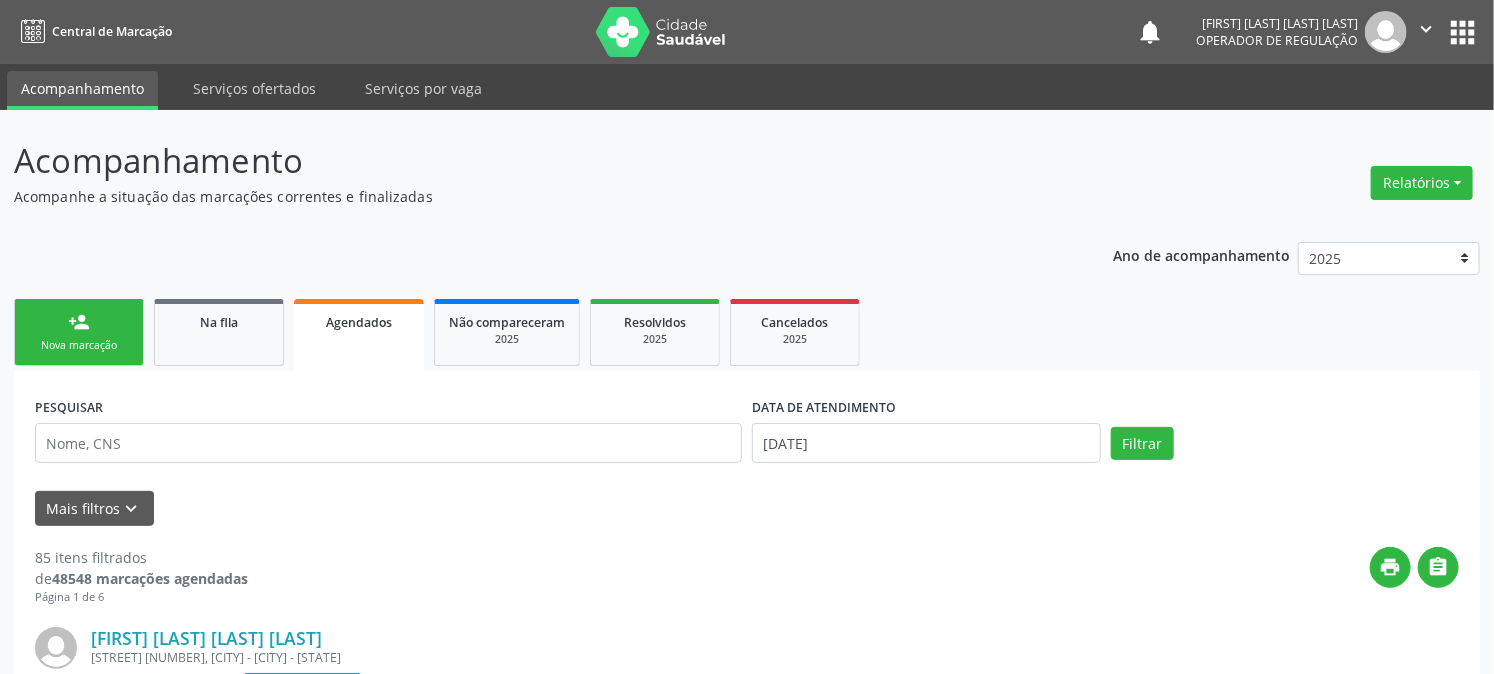 click on "person_add
Nova marcação" at bounding box center (79, 332) 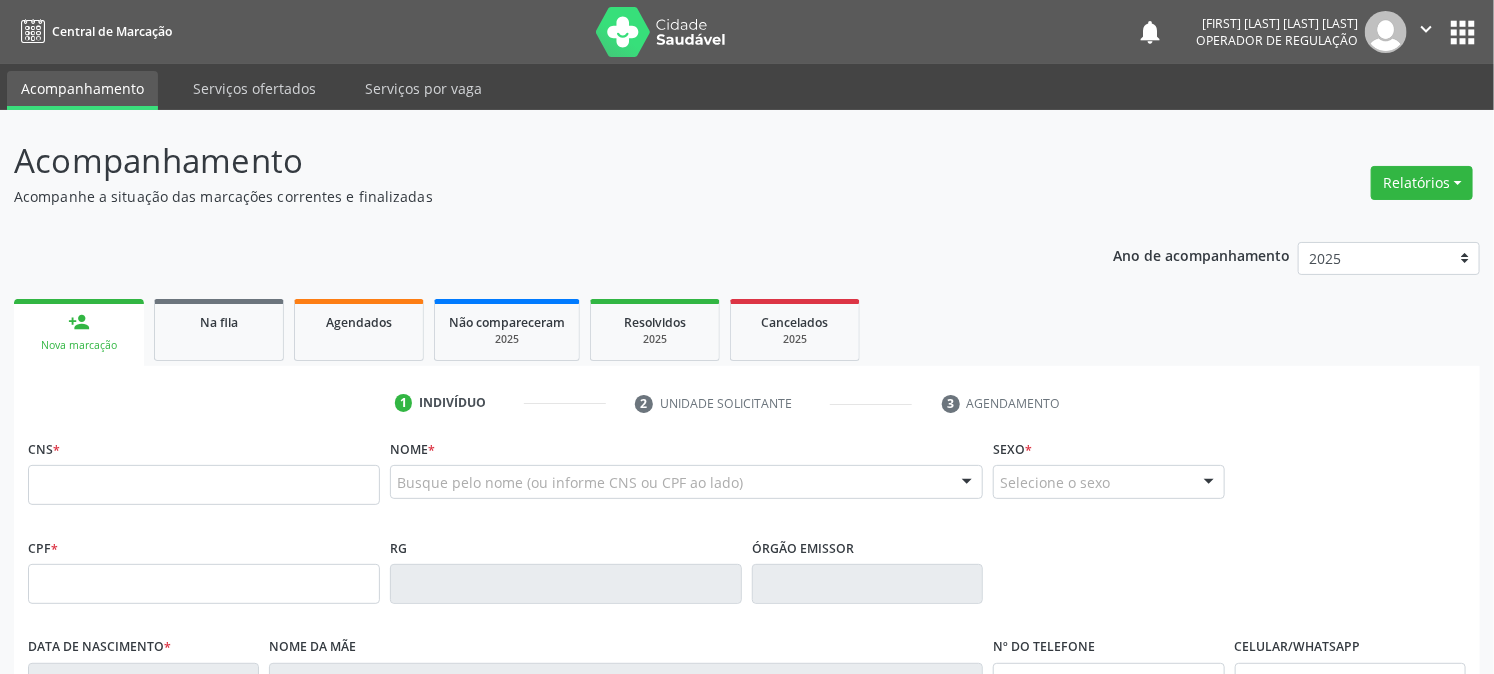 click on "CNS
*" at bounding box center (204, 469) 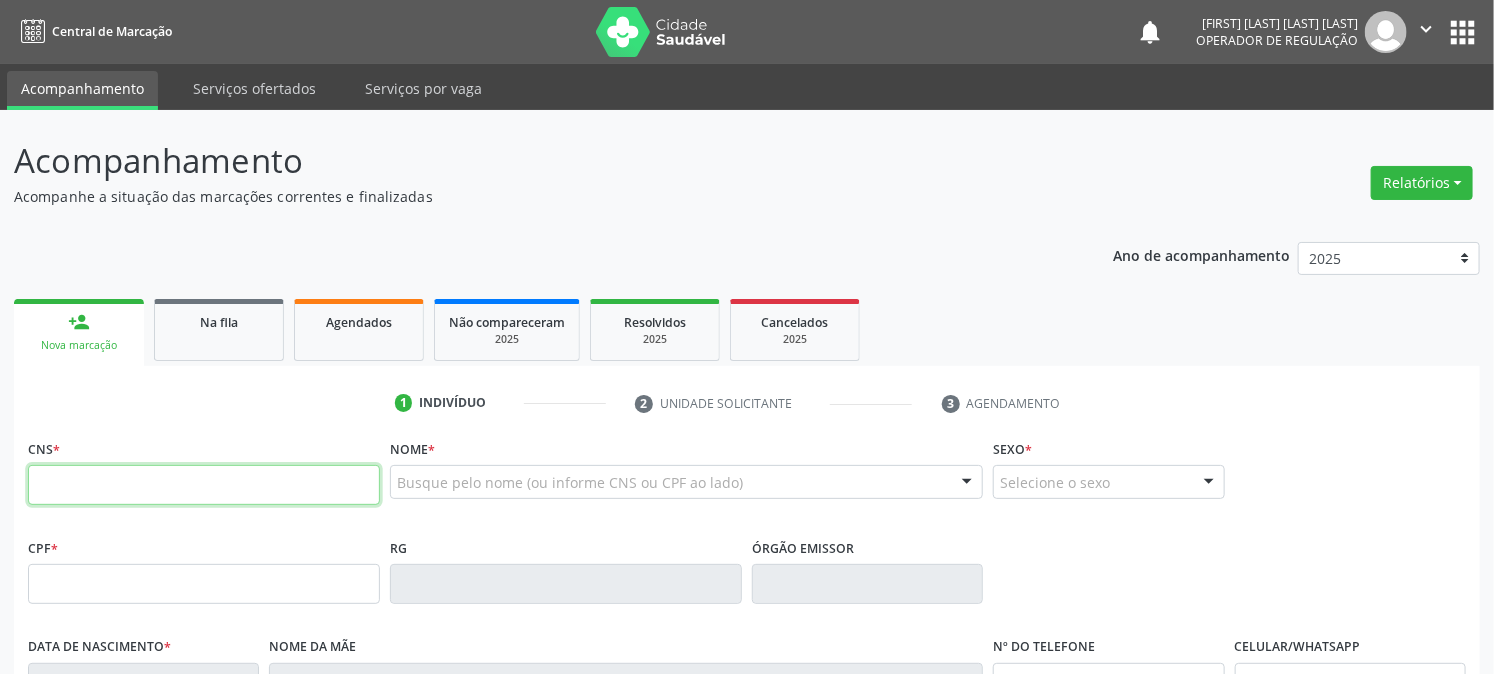 drag, startPoint x: 128, startPoint y: 490, endPoint x: 131, endPoint y: 502, distance: 12.369317 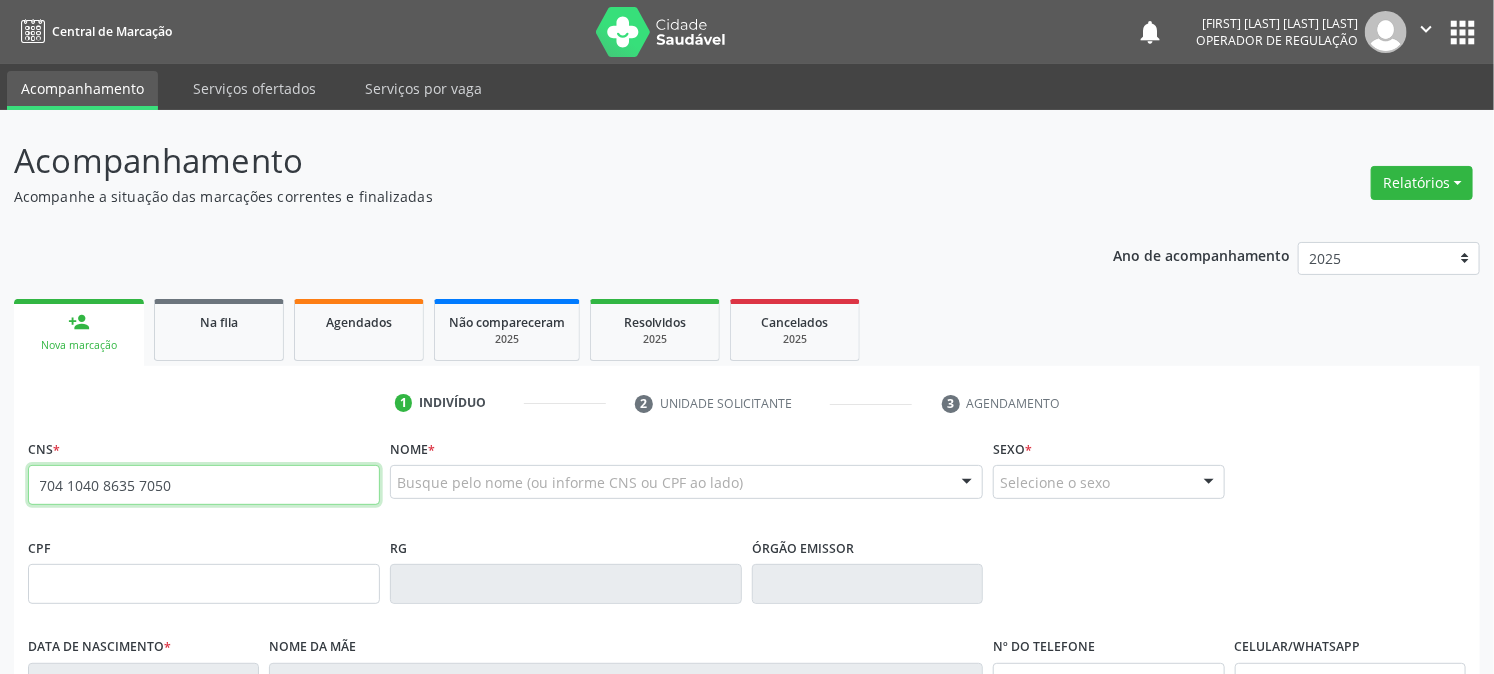 type on "704 1040 8635 7050" 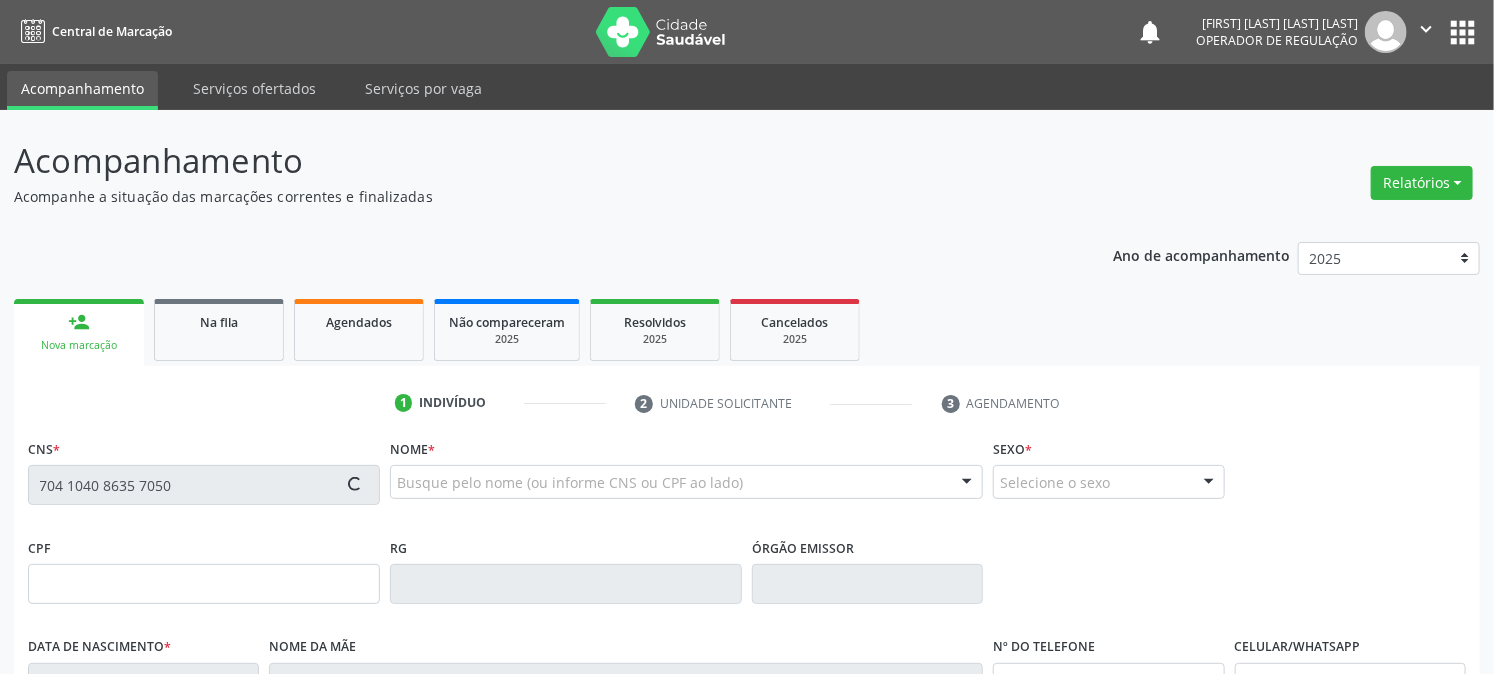 type on "[CPF]" 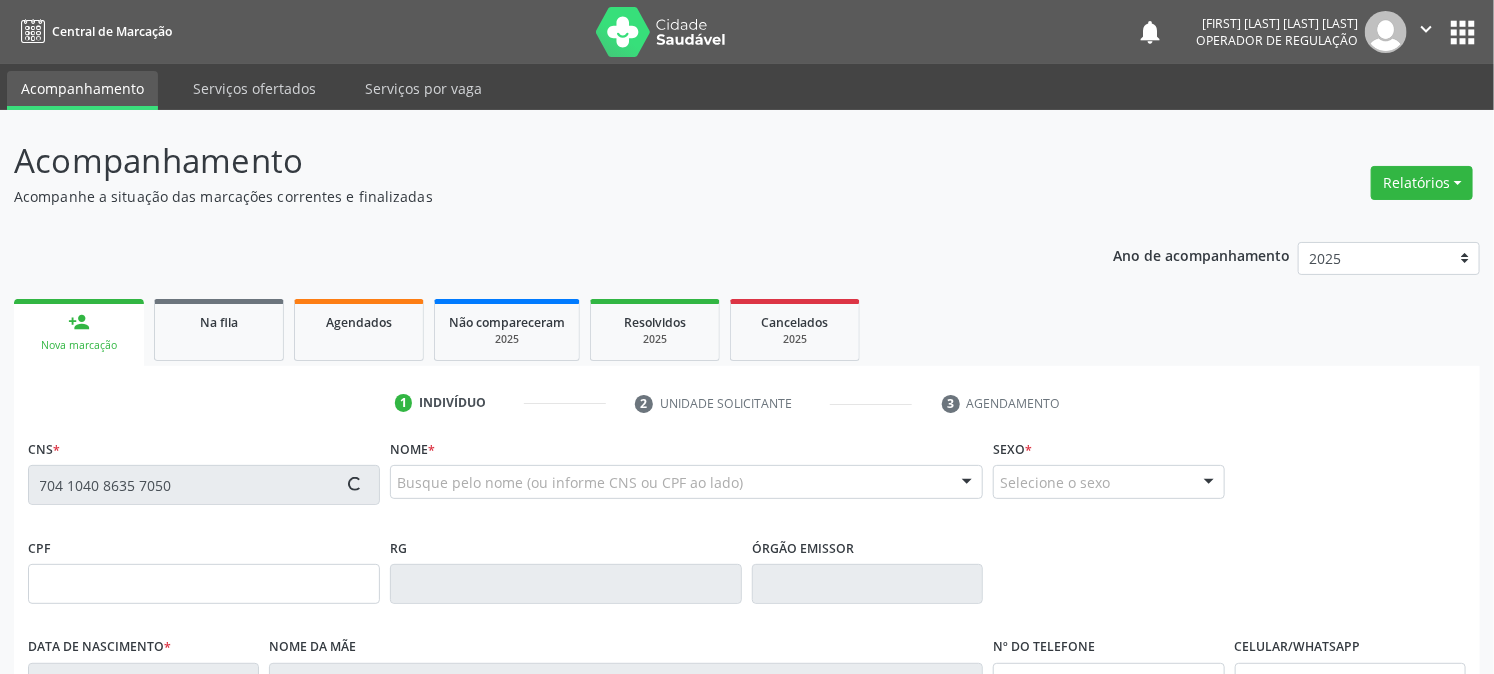 type on "[DATE]" 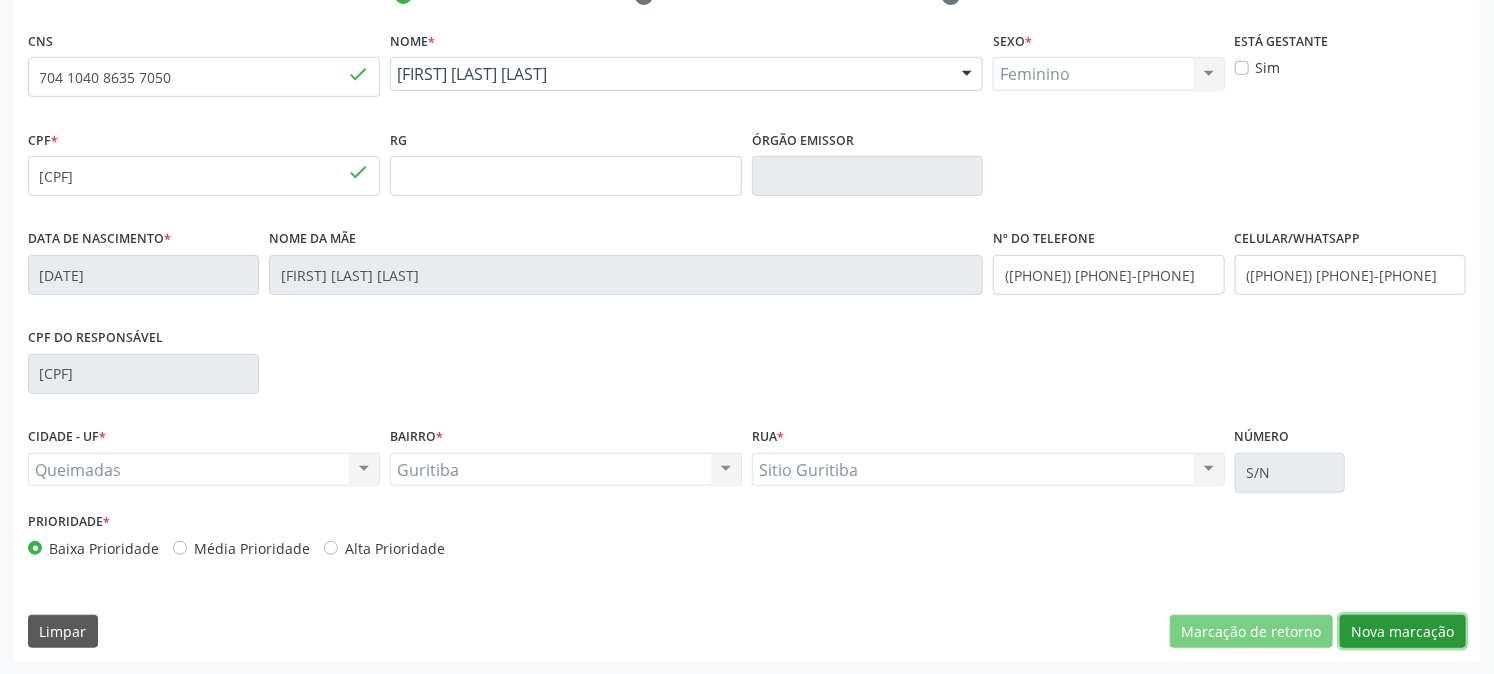click on "Nova marcação" at bounding box center [1403, 632] 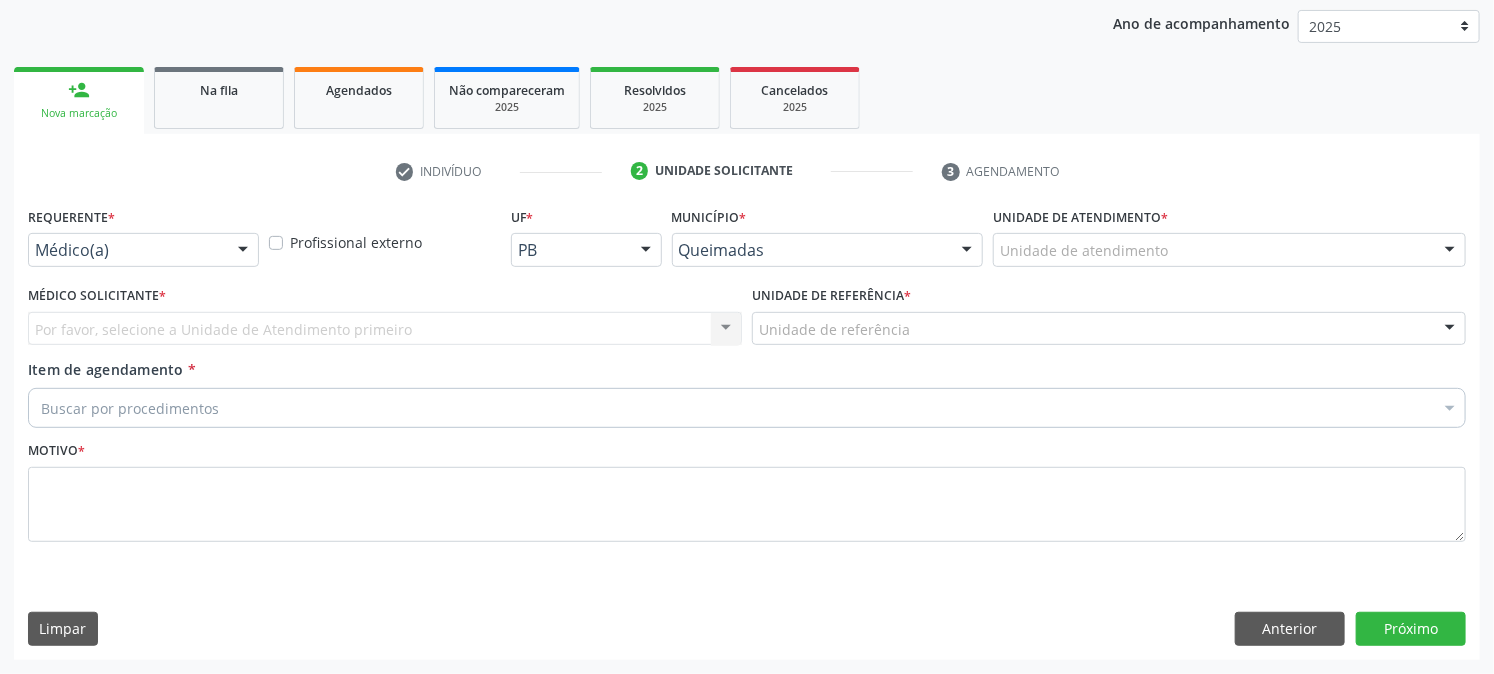 scroll, scrollTop: 231, scrollLeft: 0, axis: vertical 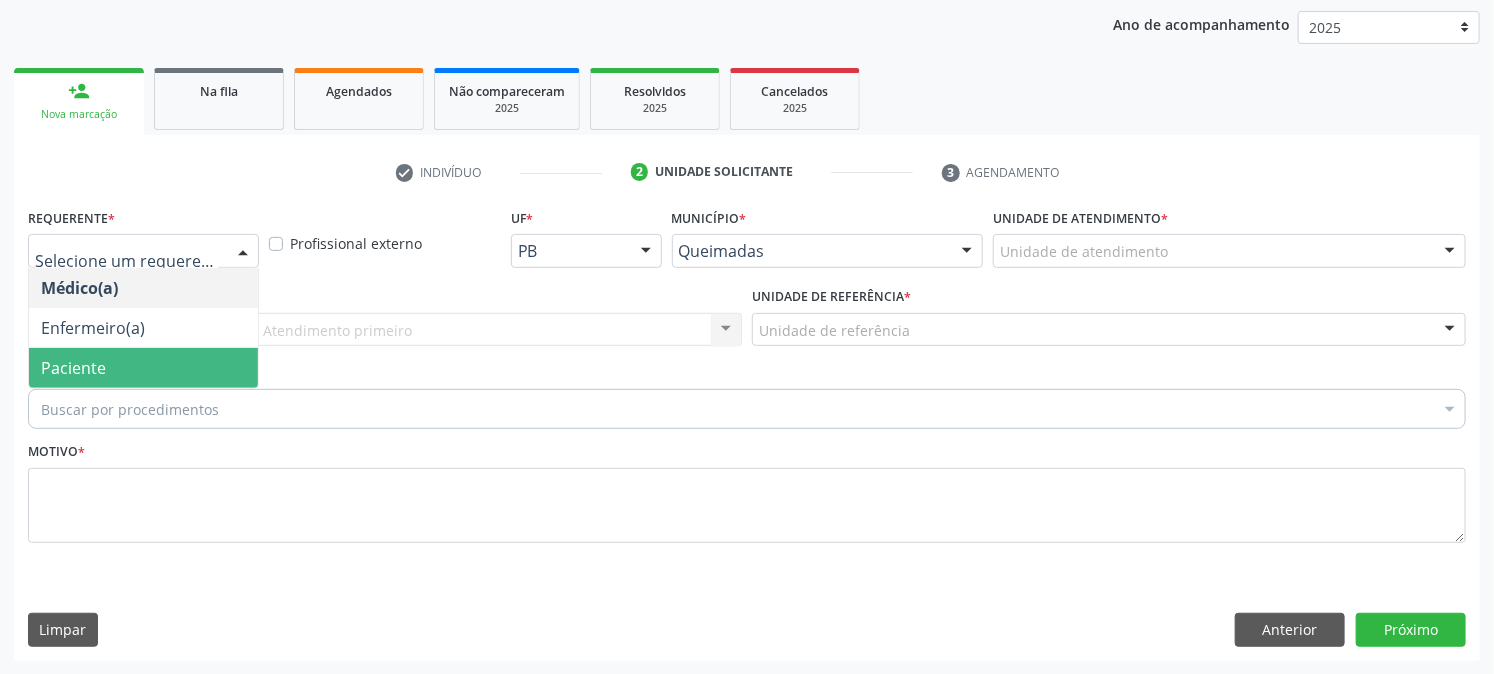 click on "Paciente" at bounding box center [143, 368] 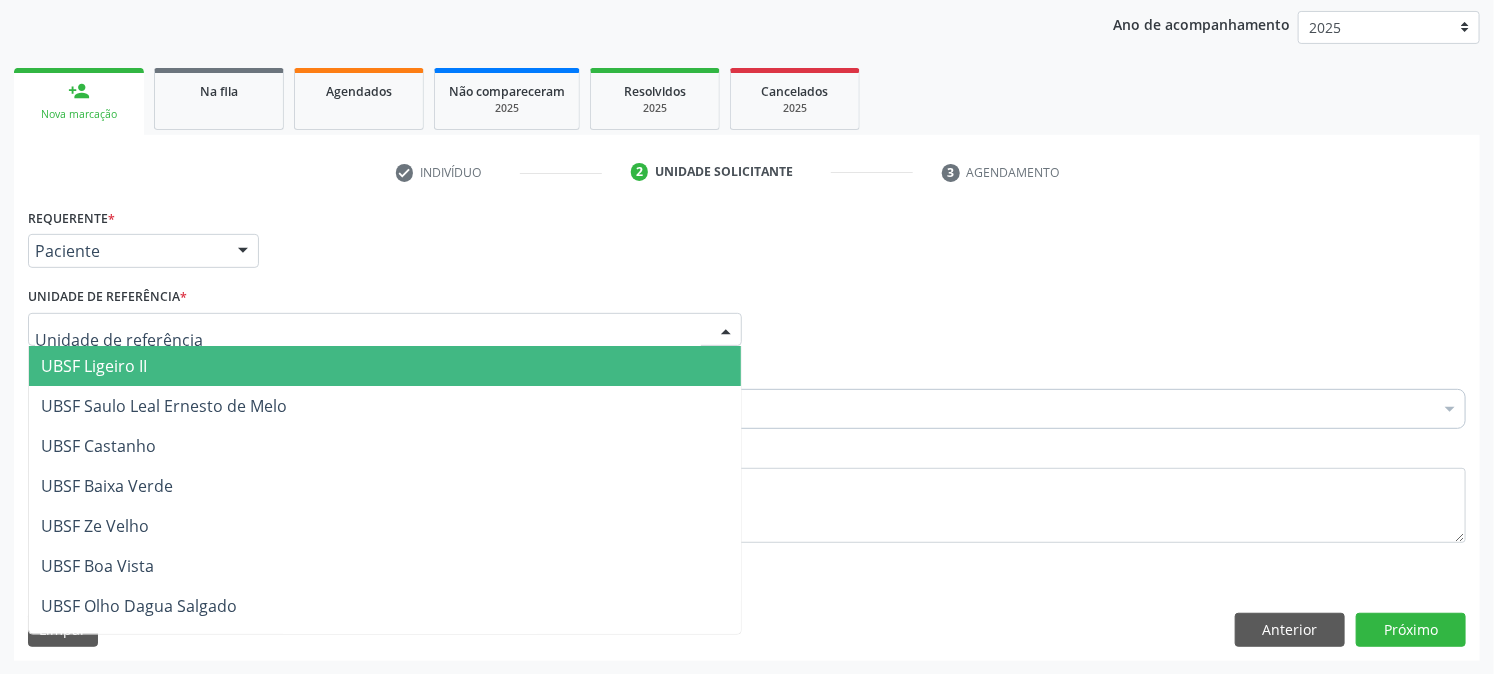 click at bounding box center (385, 330) 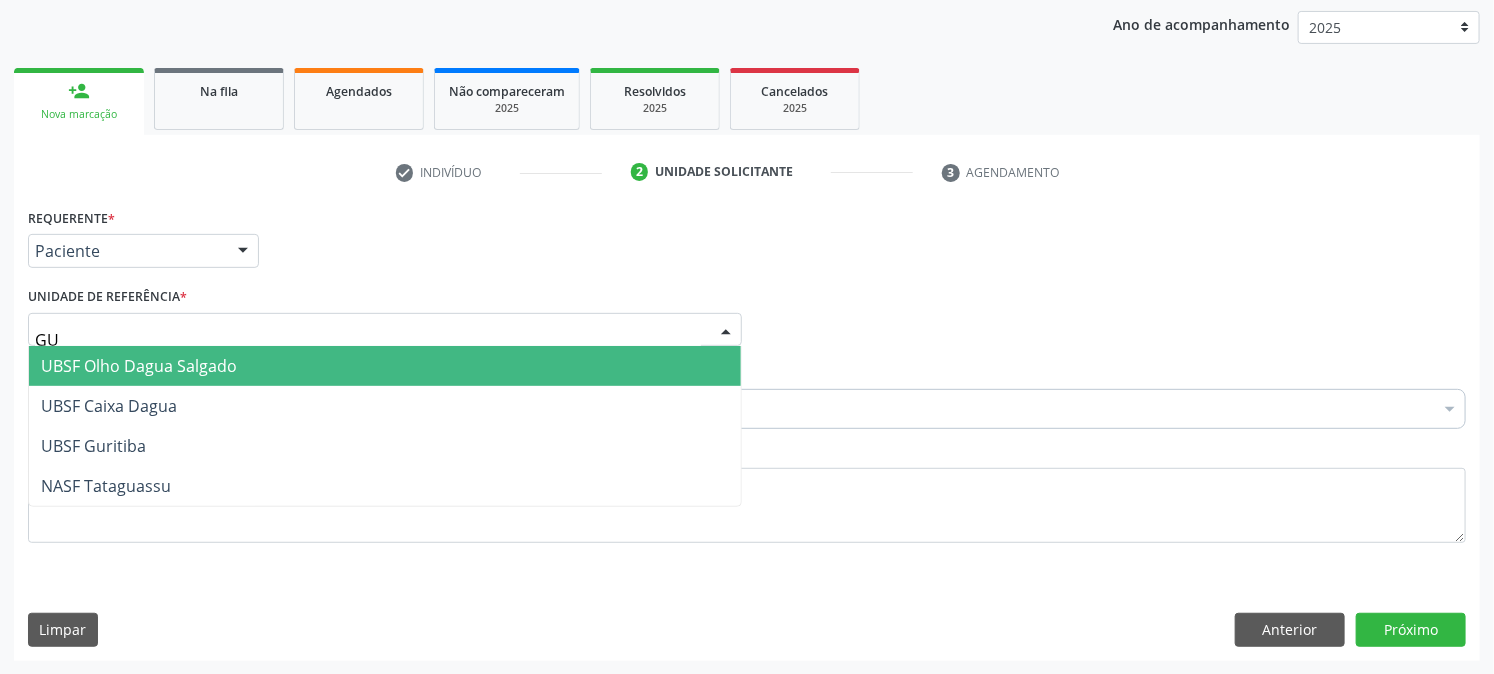 type on "GUR" 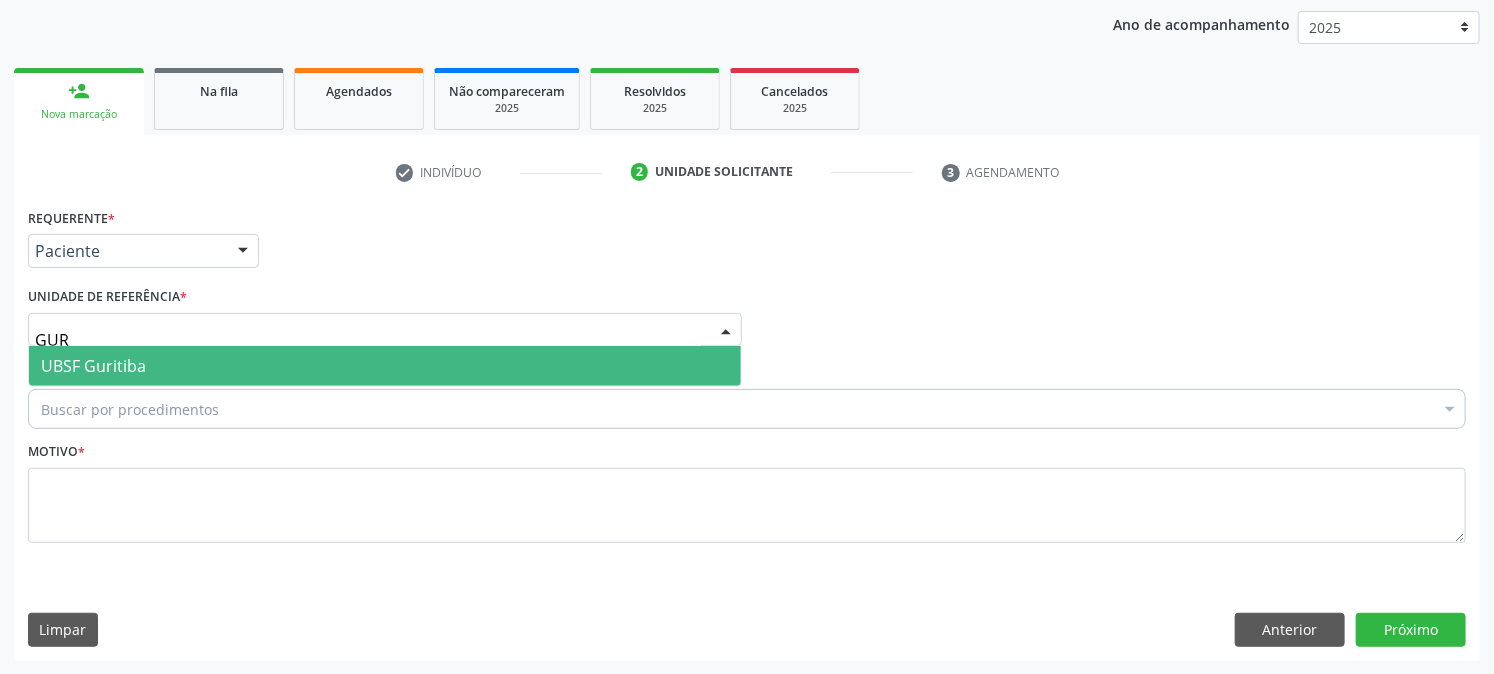 click on "UBSF Guritiba" at bounding box center [385, 366] 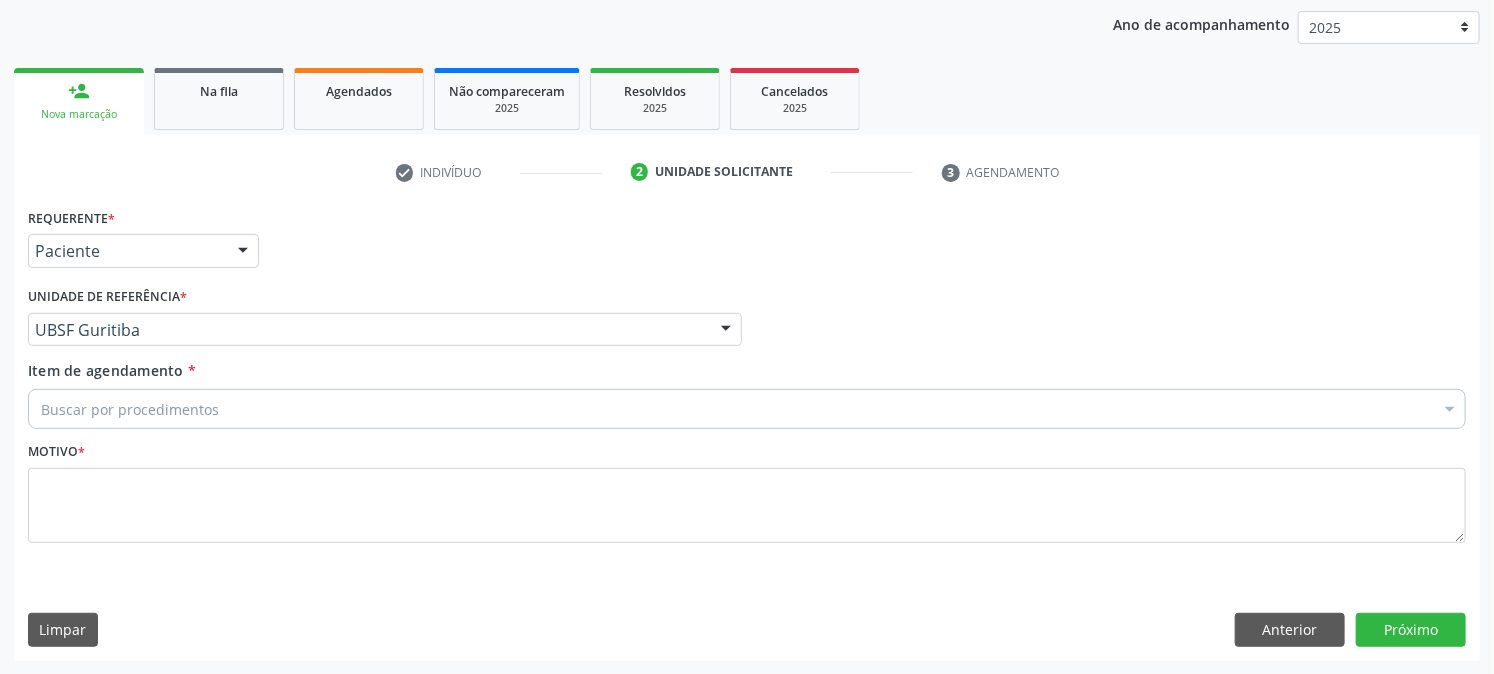 click on "Buscar por procedimentos" at bounding box center [747, 409] 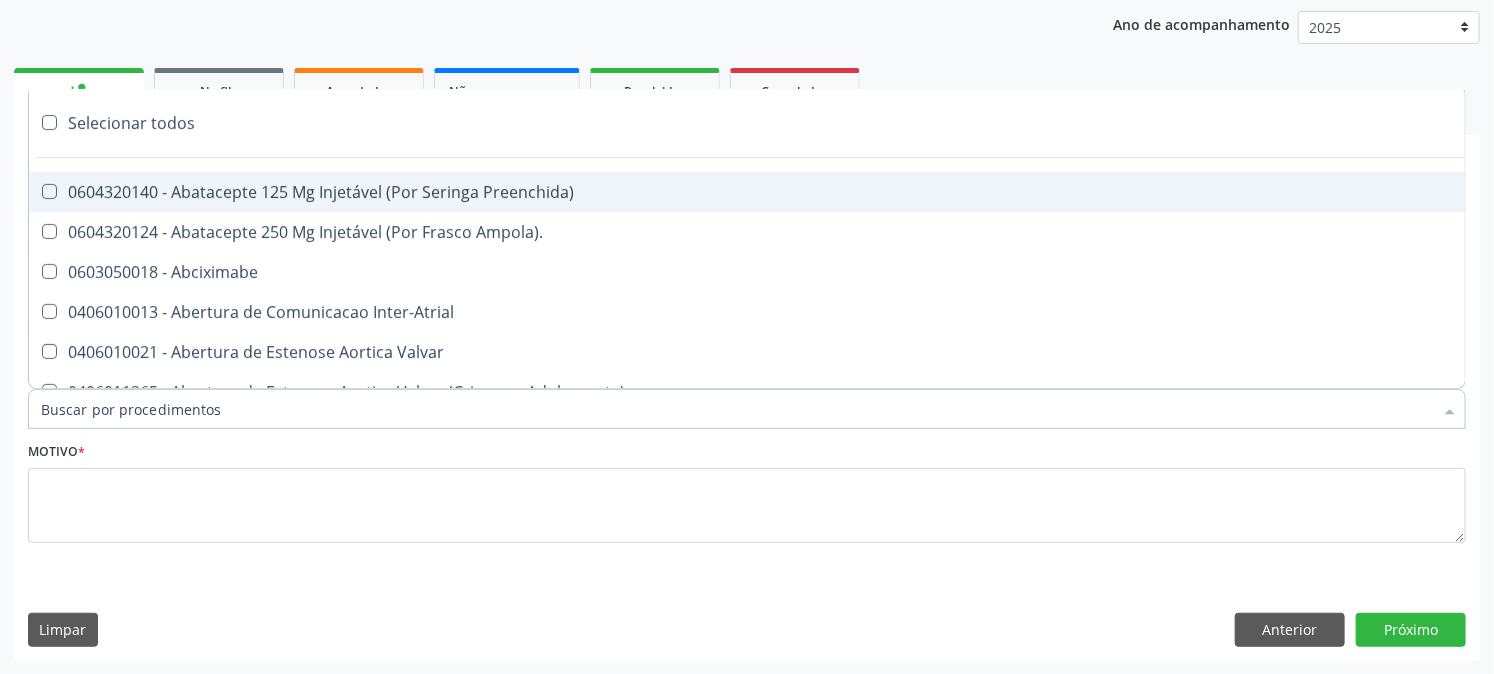 click on "Item de agendamento
*" at bounding box center (737, 409) 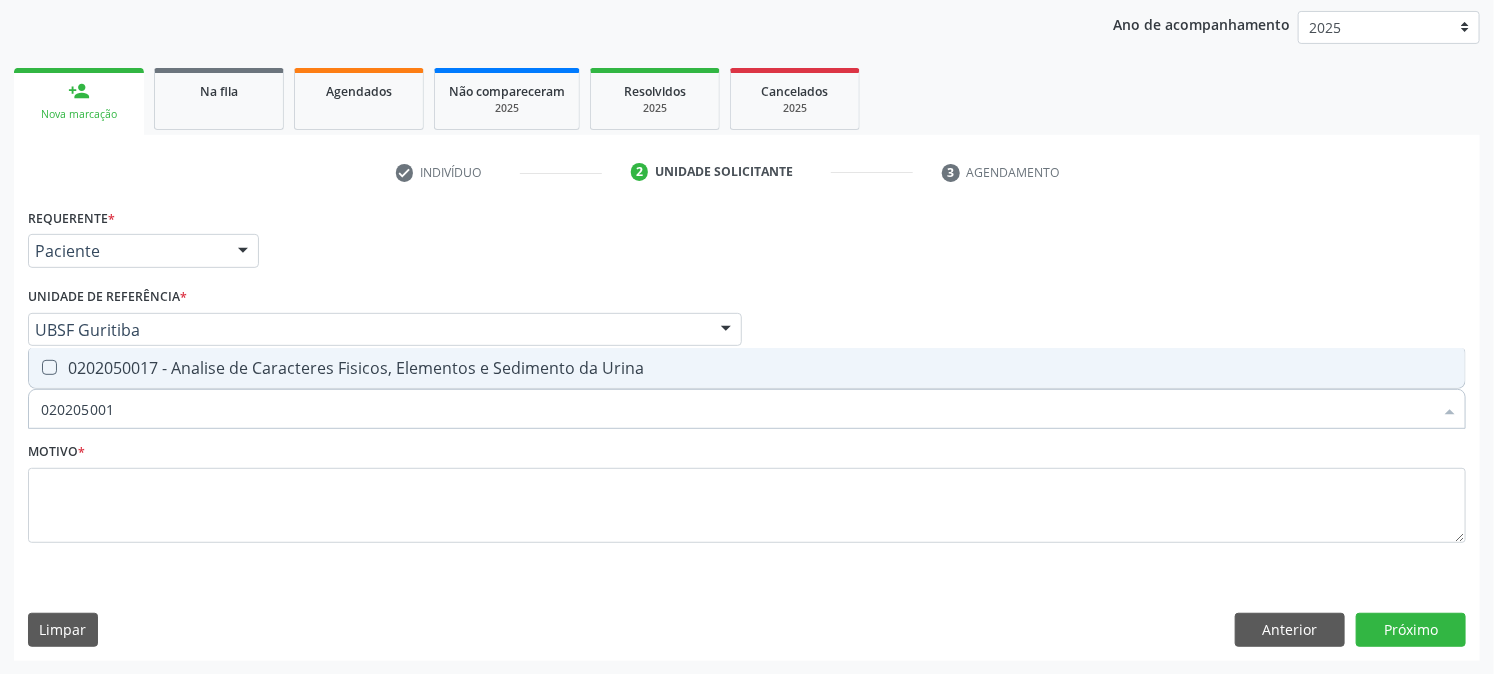 type on "0202050017" 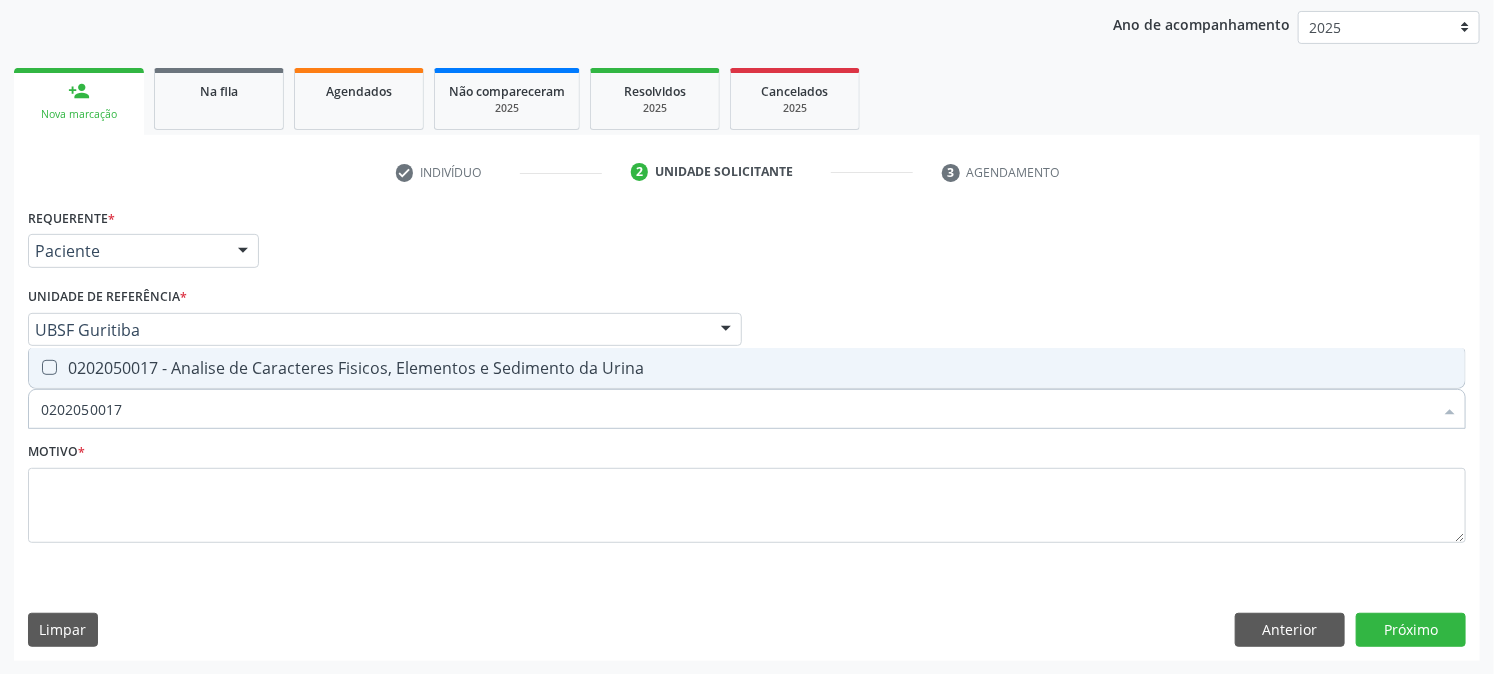 click on "0202050017 - Analise de Caracteres Fisicos, Elementos e Sedimento da Urina" at bounding box center (747, 368) 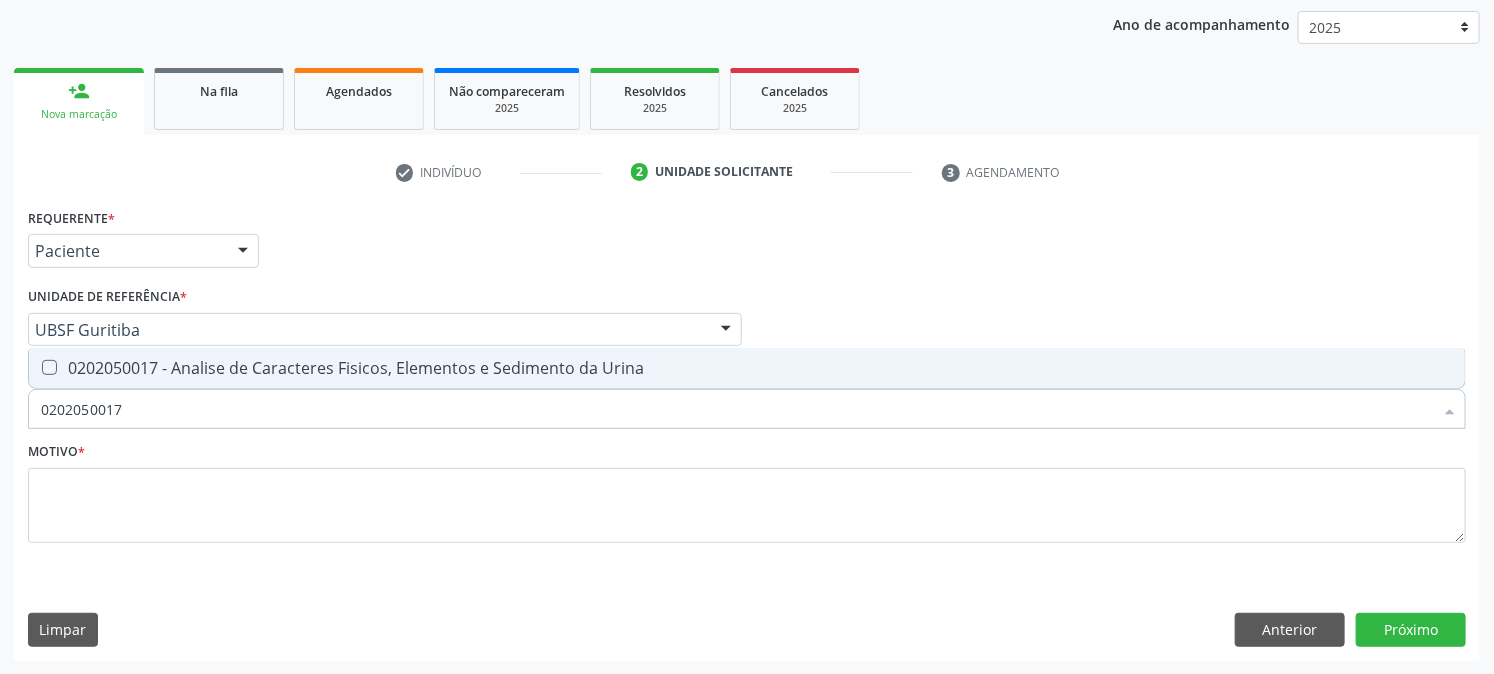 checkbox on "true" 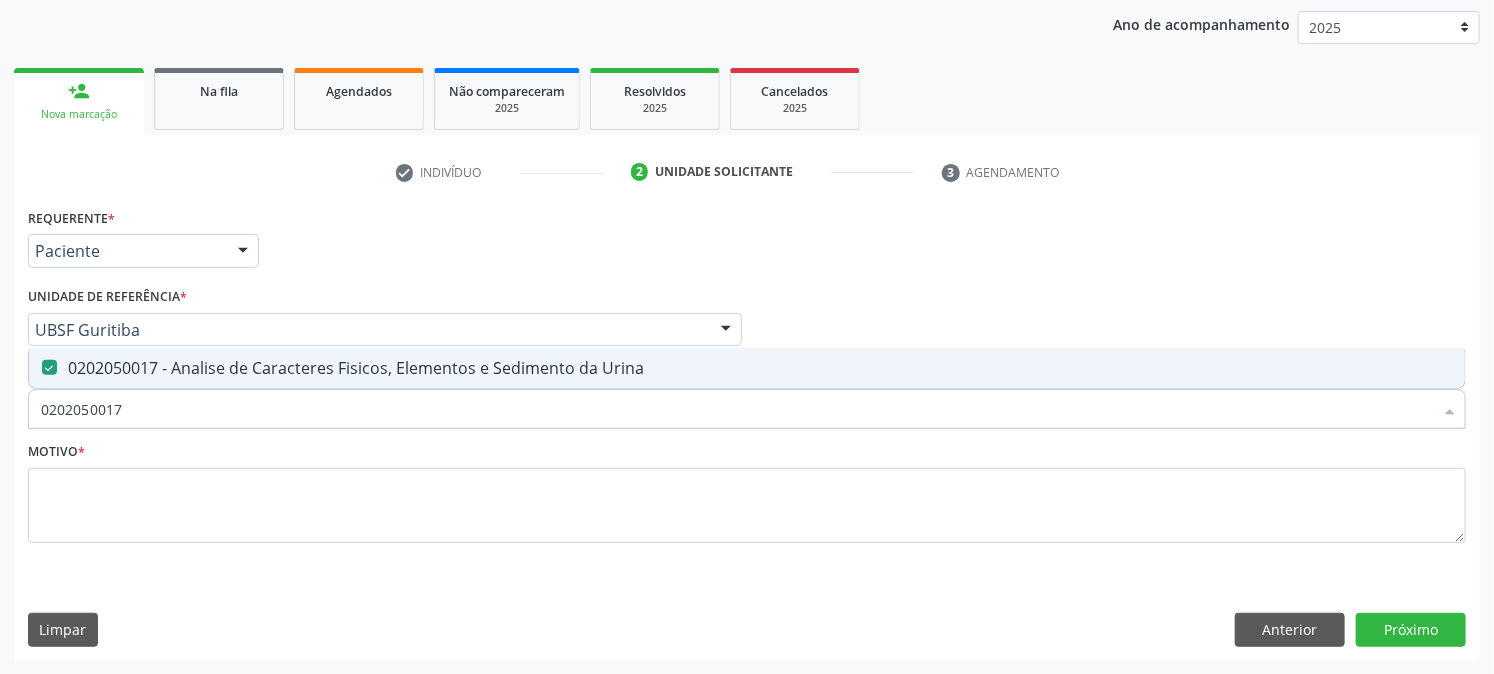 drag, startPoint x: 211, startPoint y: 411, endPoint x: 0, endPoint y: 441, distance: 213.12202 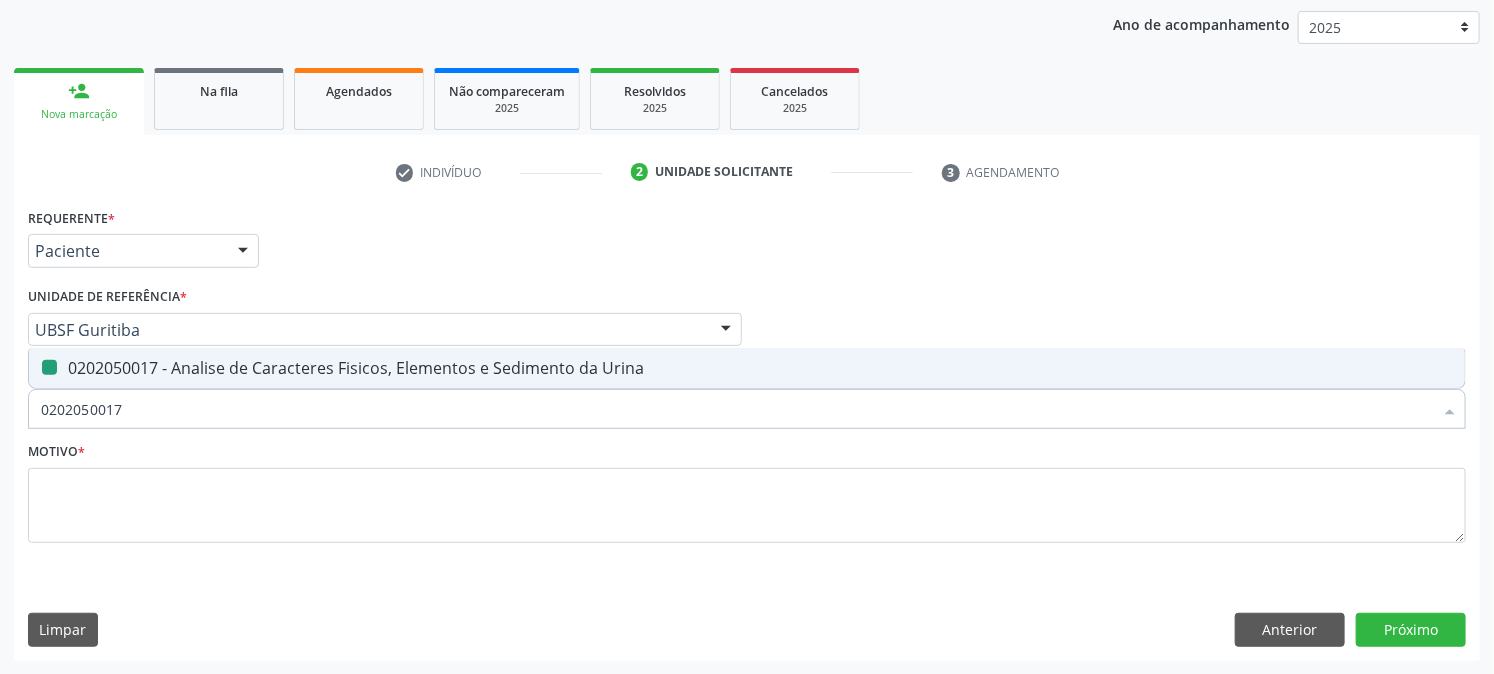 type 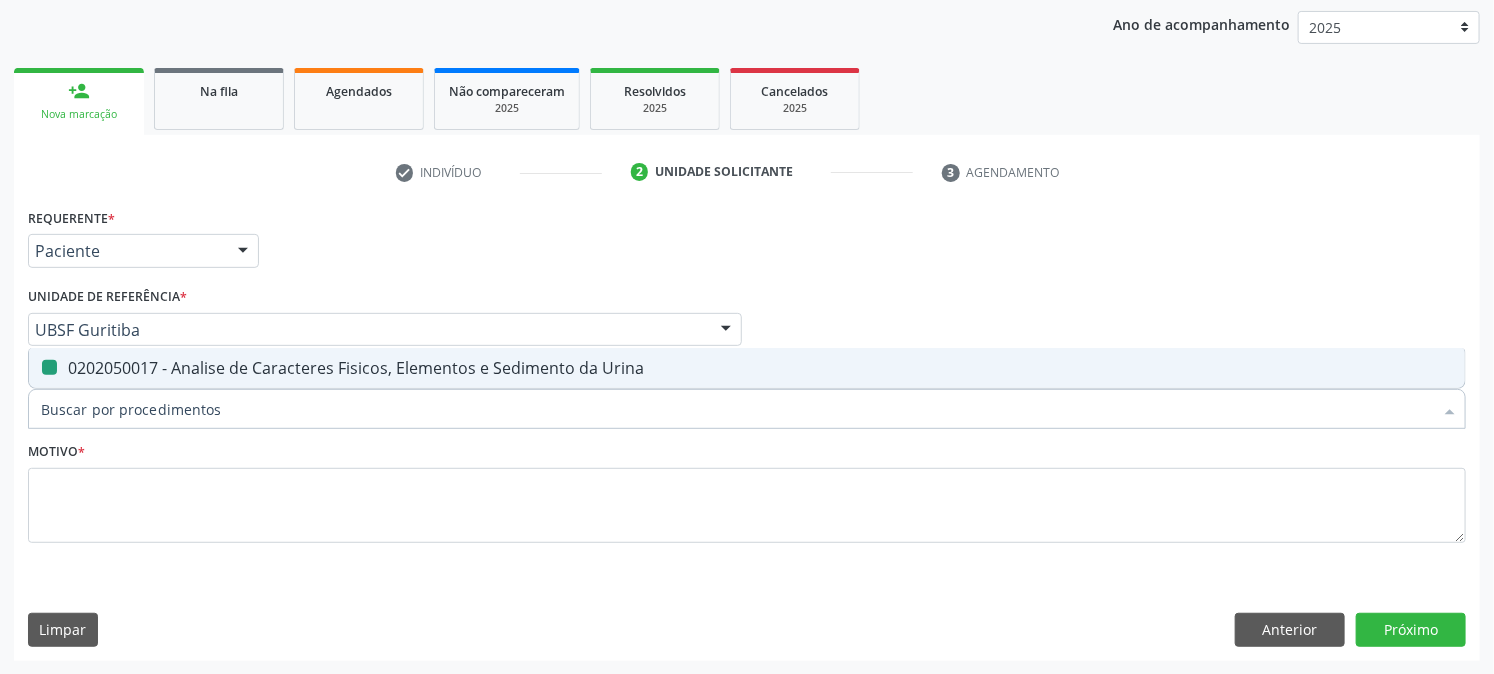 checkbox on "false" 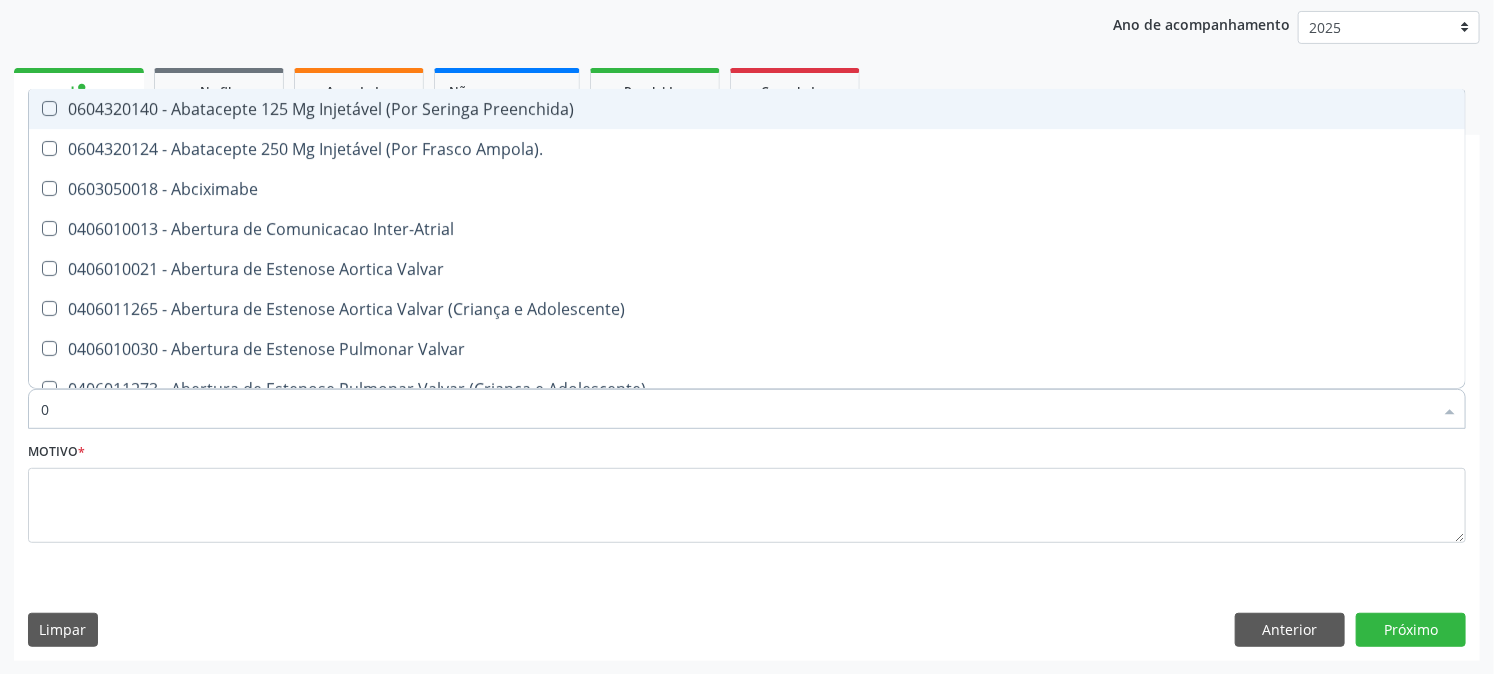 type on "02" 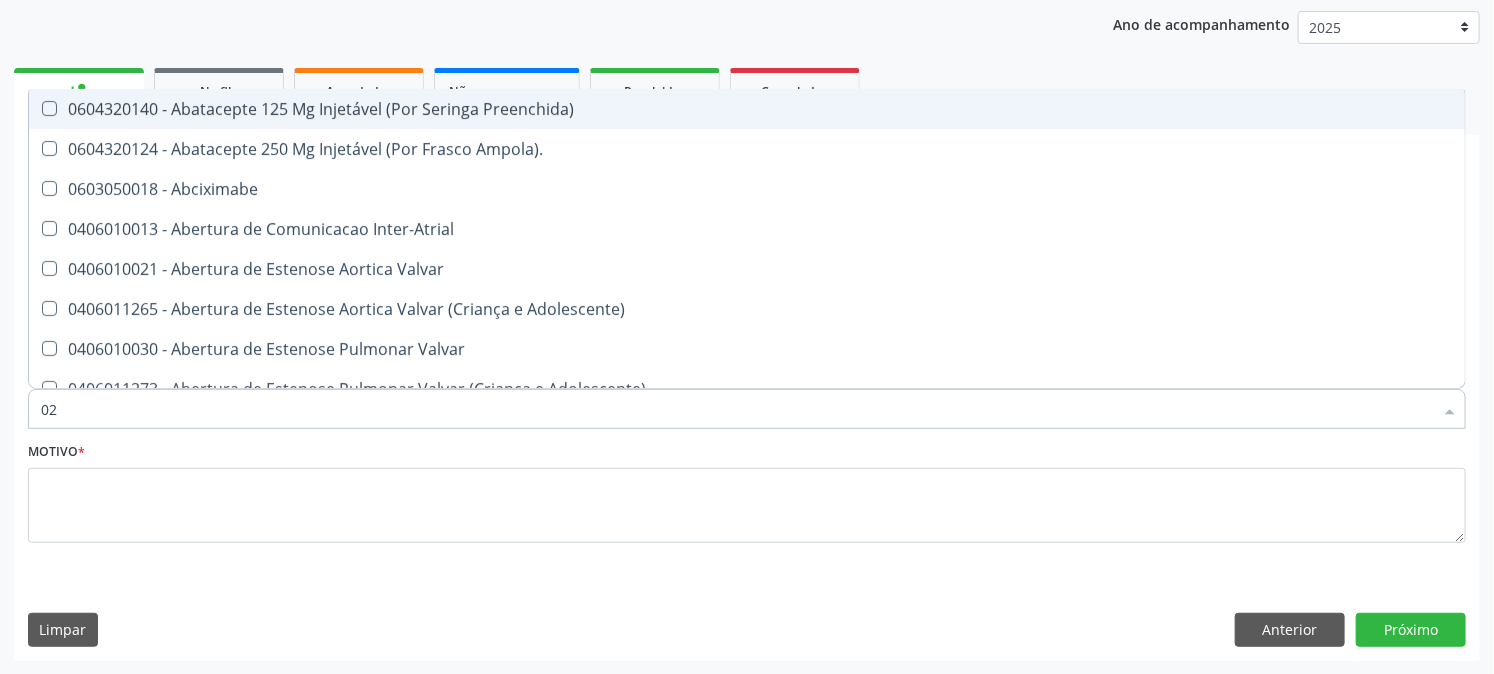 checkbox on "true" 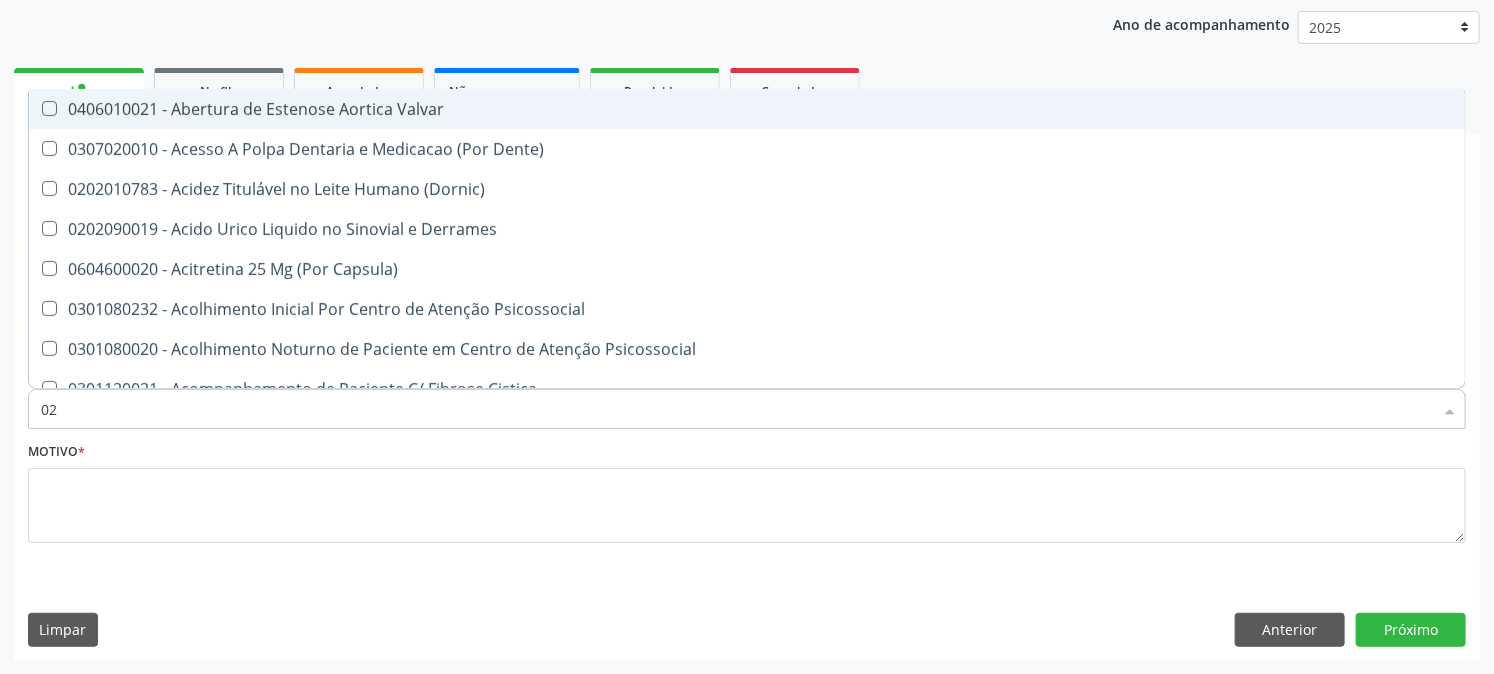 type on "020" 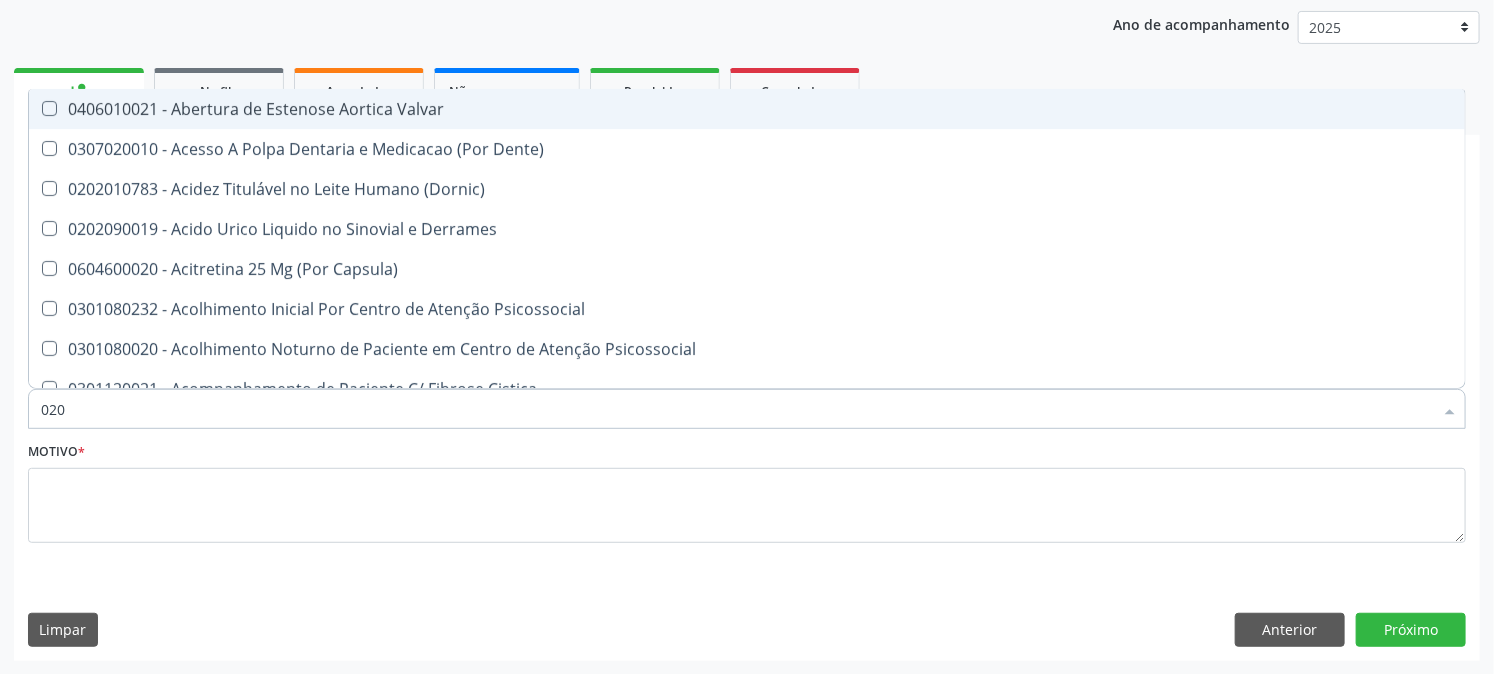 checkbox on "true" 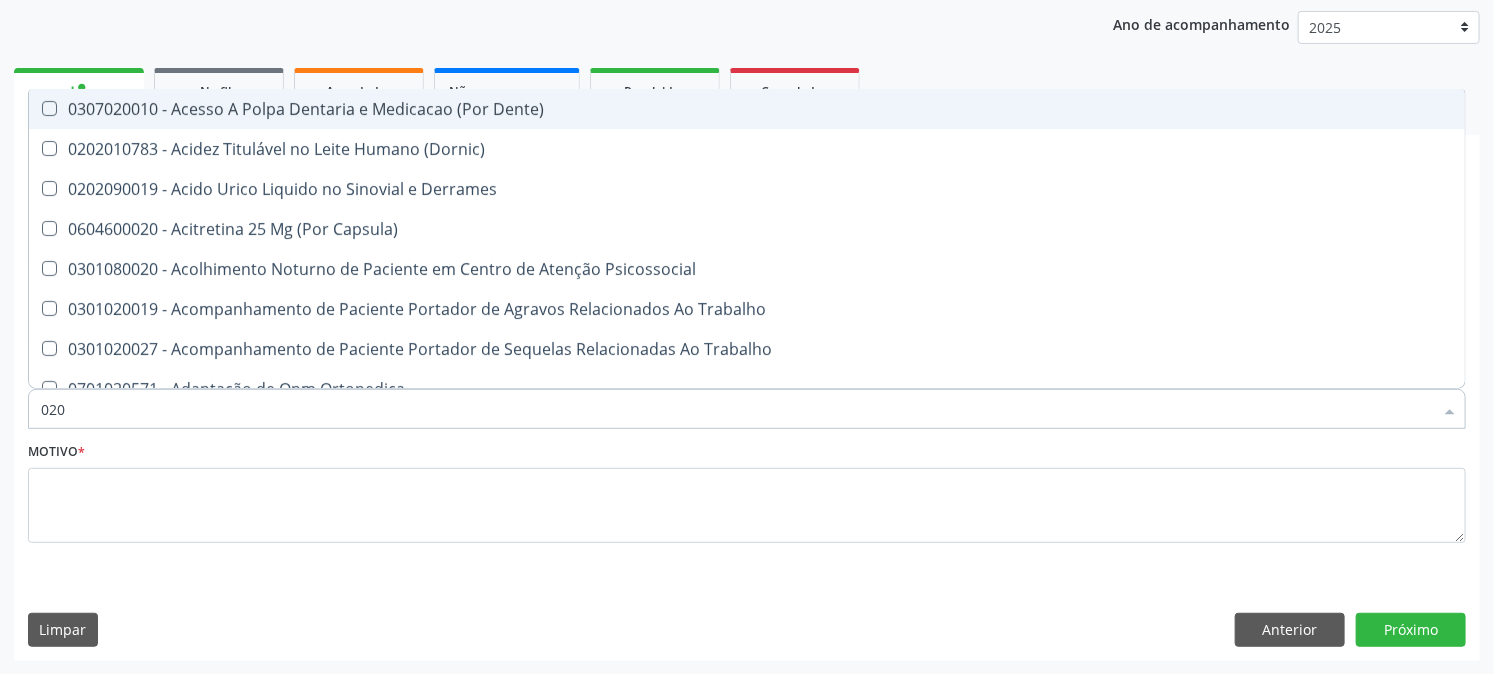 type on "0202" 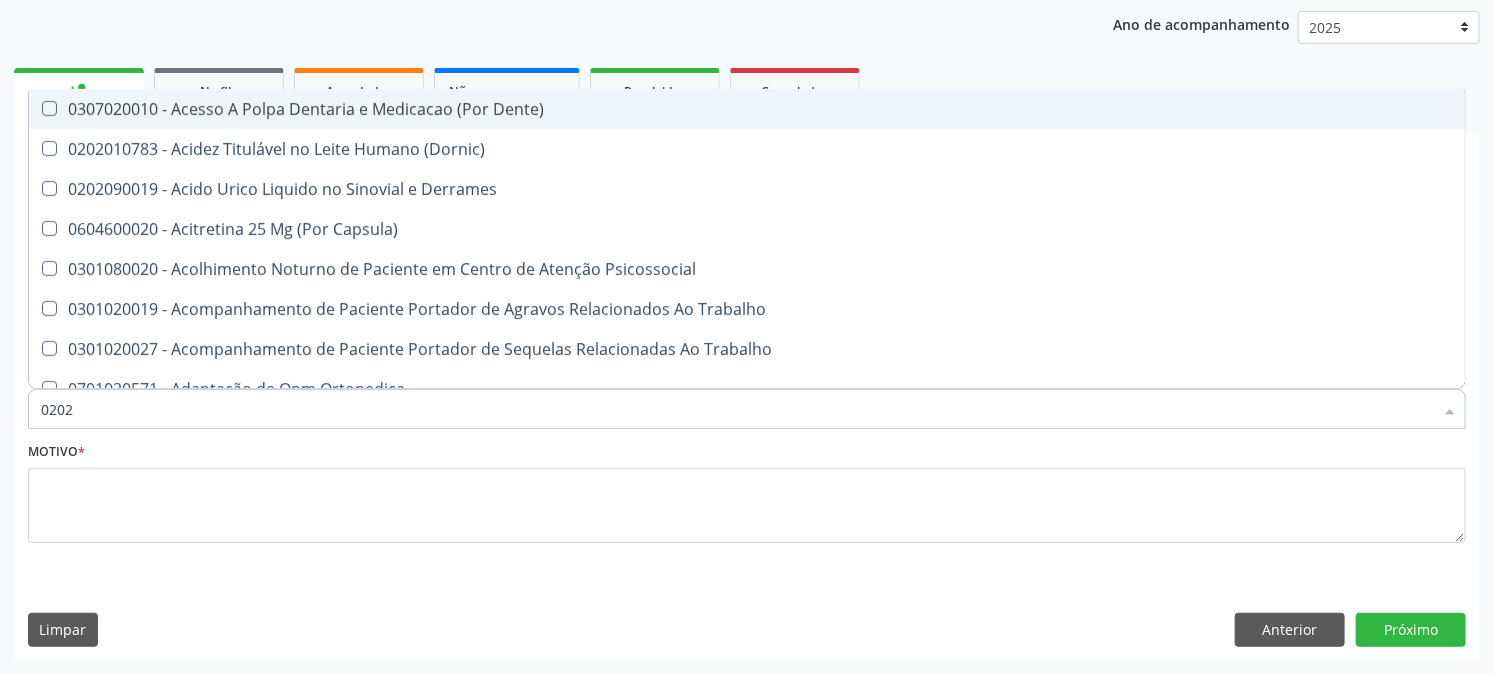 checkbox on "true" 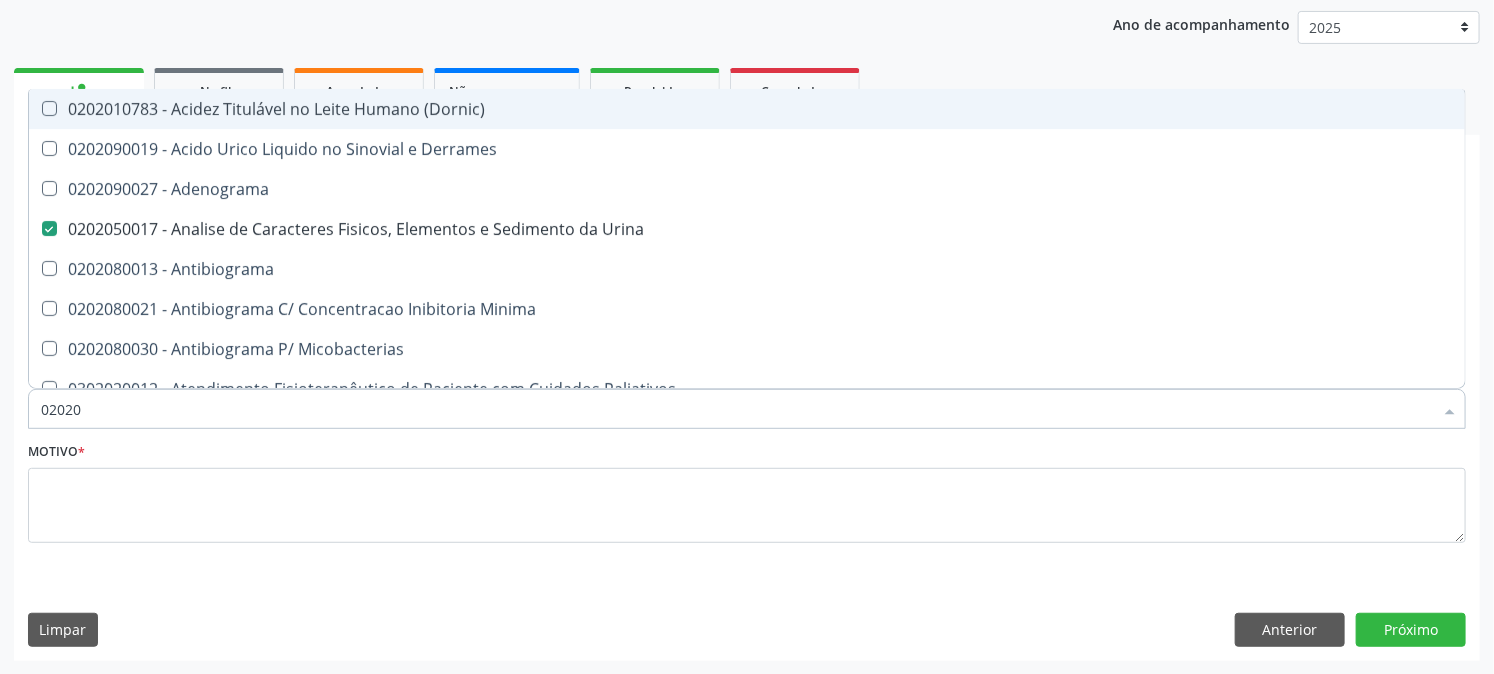 type on "020202" 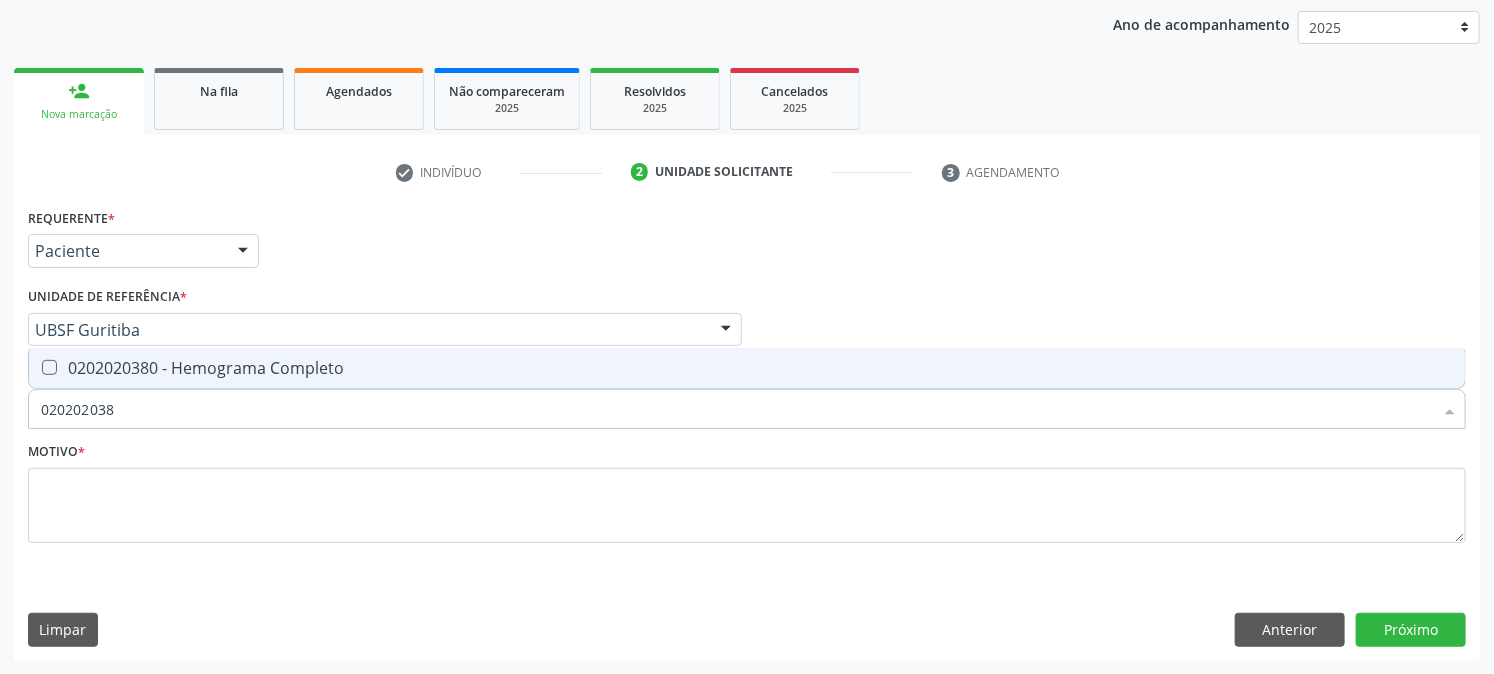 type on "0202020380" 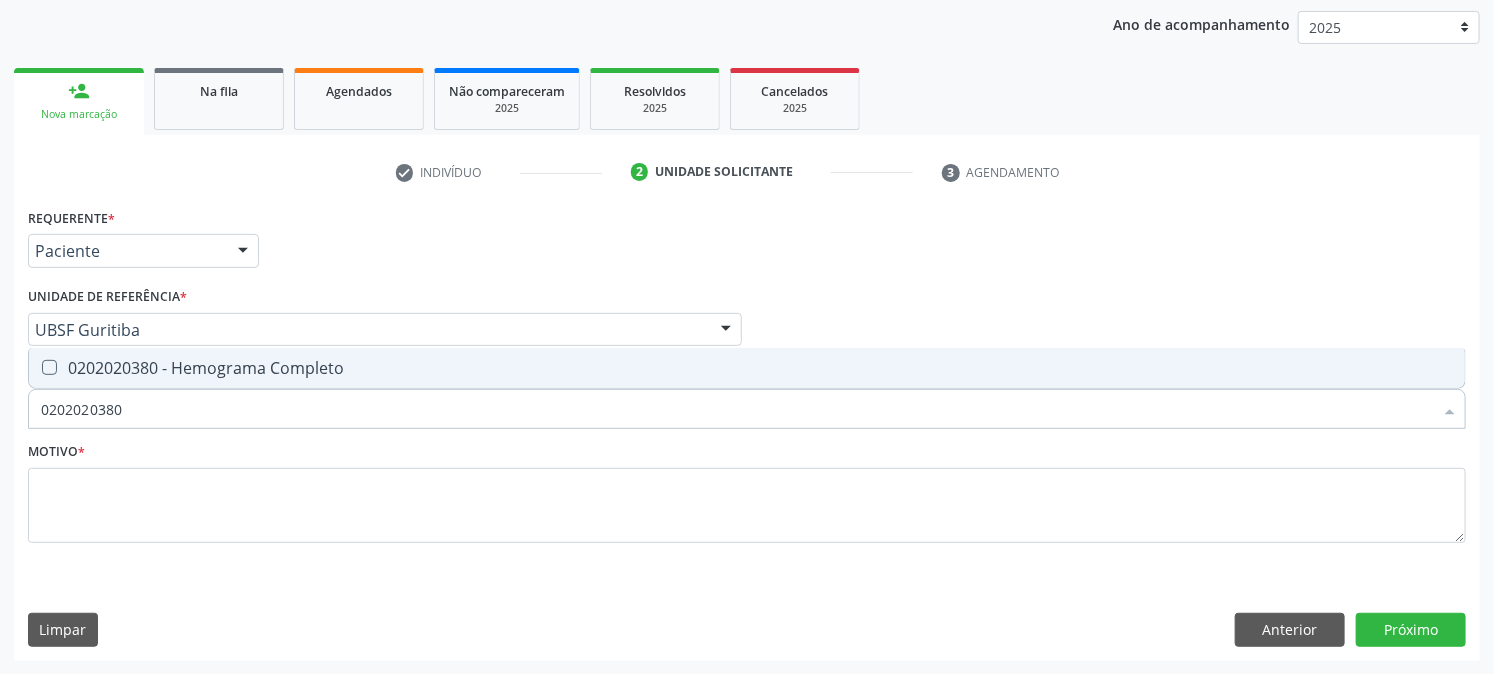 click on "0202020380 - Hemograma Completo" at bounding box center [747, 368] 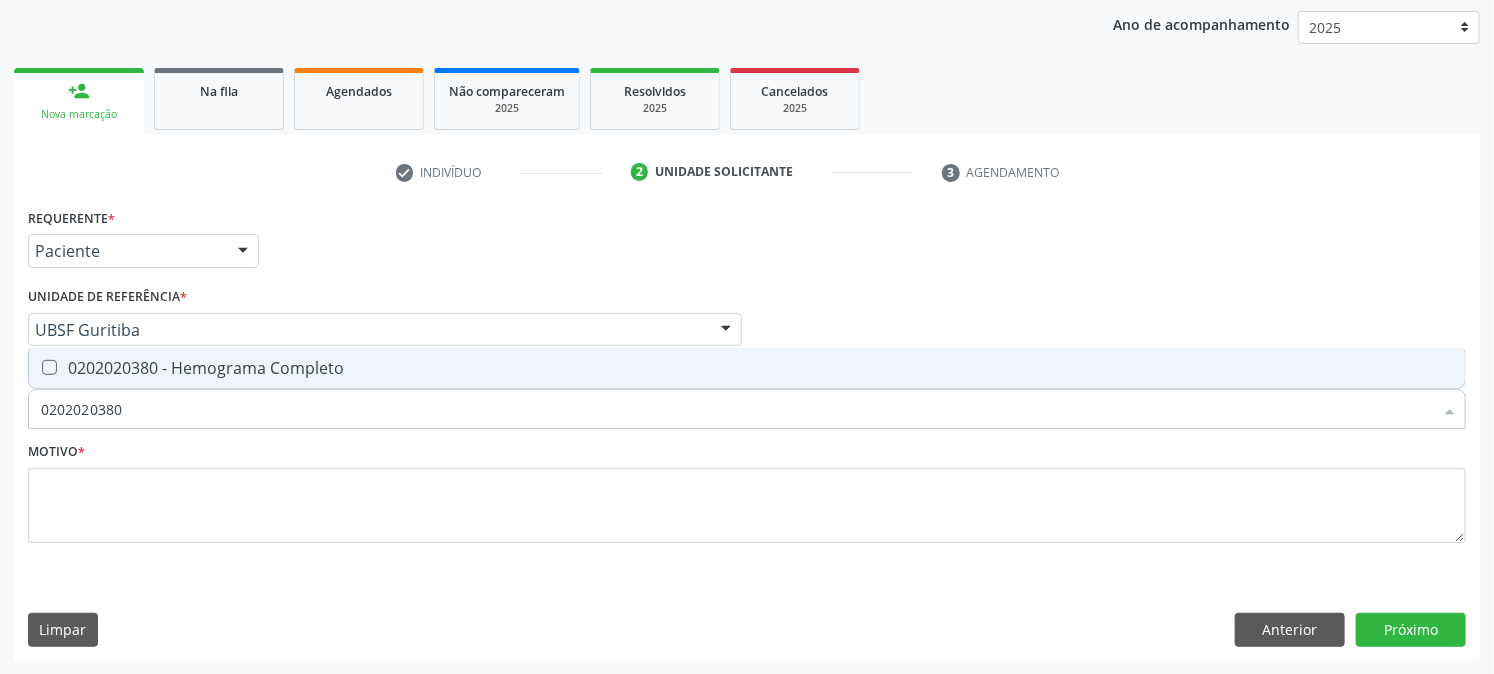 checkbox on "true" 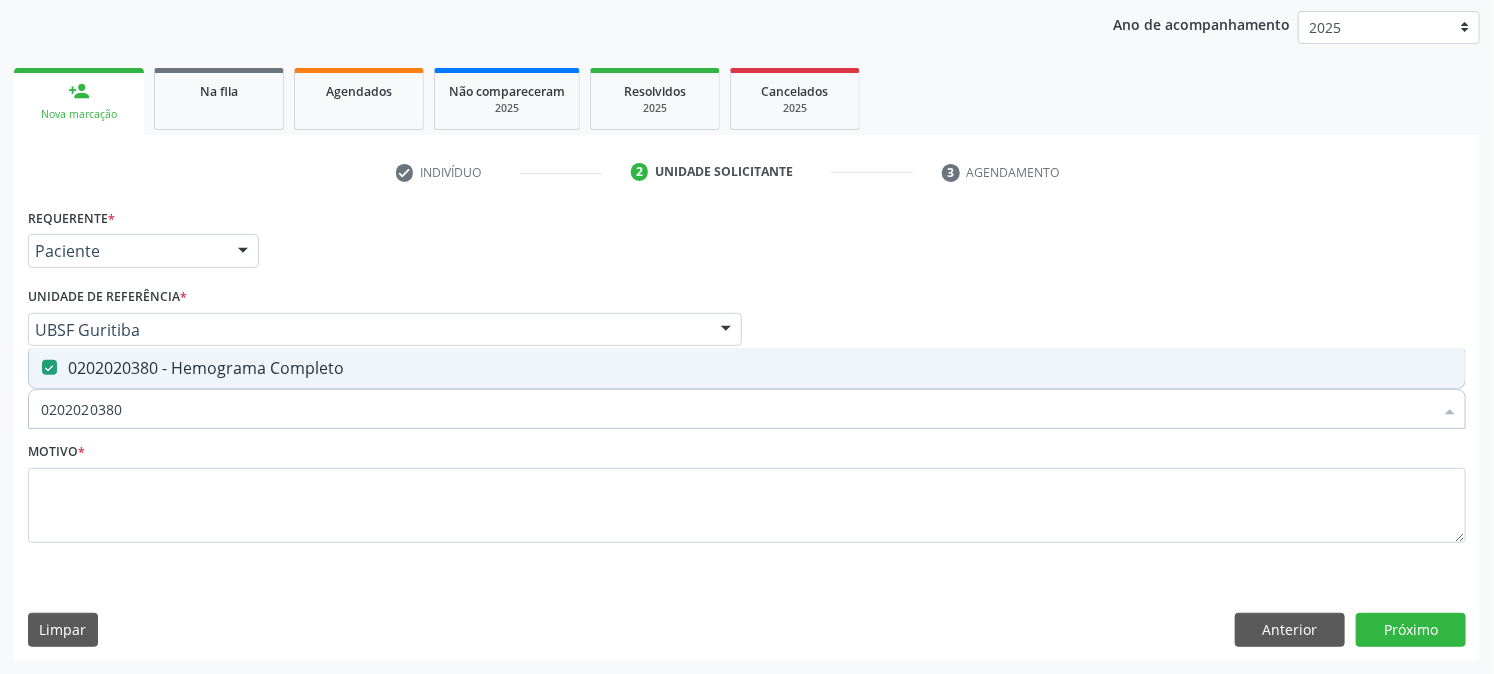 drag, startPoint x: 177, startPoint y: 405, endPoint x: 0, endPoint y: 473, distance: 189.61276 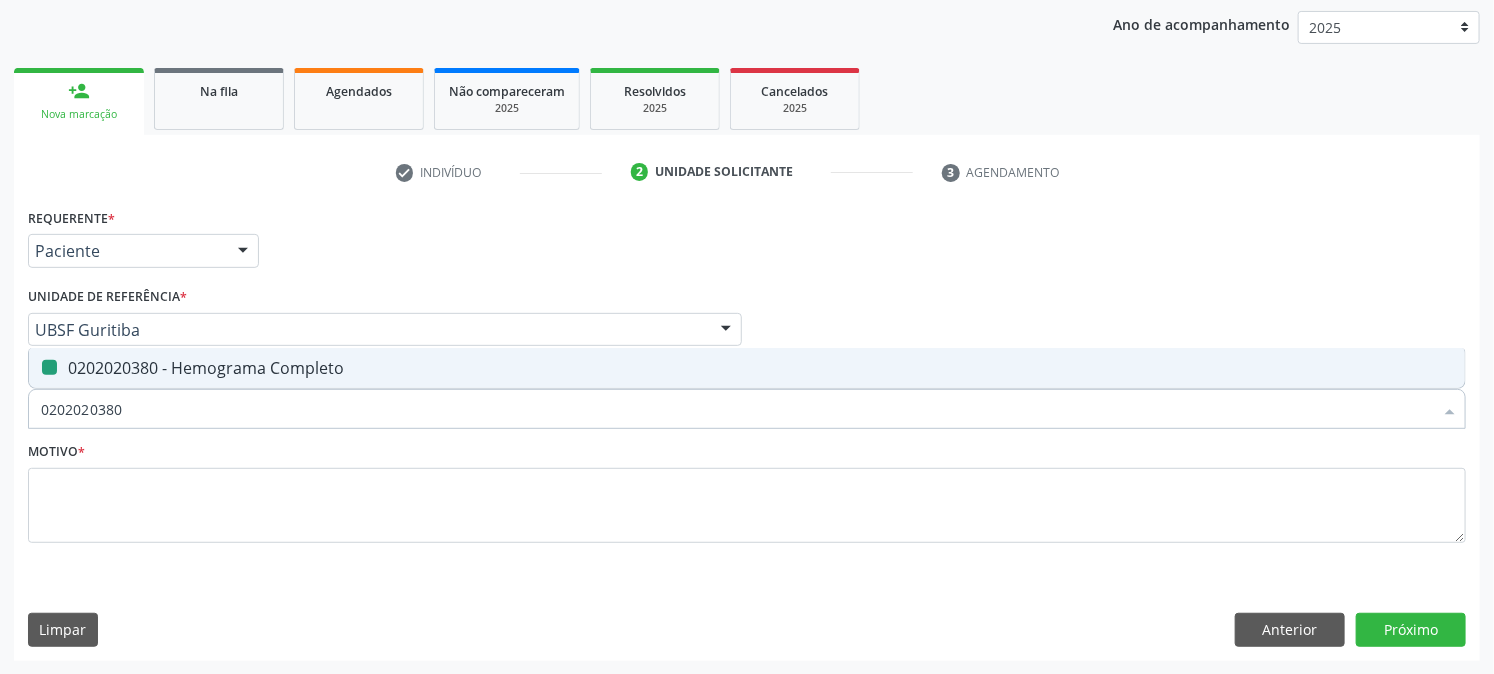 type 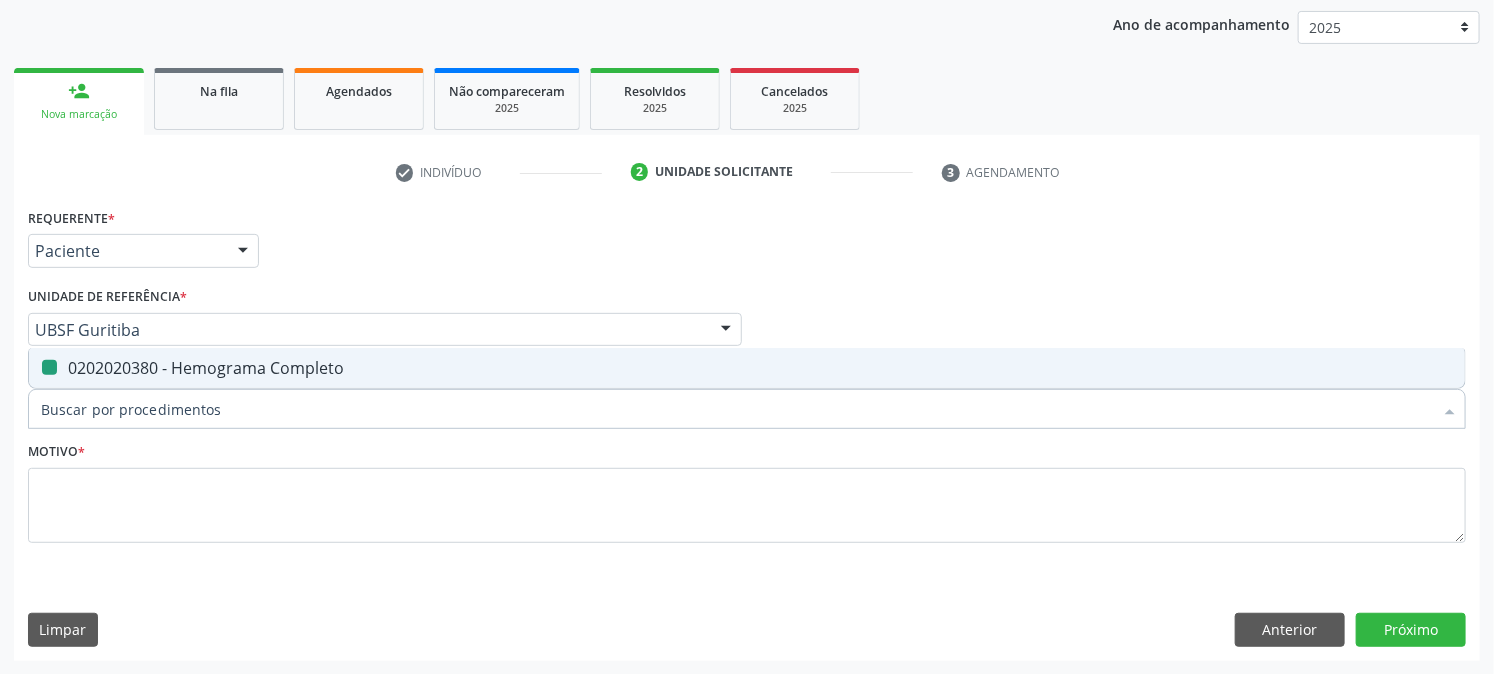 checkbox on "false" 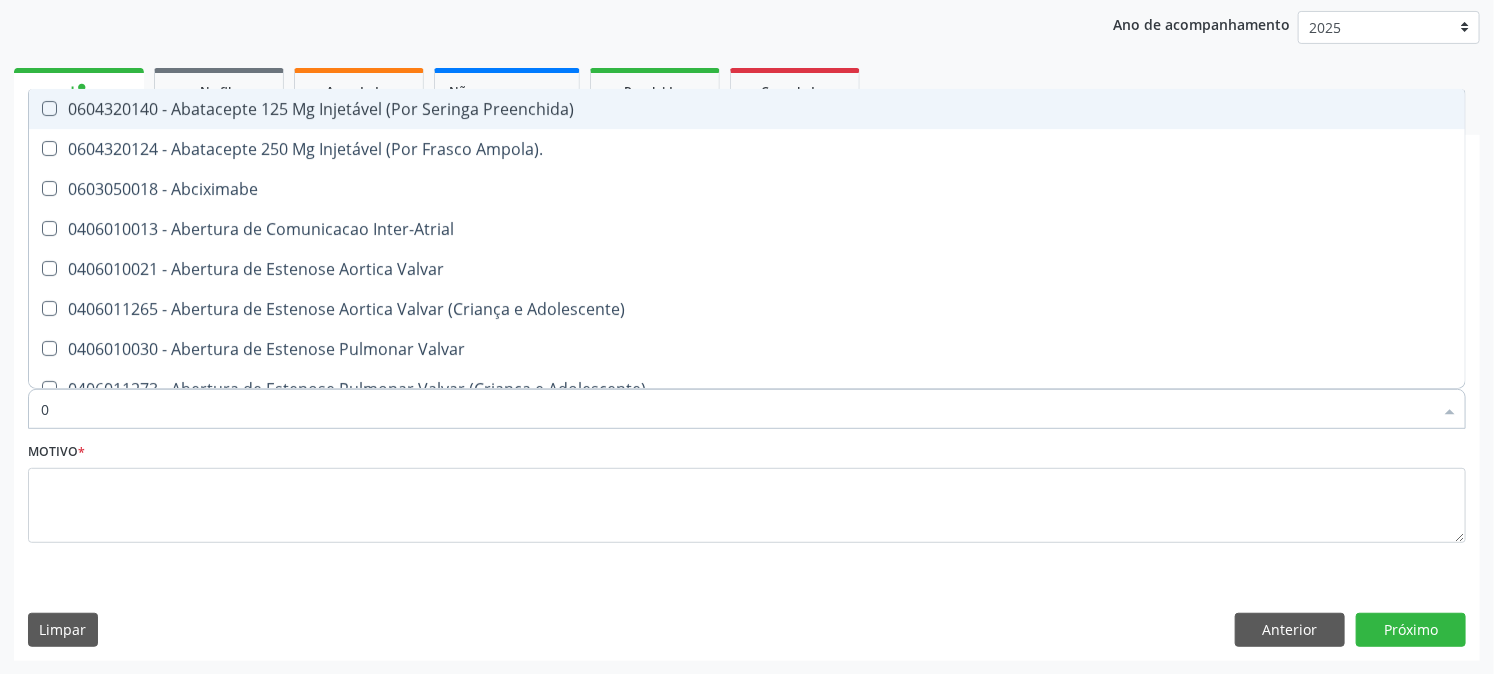 type on "02" 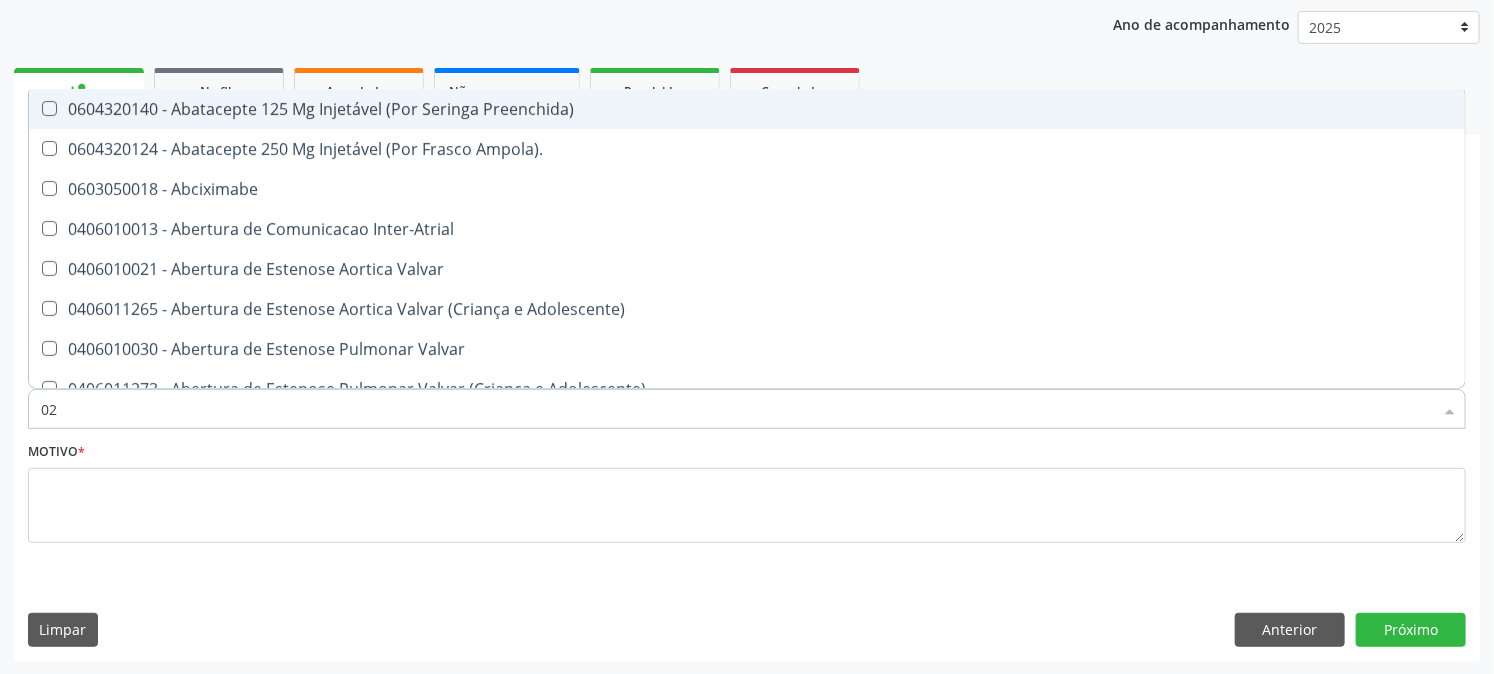 checkbox on "true" 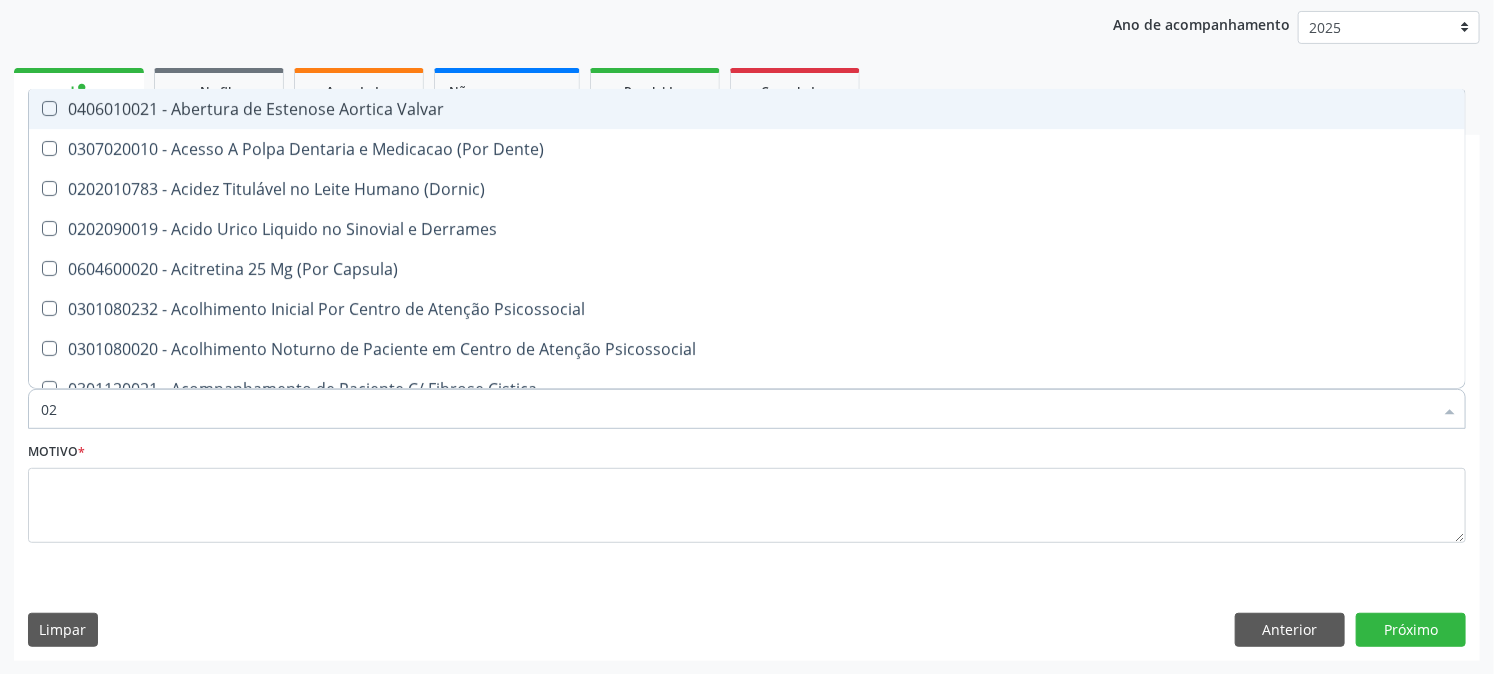 type on "020" 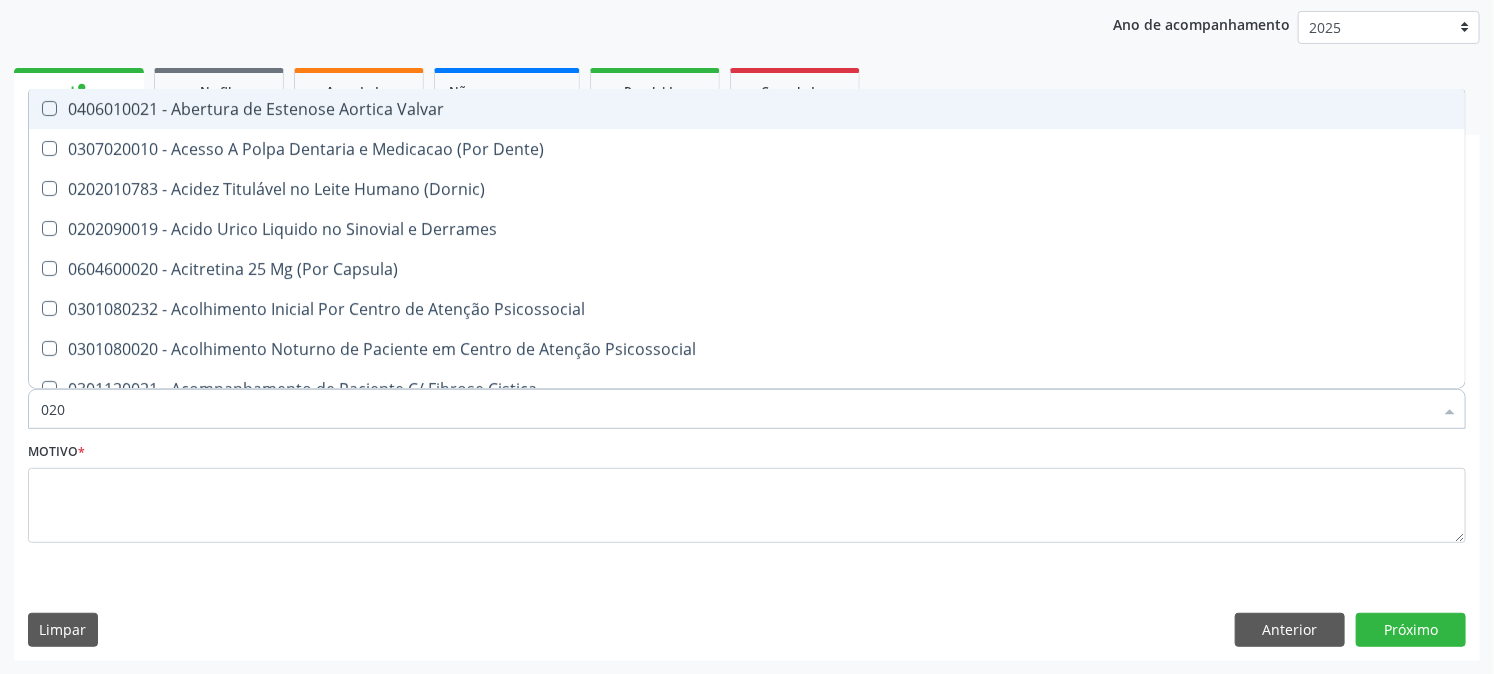 checkbox on "true" 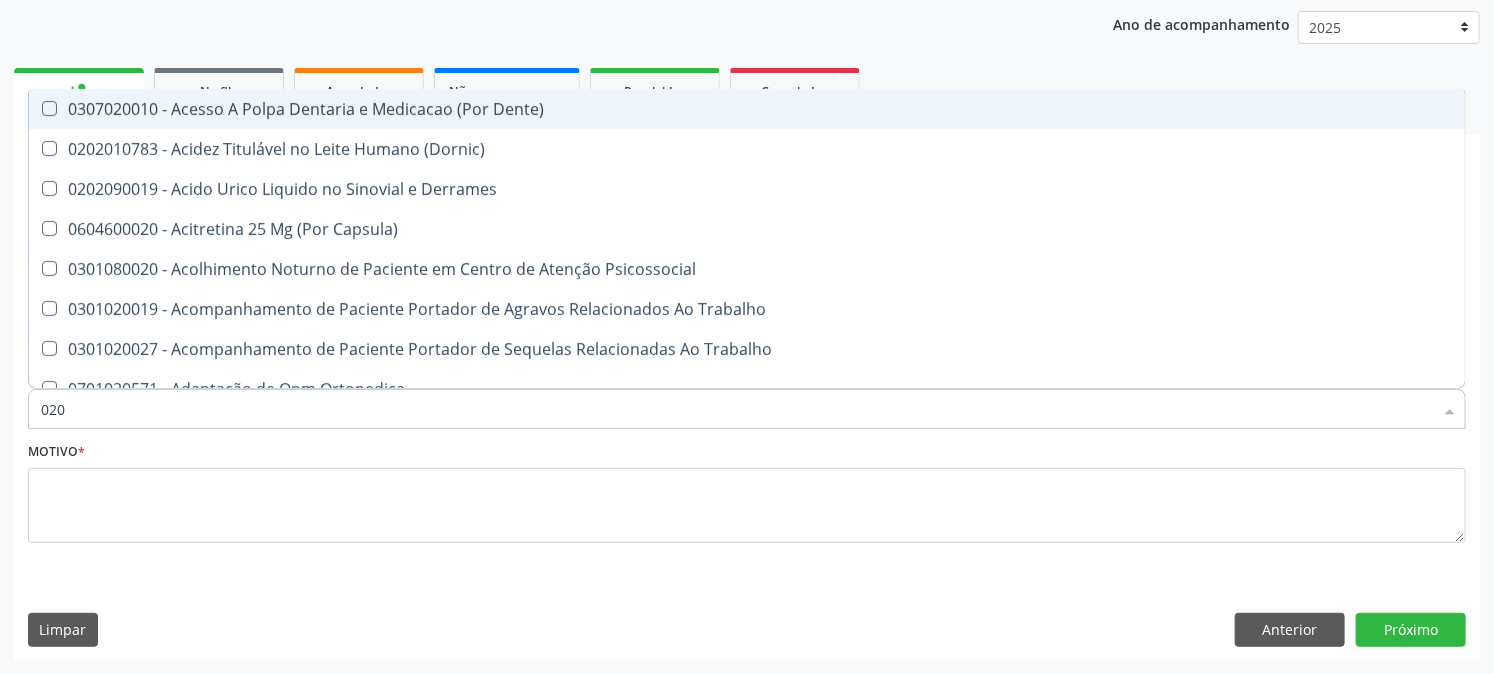 type on "0202" 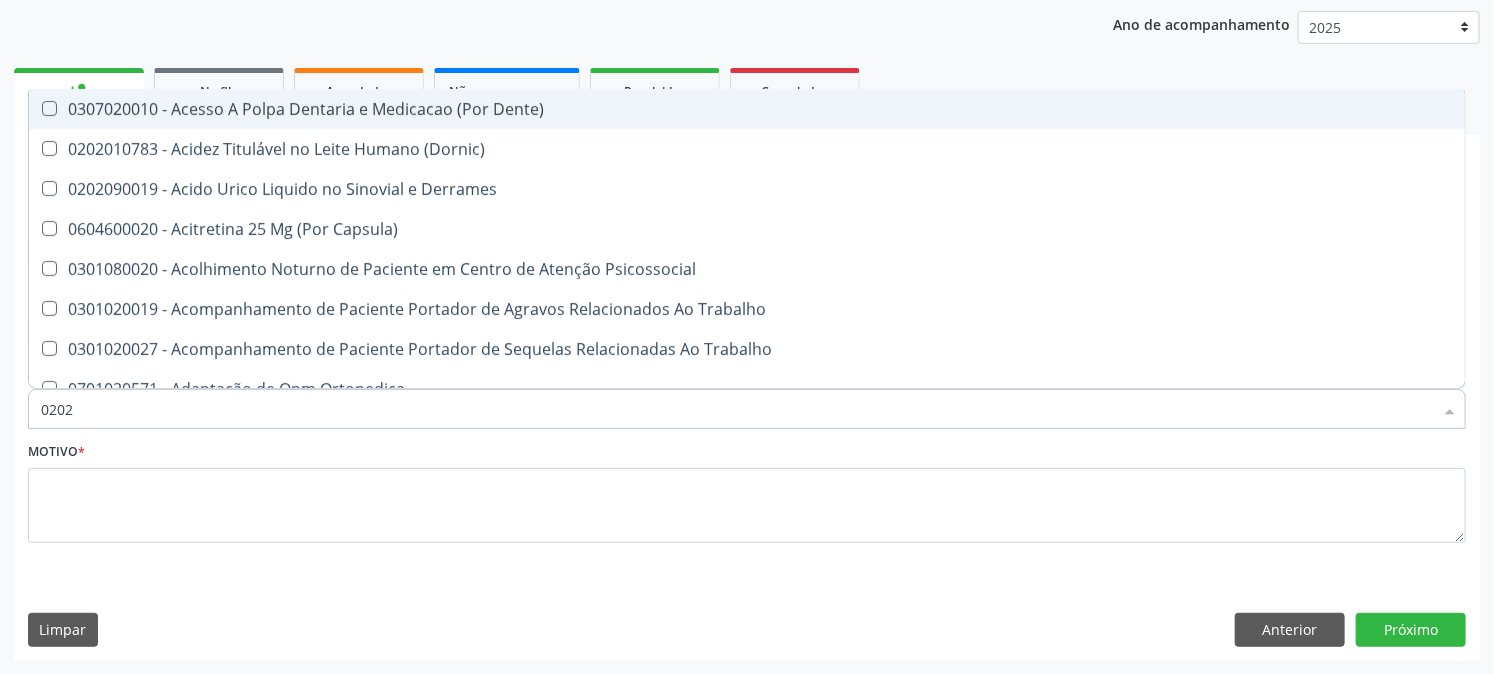 checkbox on "true" 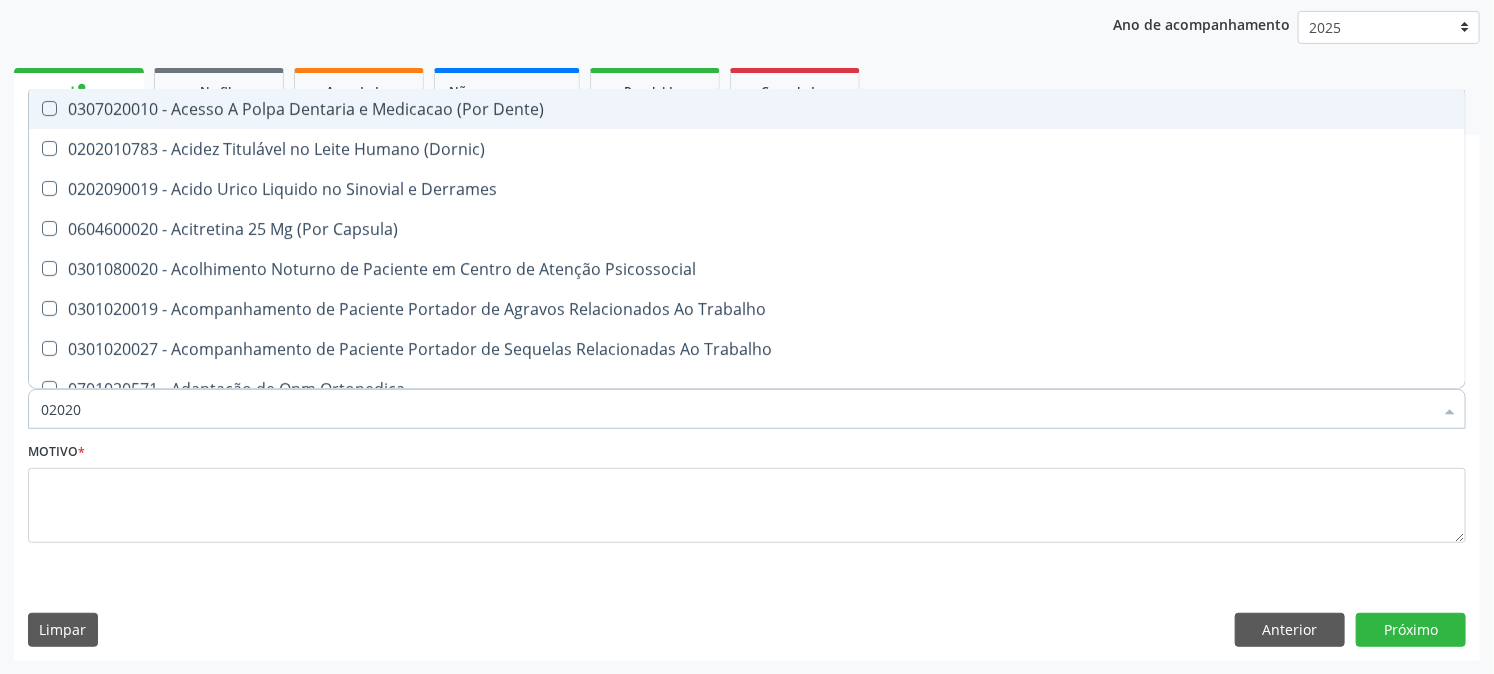 checkbox on "true" 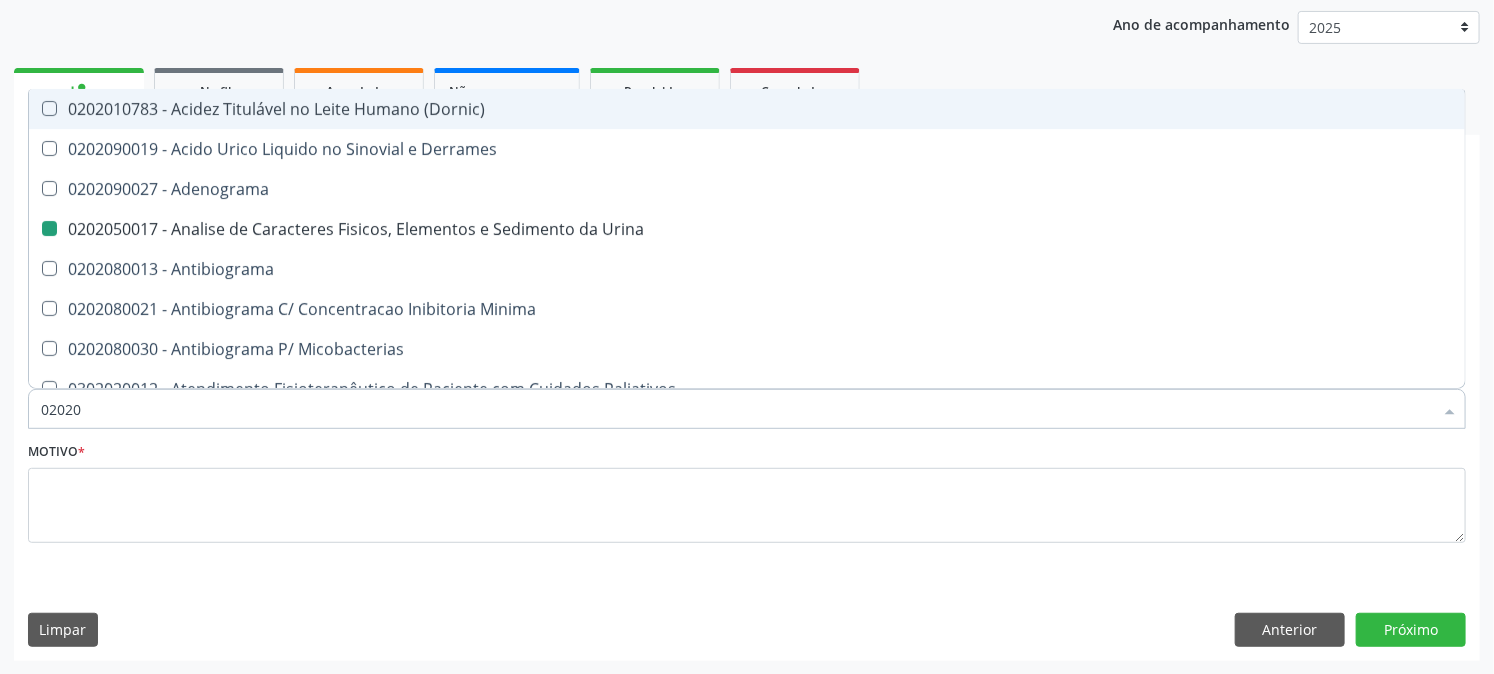 type on "020203" 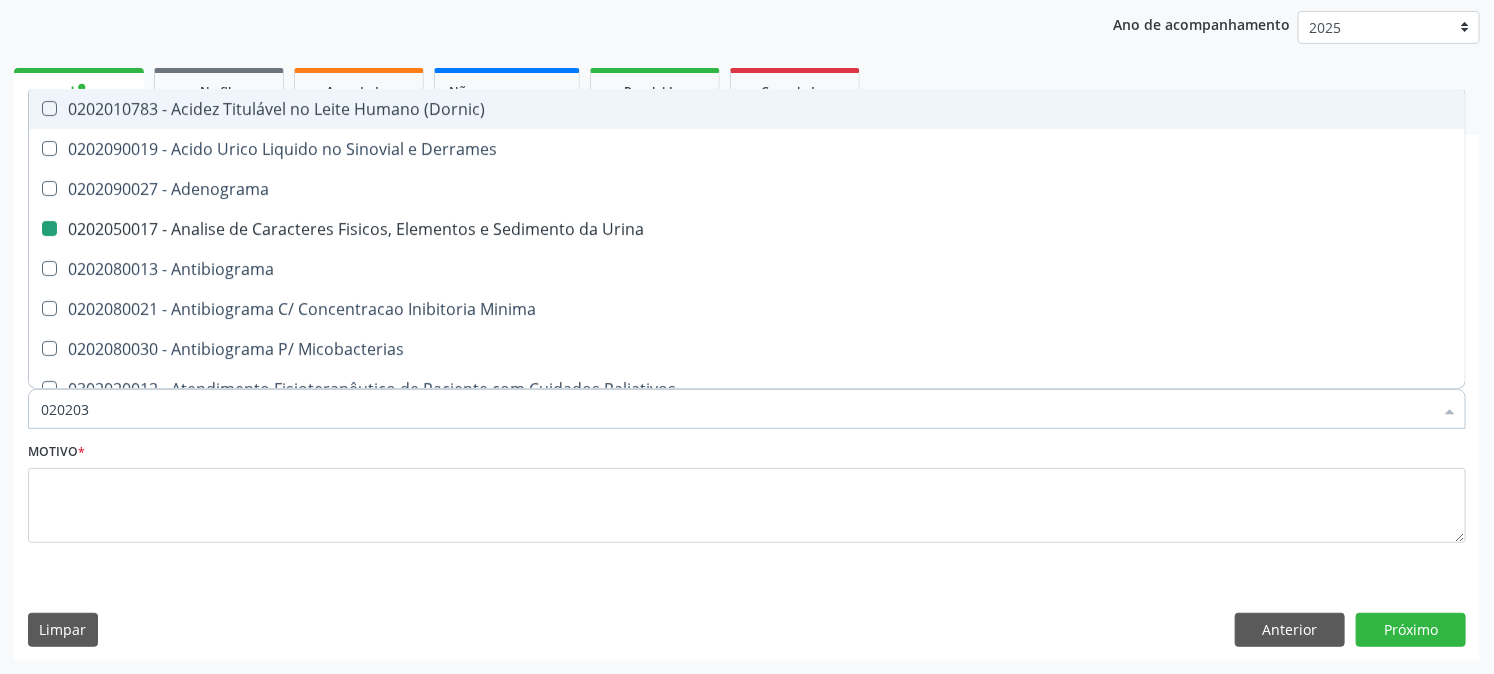 checkbox on "false" 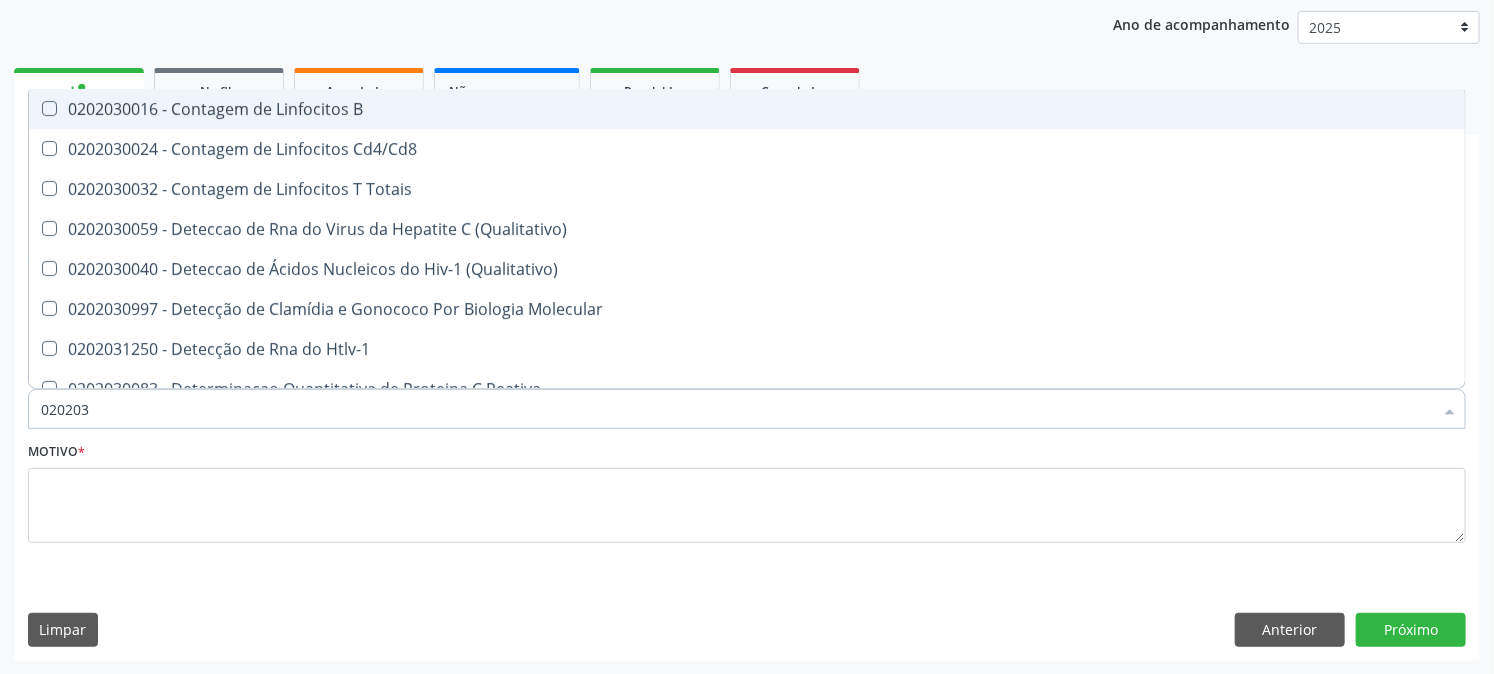 type on "0202030" 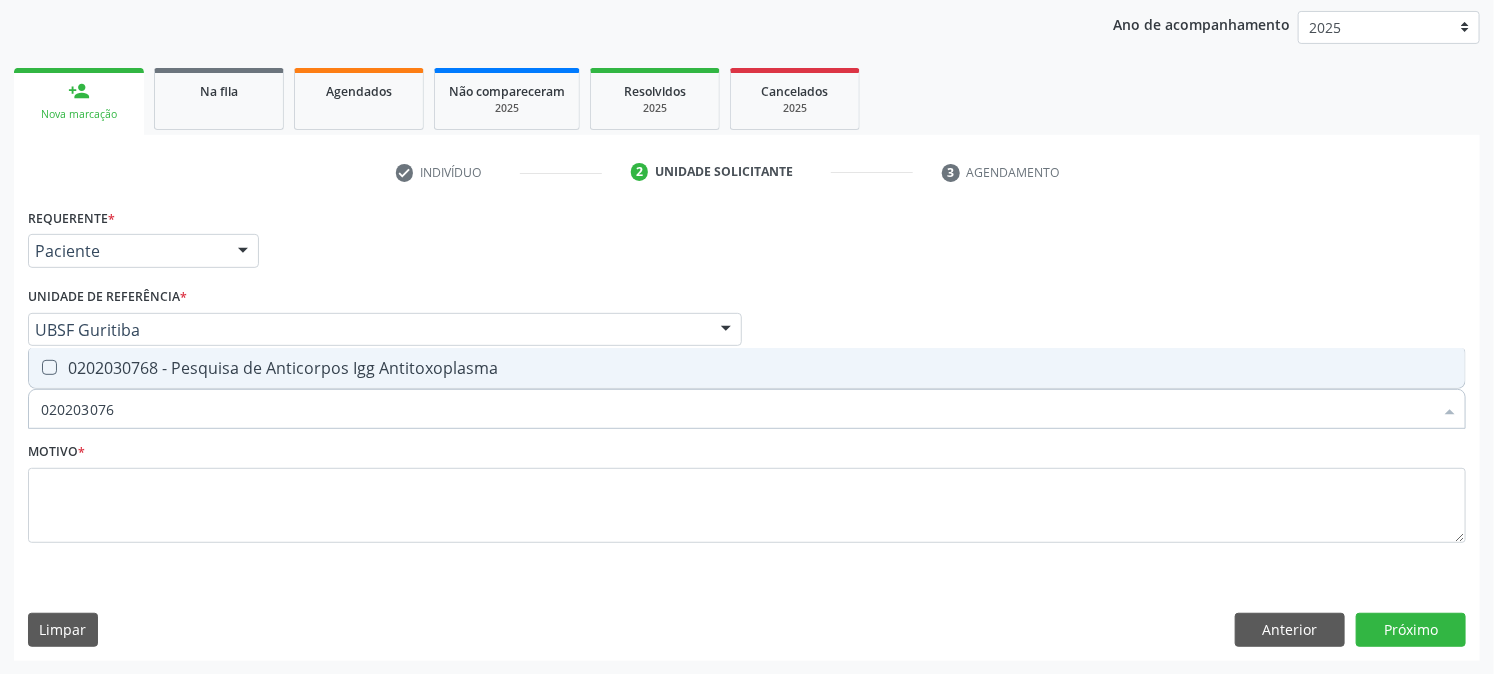 type on "0202030768" 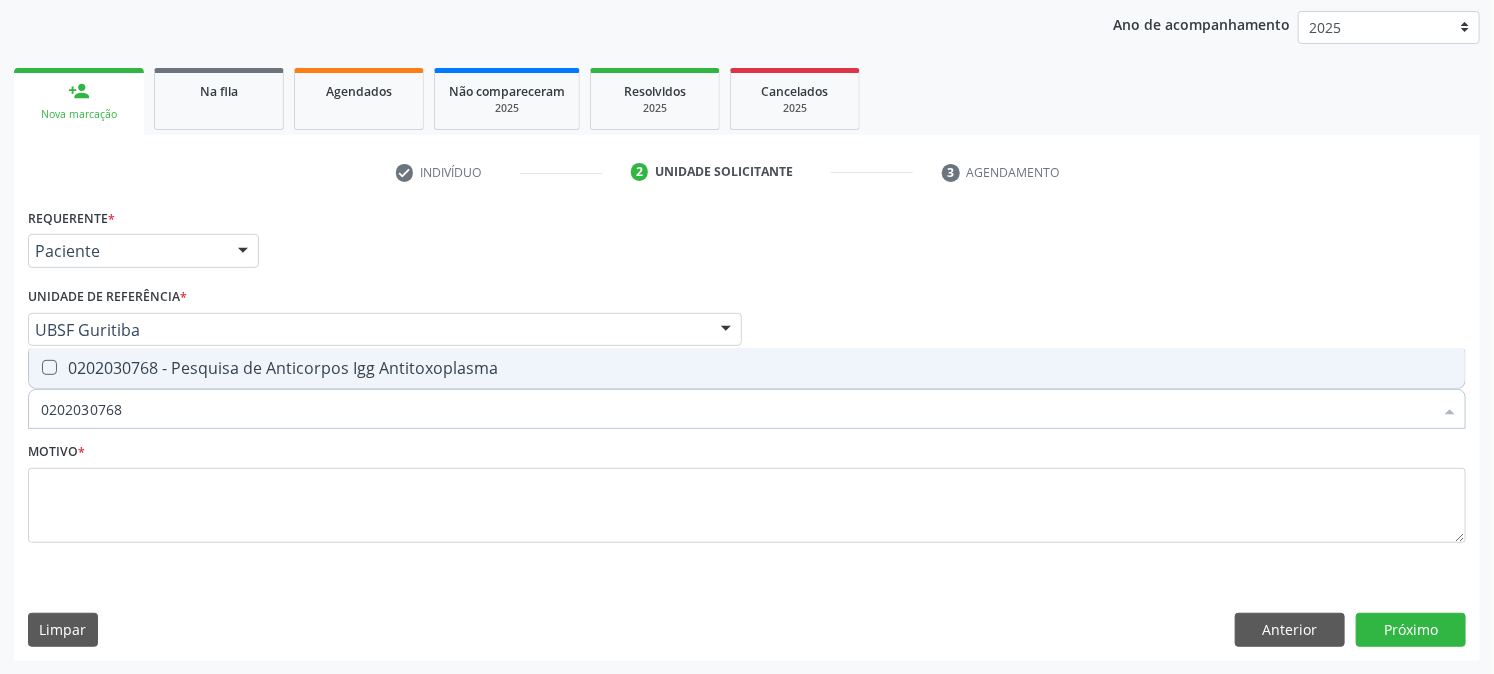 click on "0202030768 - Pesquisa de Anticorpos Igg Antitoxoplasma" at bounding box center [747, 368] 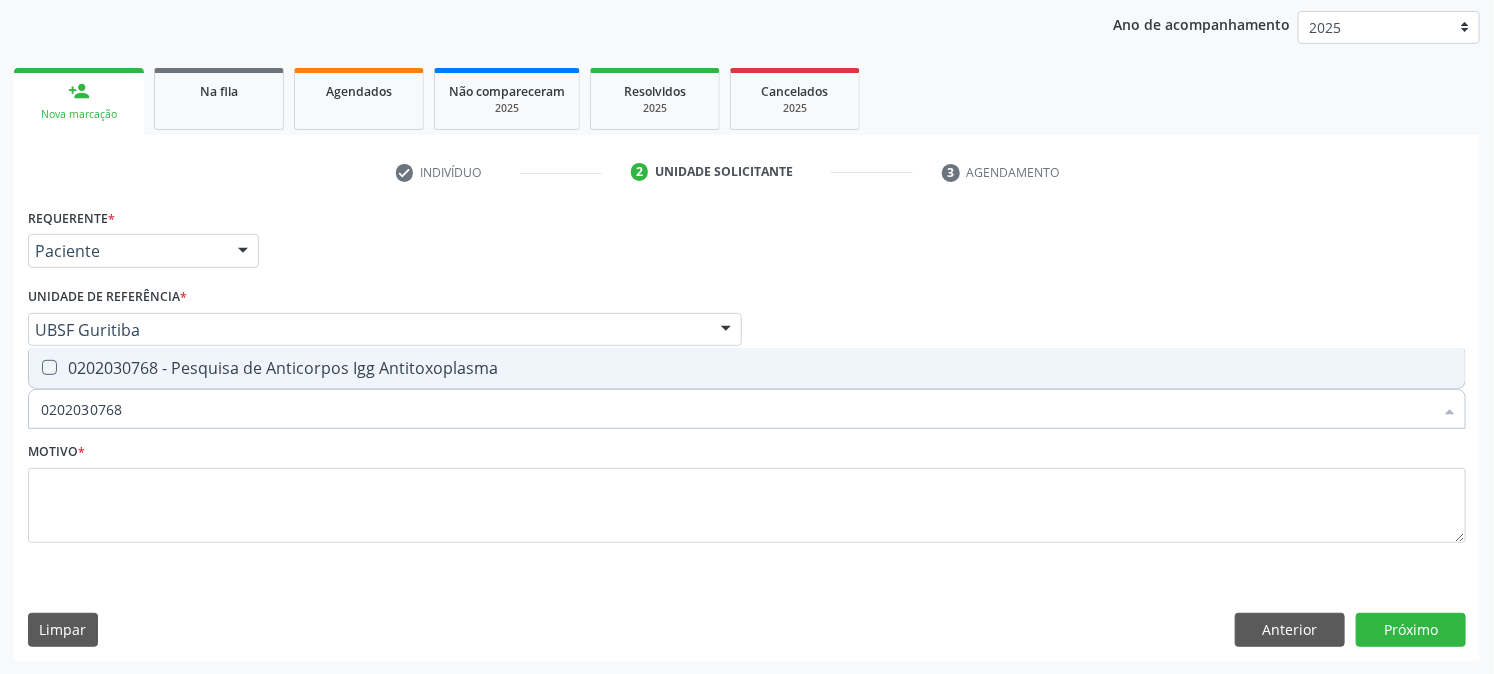 checkbox on "true" 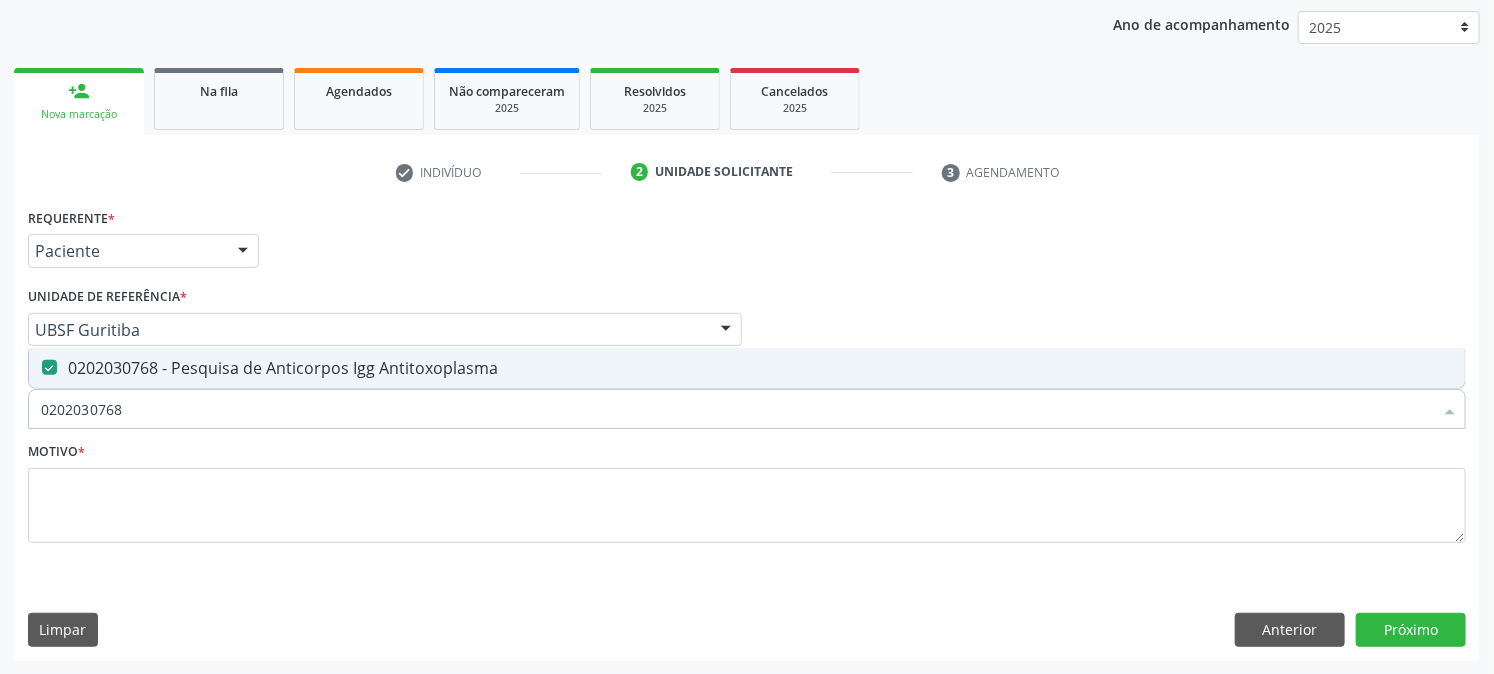 drag, startPoint x: 158, startPoint y: 412, endPoint x: 0, endPoint y: 493, distance: 177.55281 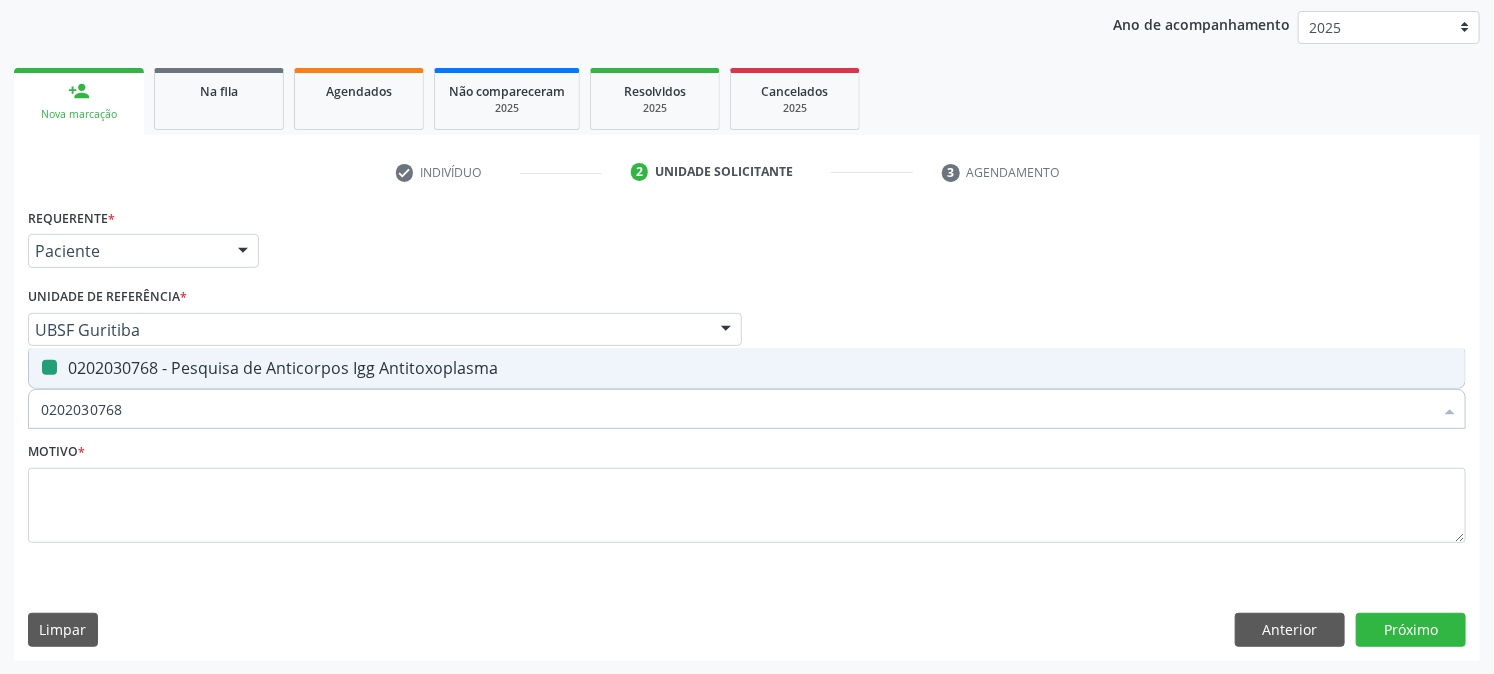 type 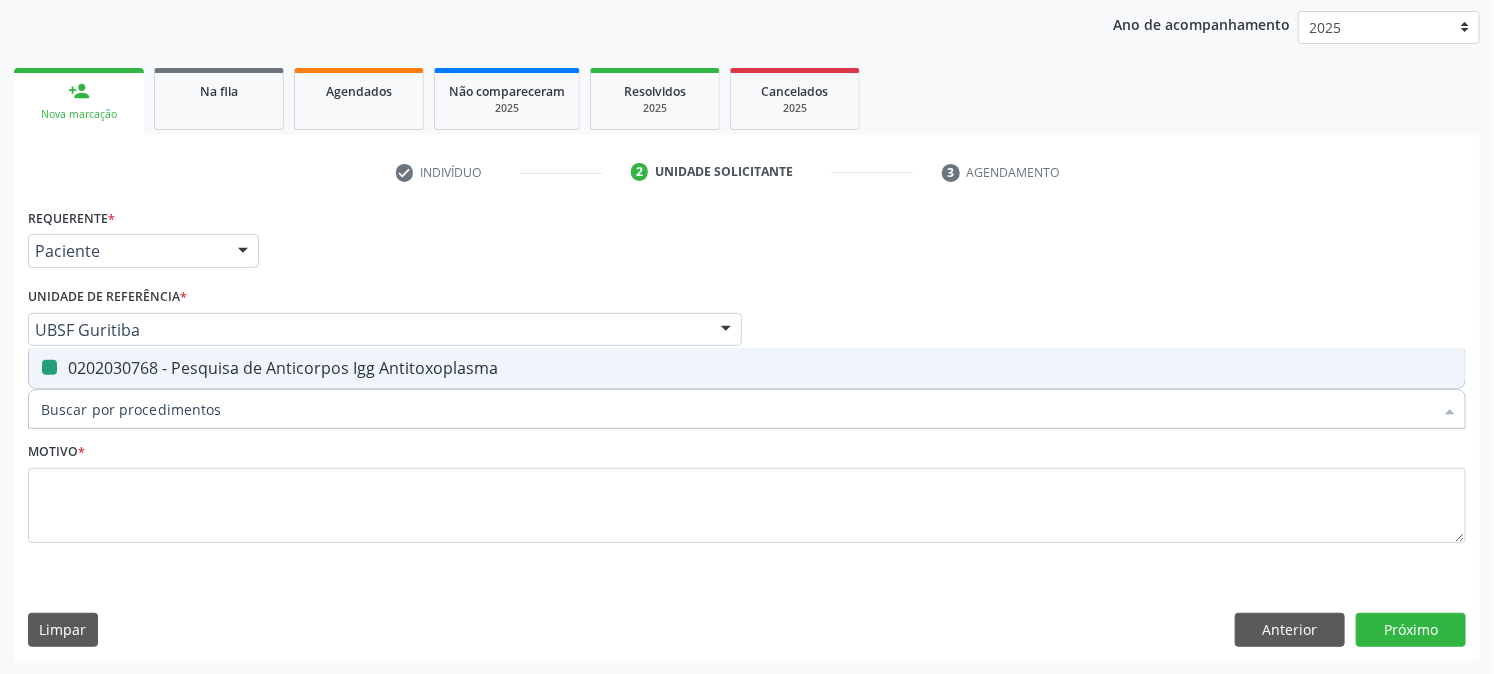 checkbox on "false" 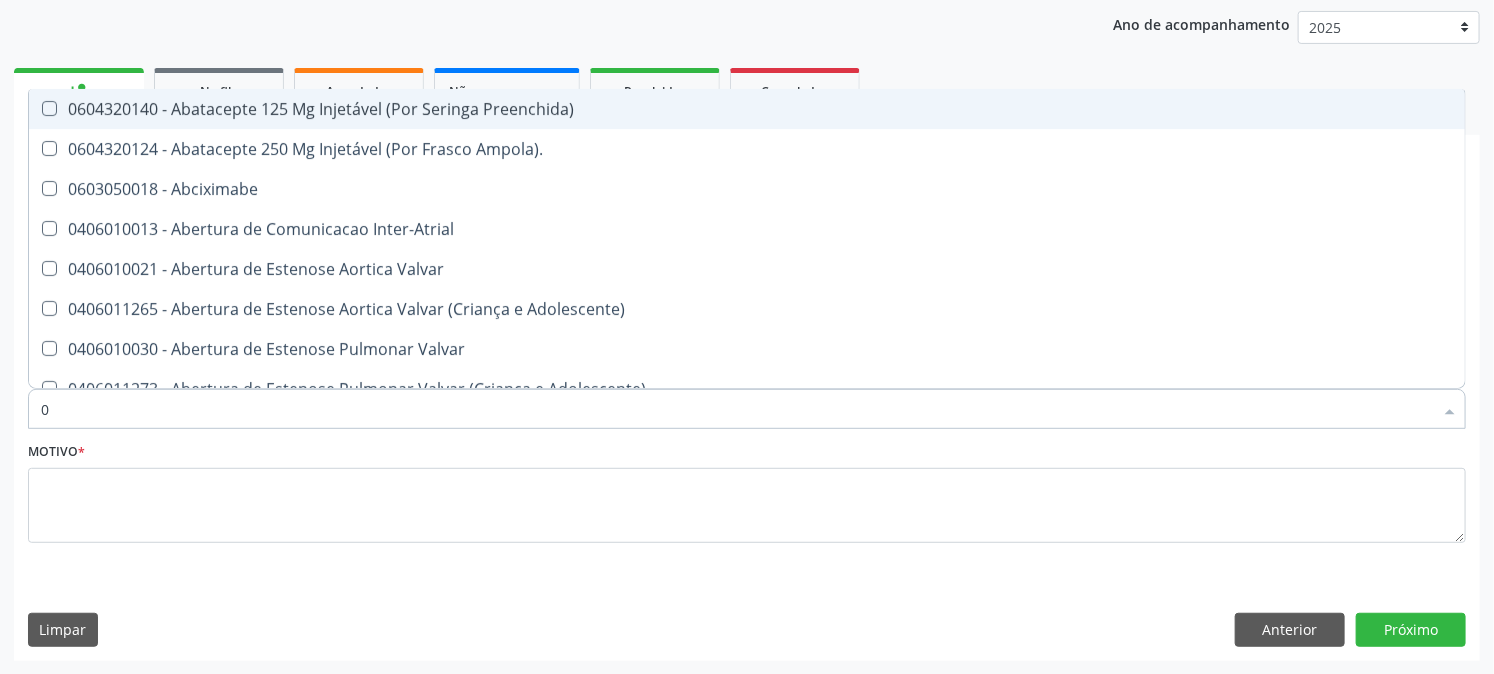 type on "02" 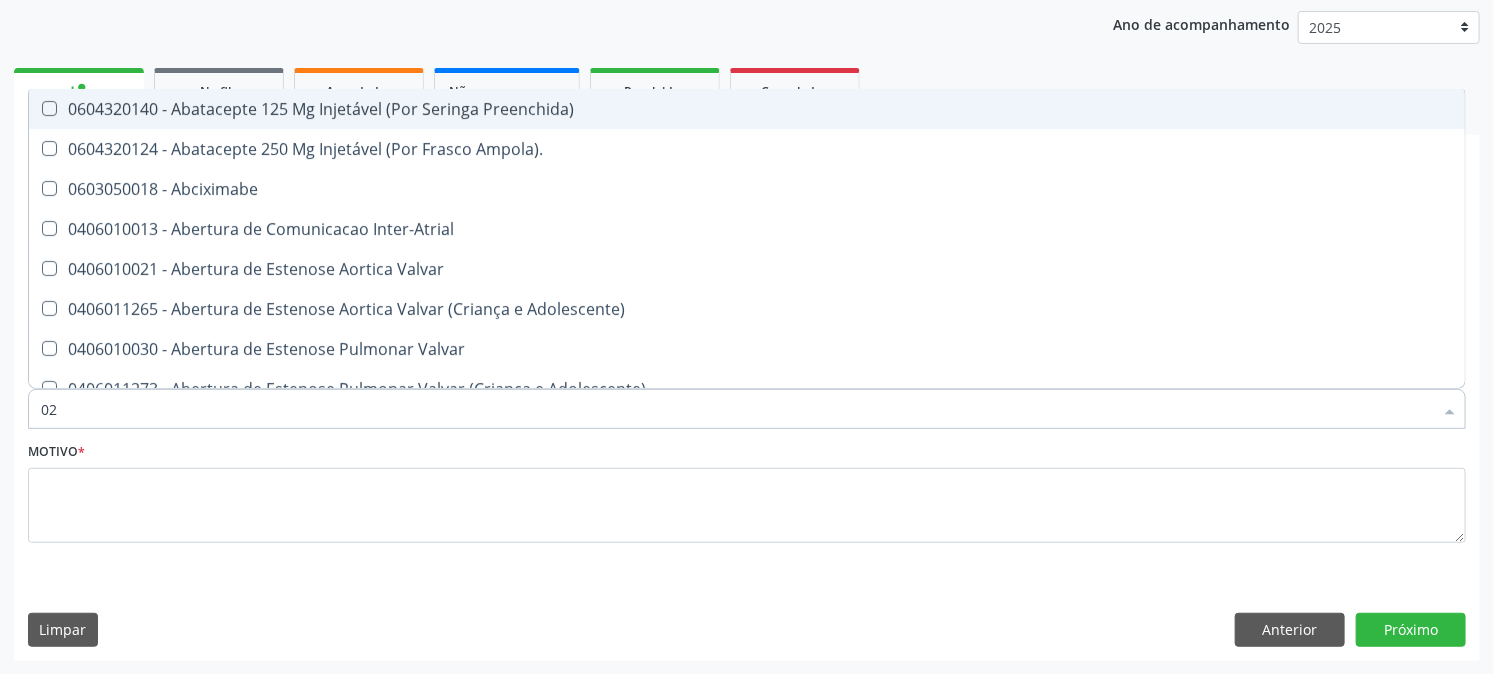 checkbox on "true" 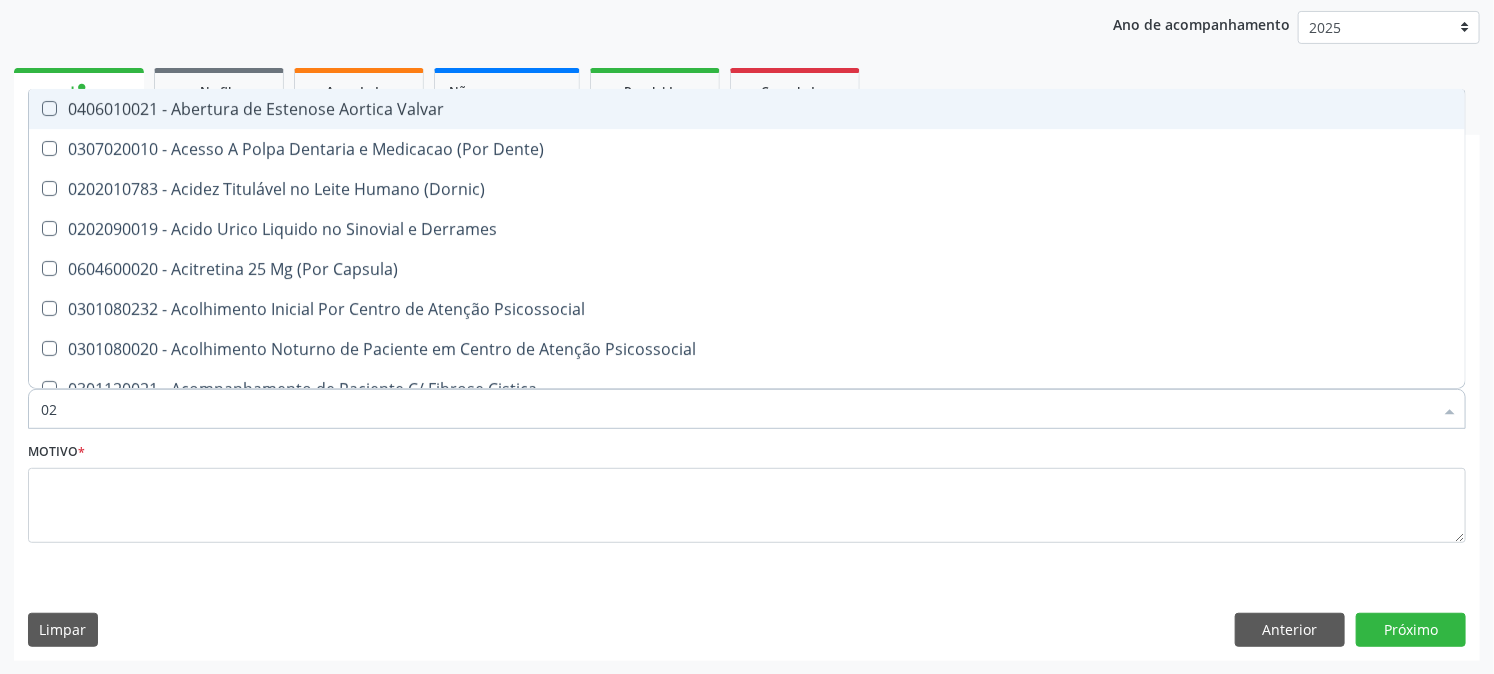 type on "020" 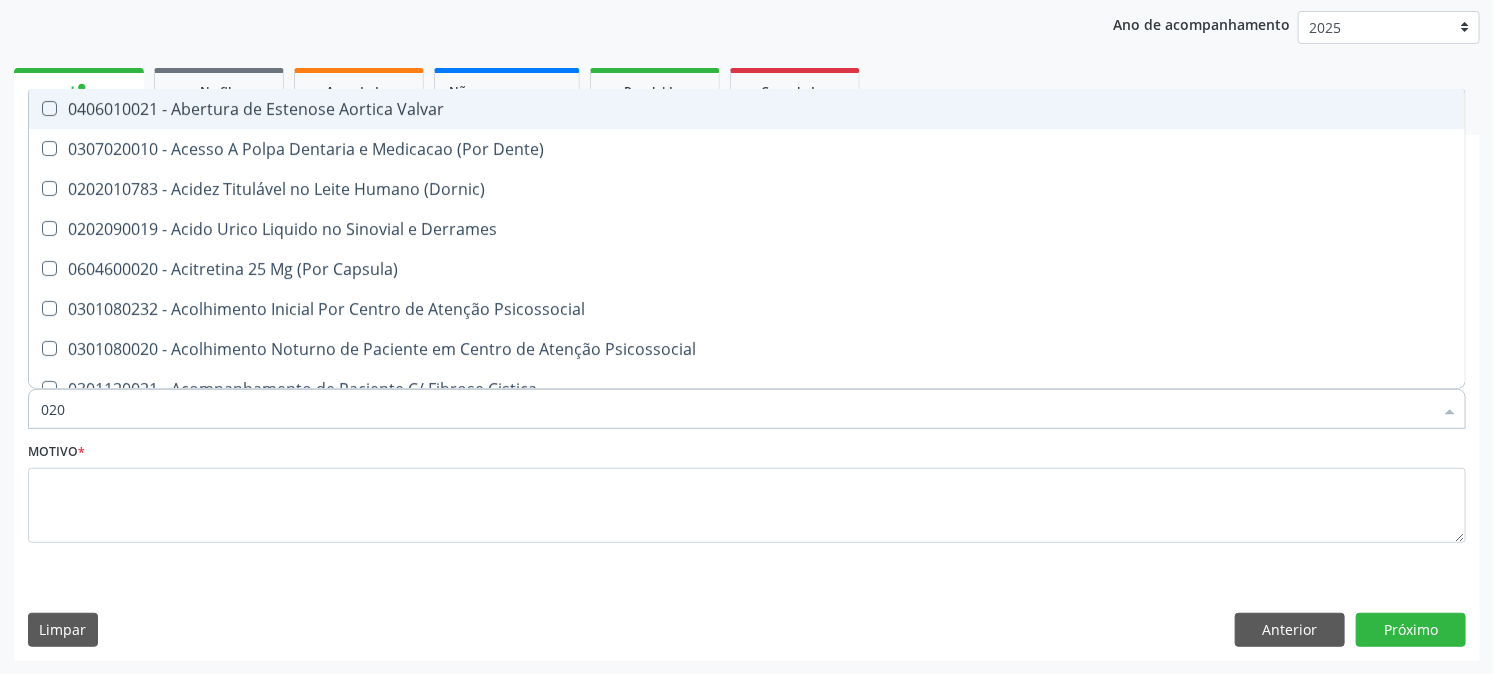 checkbox on "true" 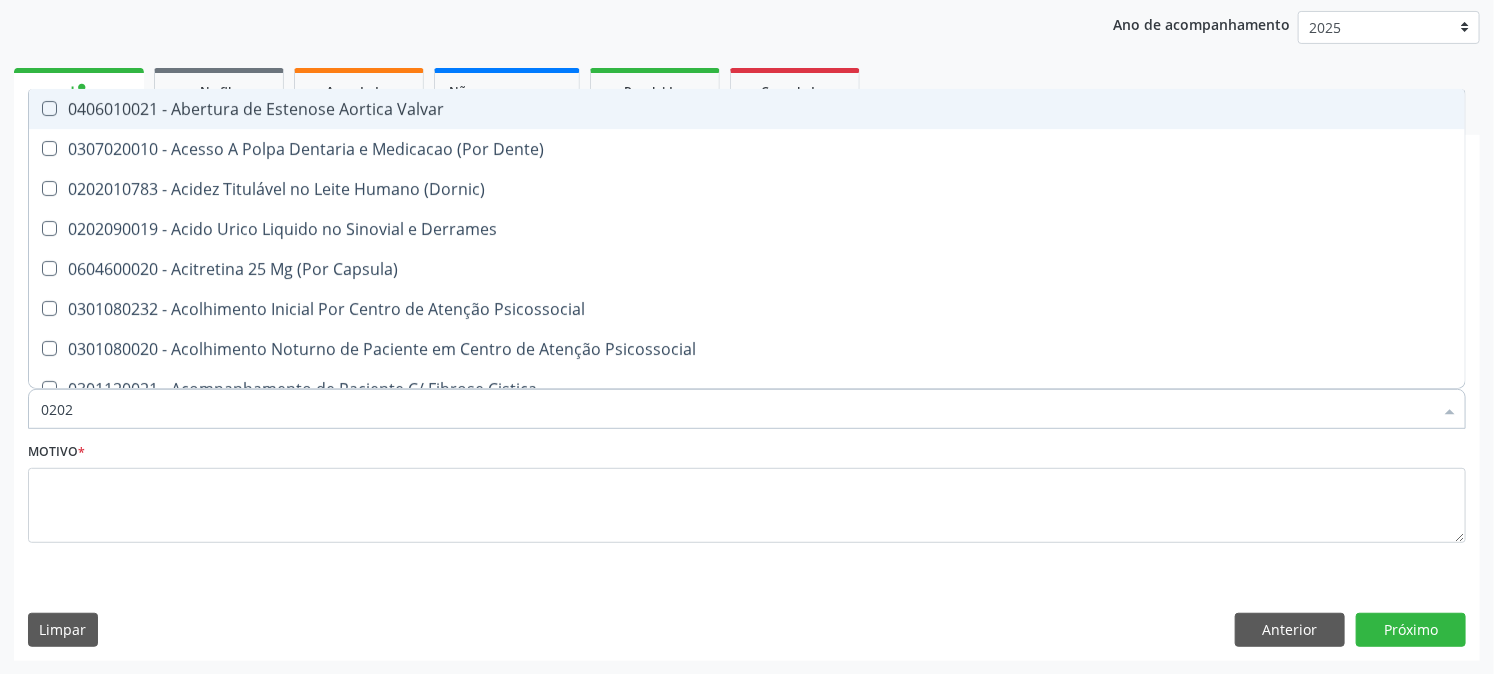 checkbox on "true" 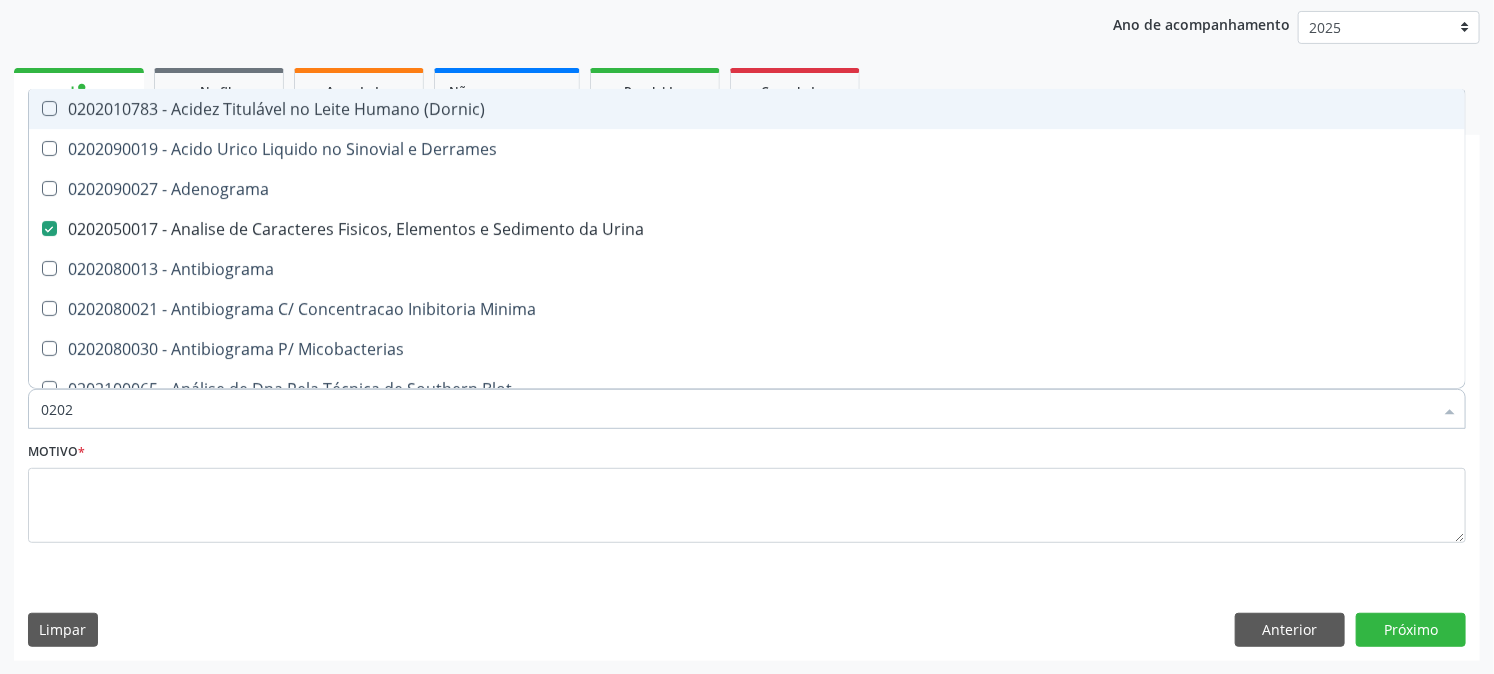 type on "02020" 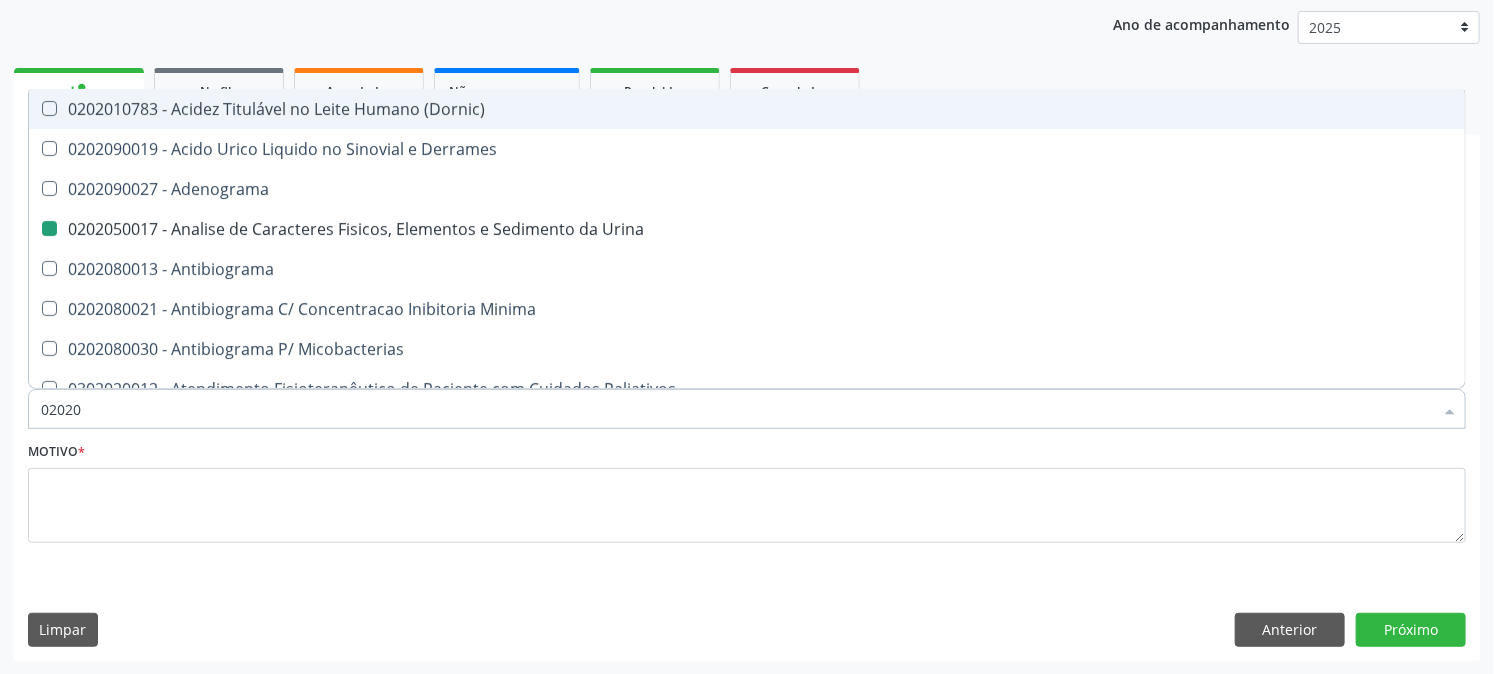 type on "020203" 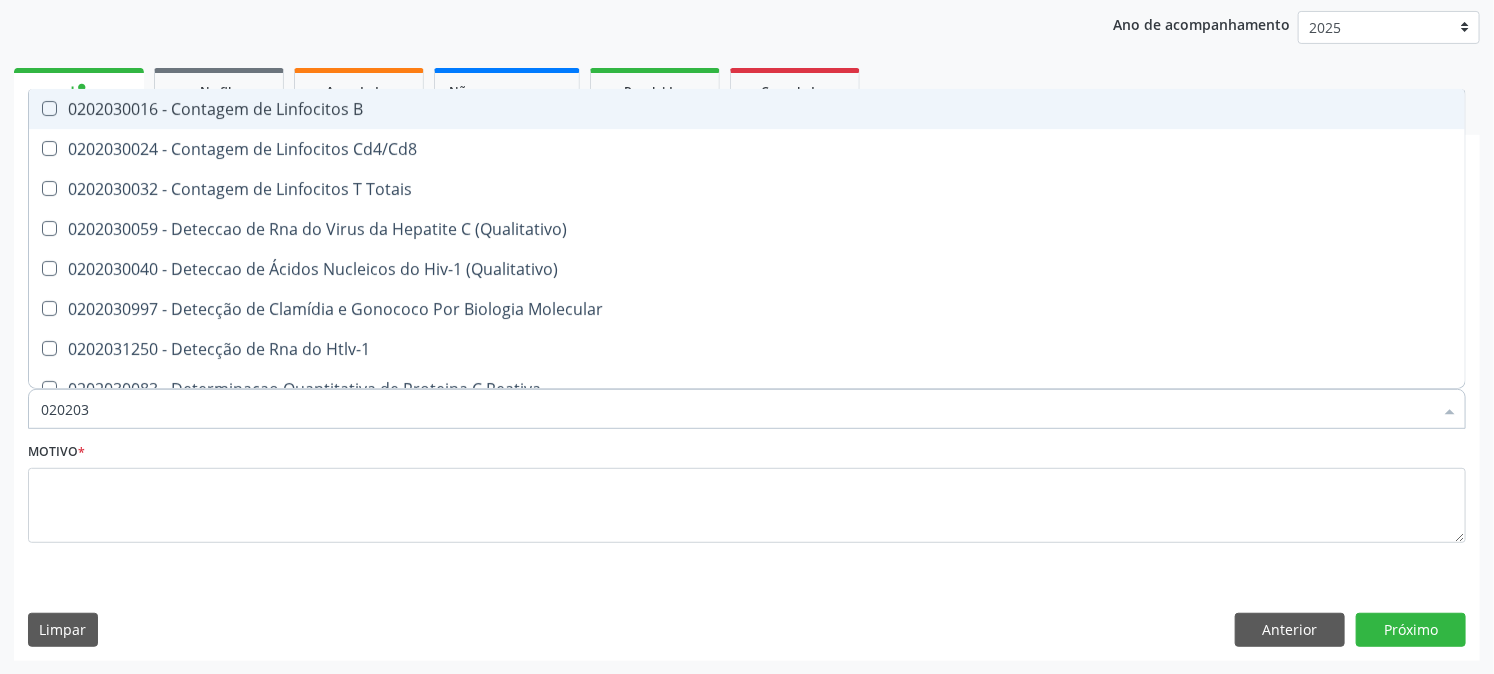 type on "0202030" 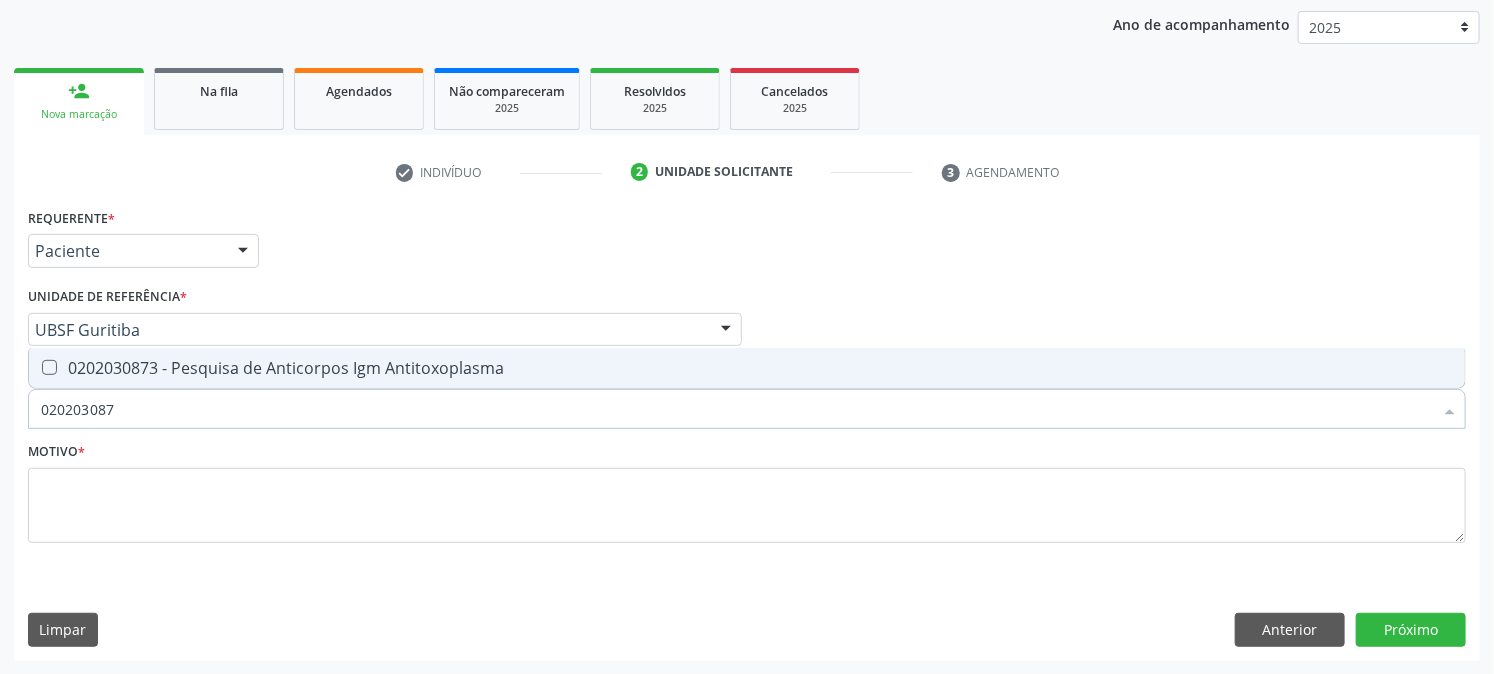 type on "0202030873" 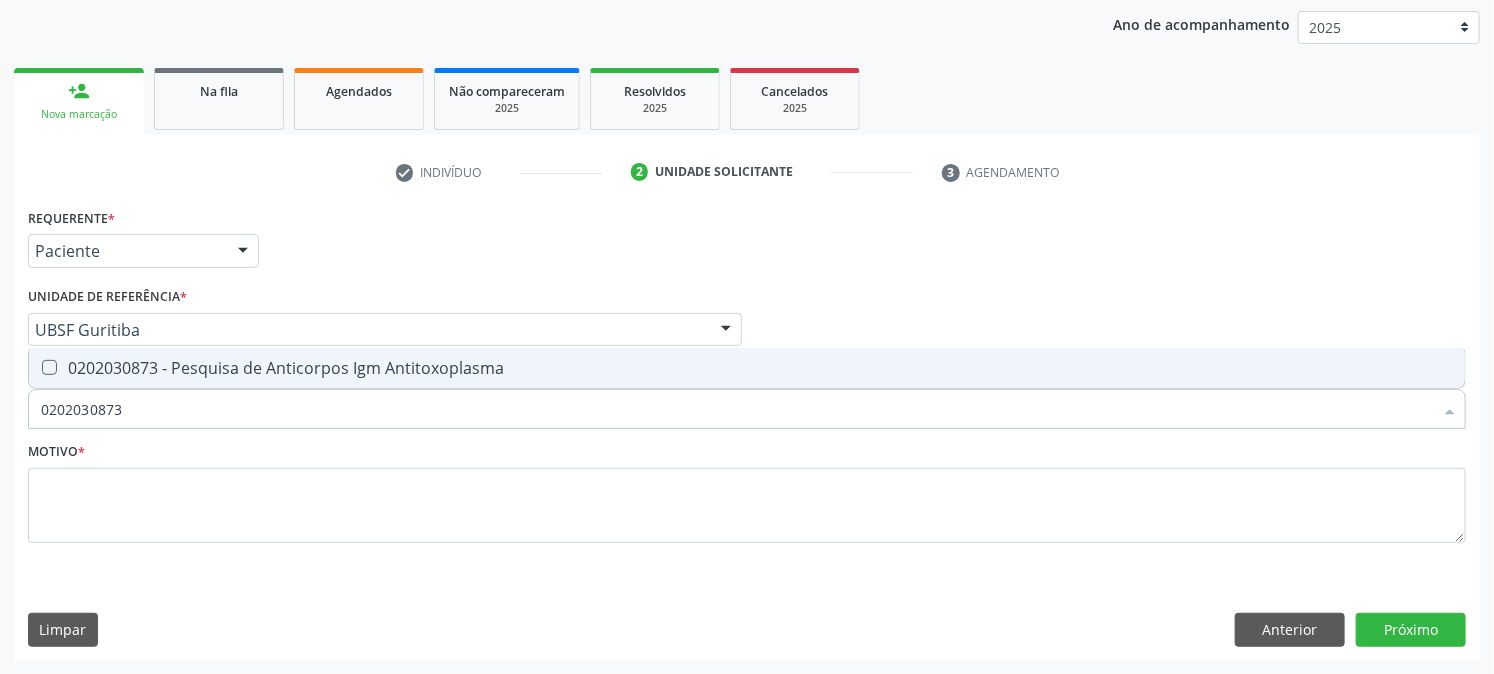 click on "0202030873 - Pesquisa de Anticorpos Igm Antitoxoplasma" at bounding box center [747, 368] 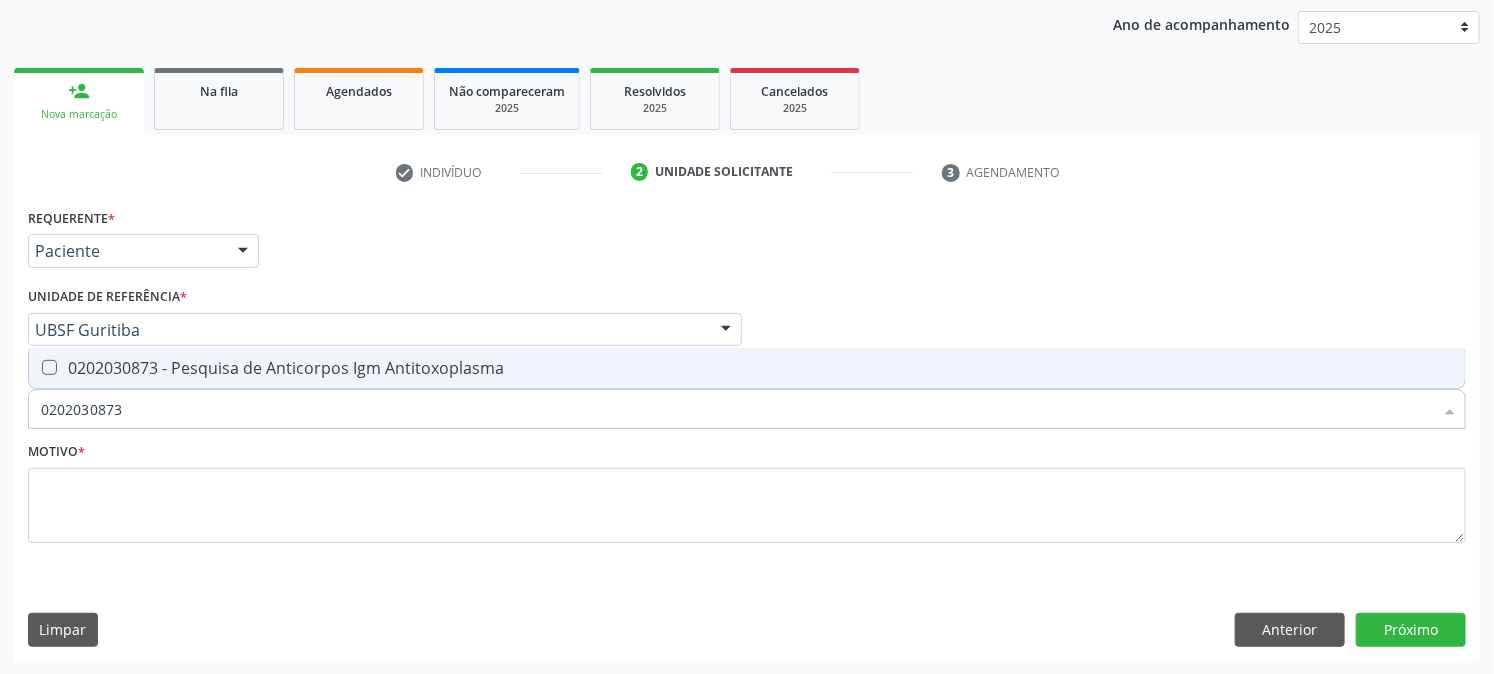 checkbox on "true" 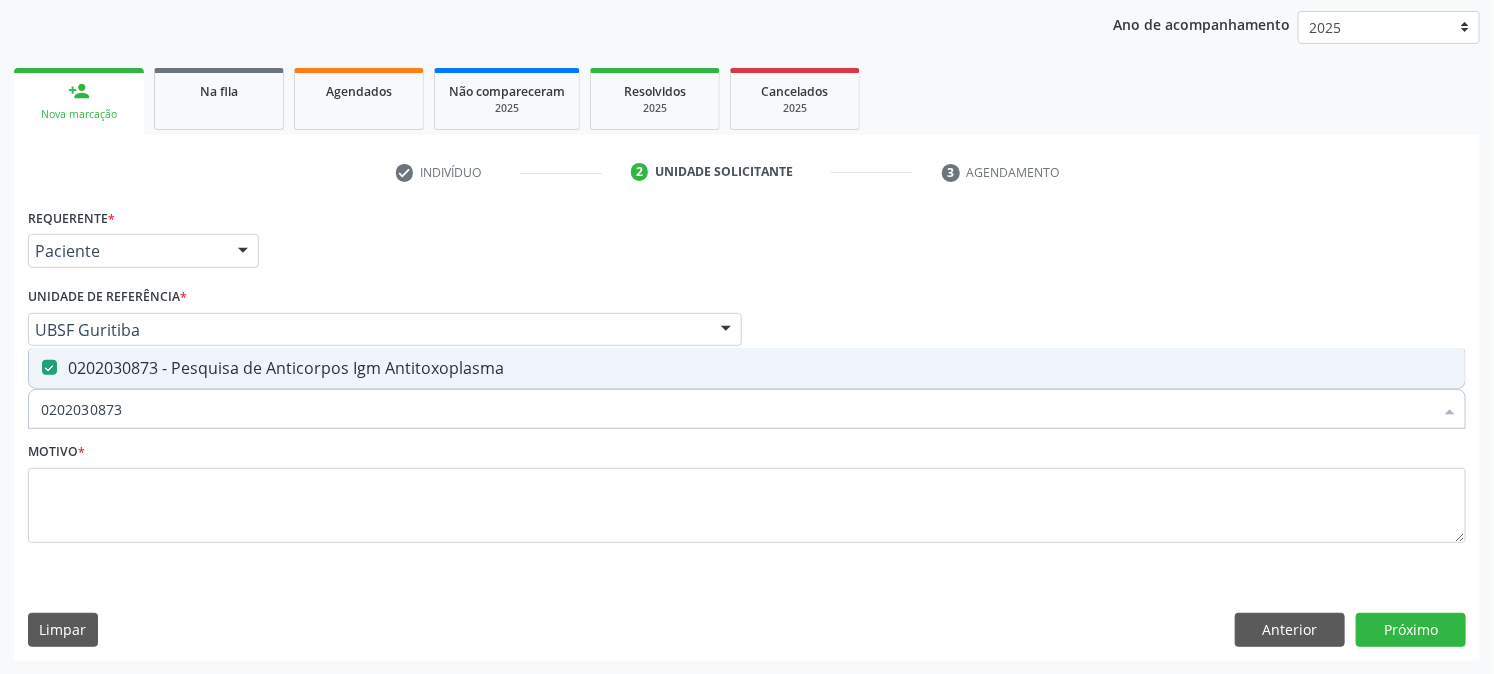 drag, startPoint x: 122, startPoint y: 426, endPoint x: 4, endPoint y: 554, distance: 174.09193 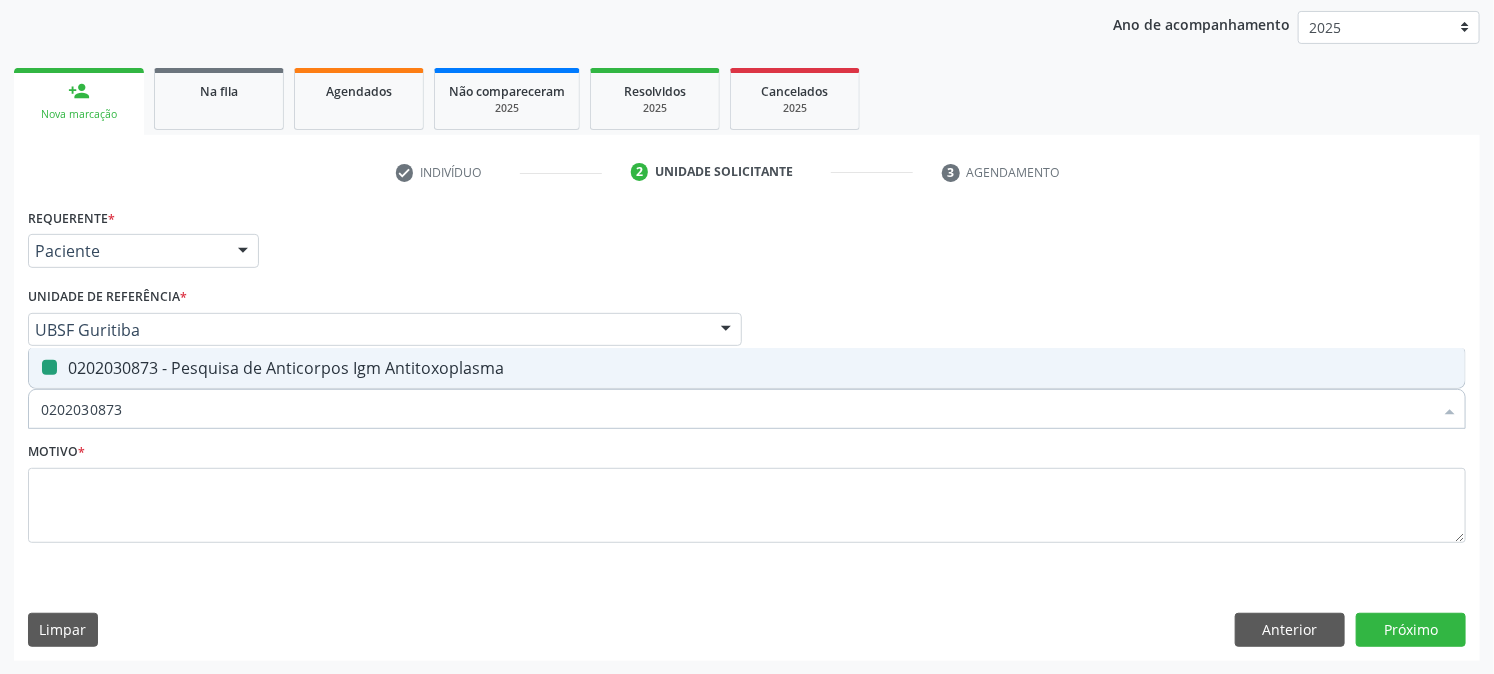 type 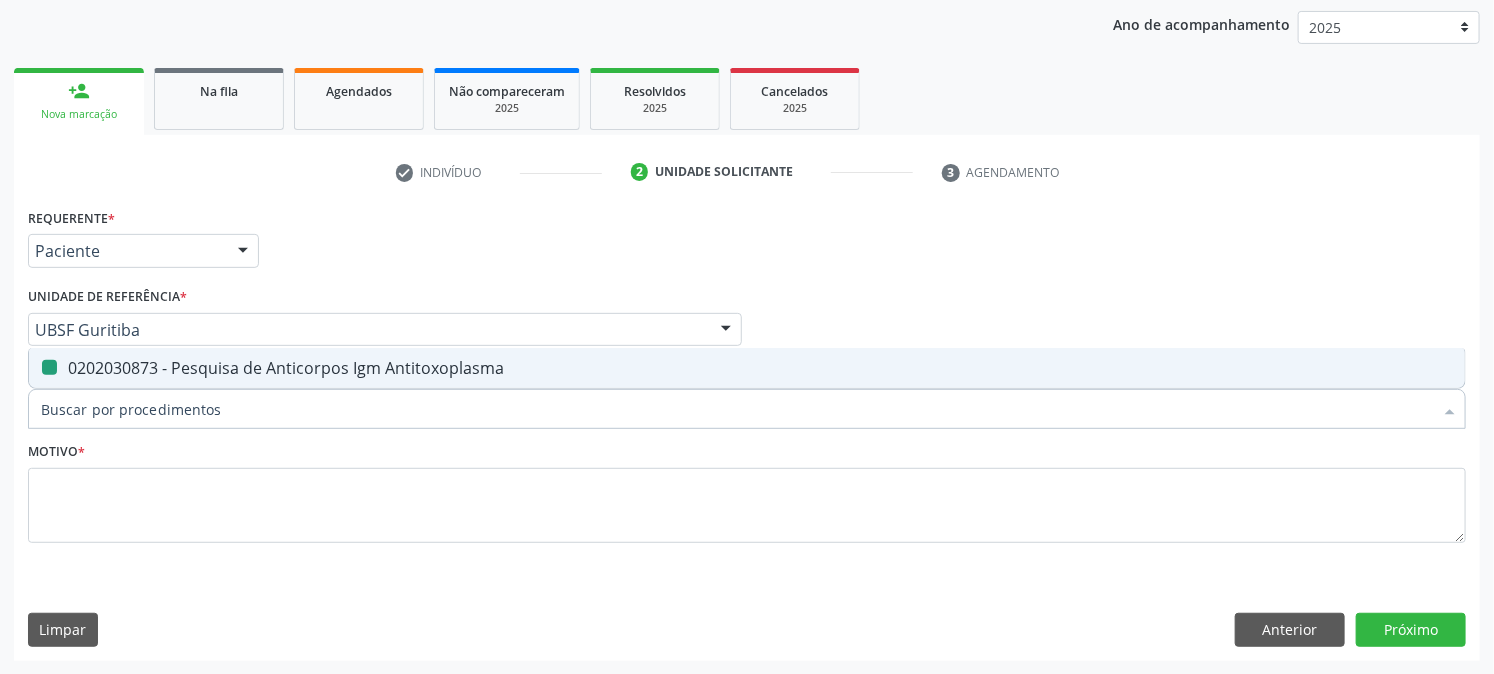 checkbox on "false" 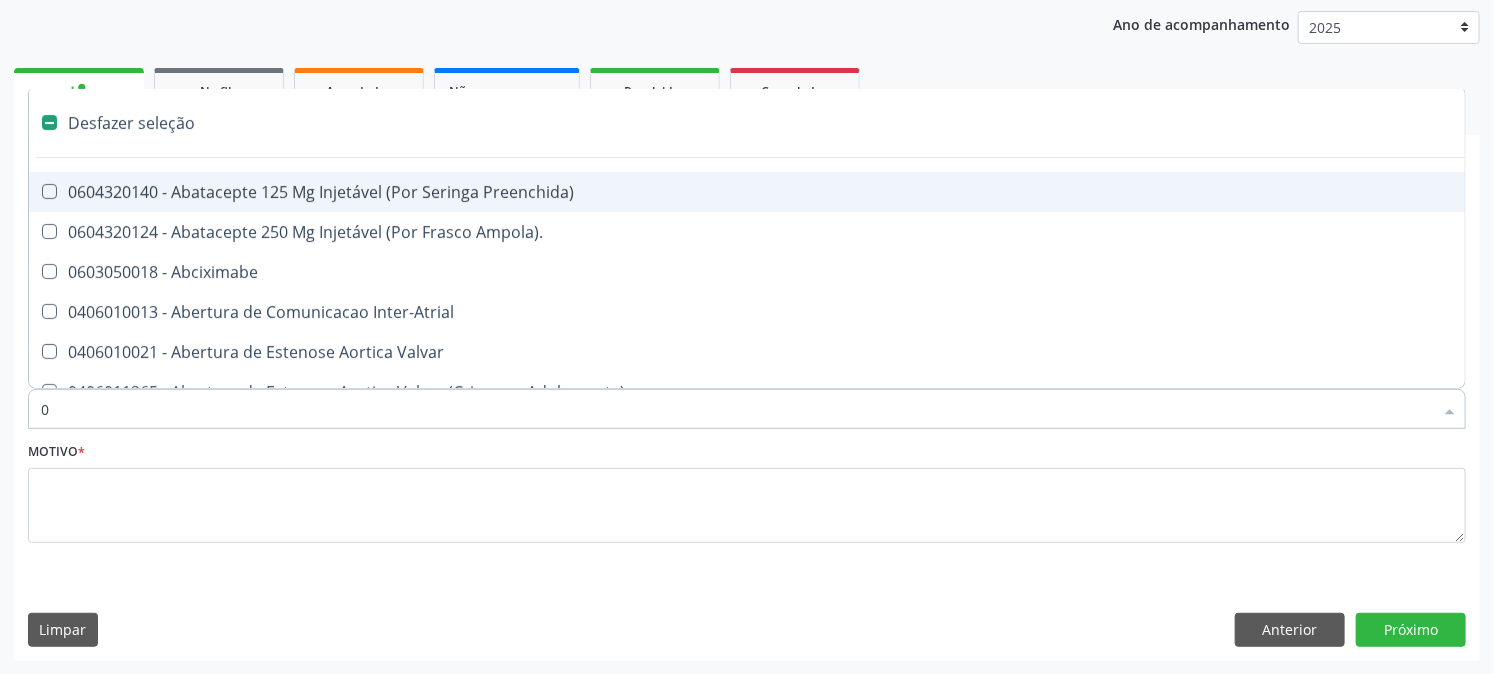 type on "02" 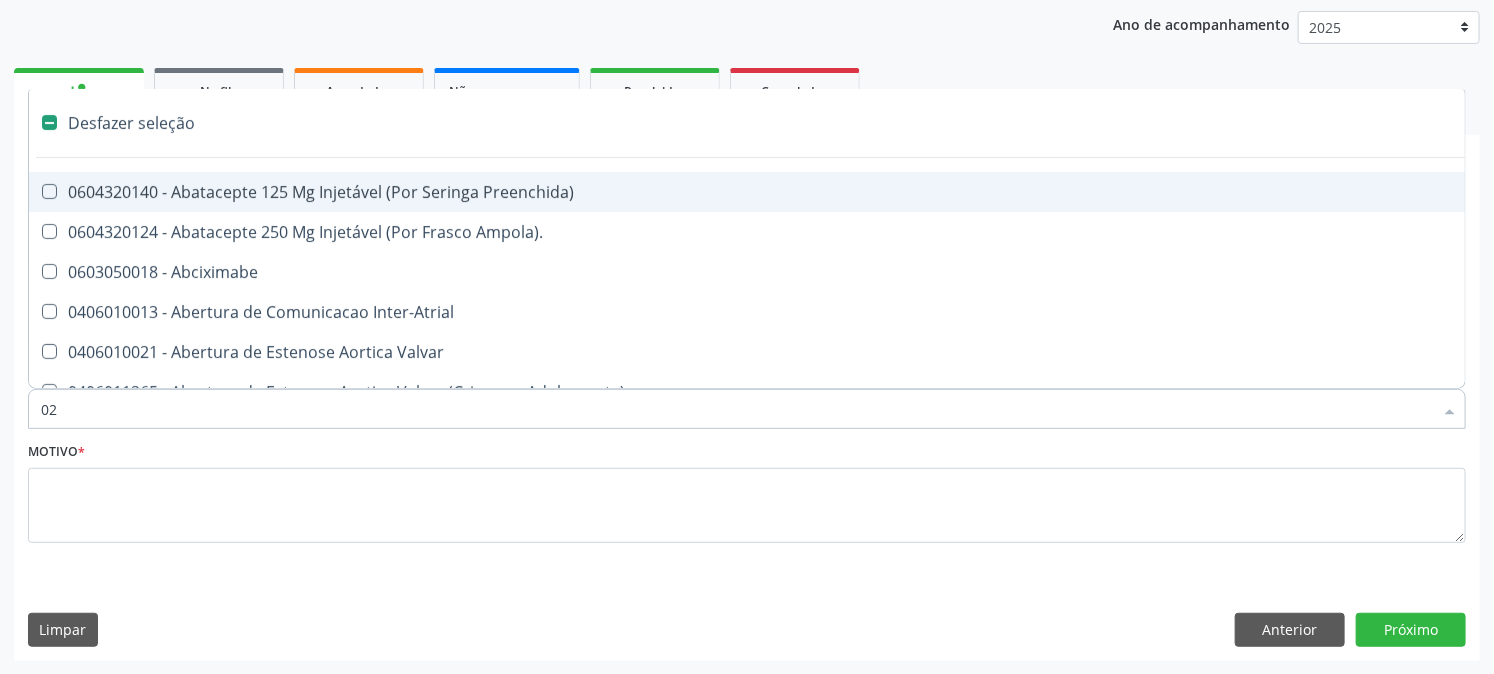checkbox on "true" 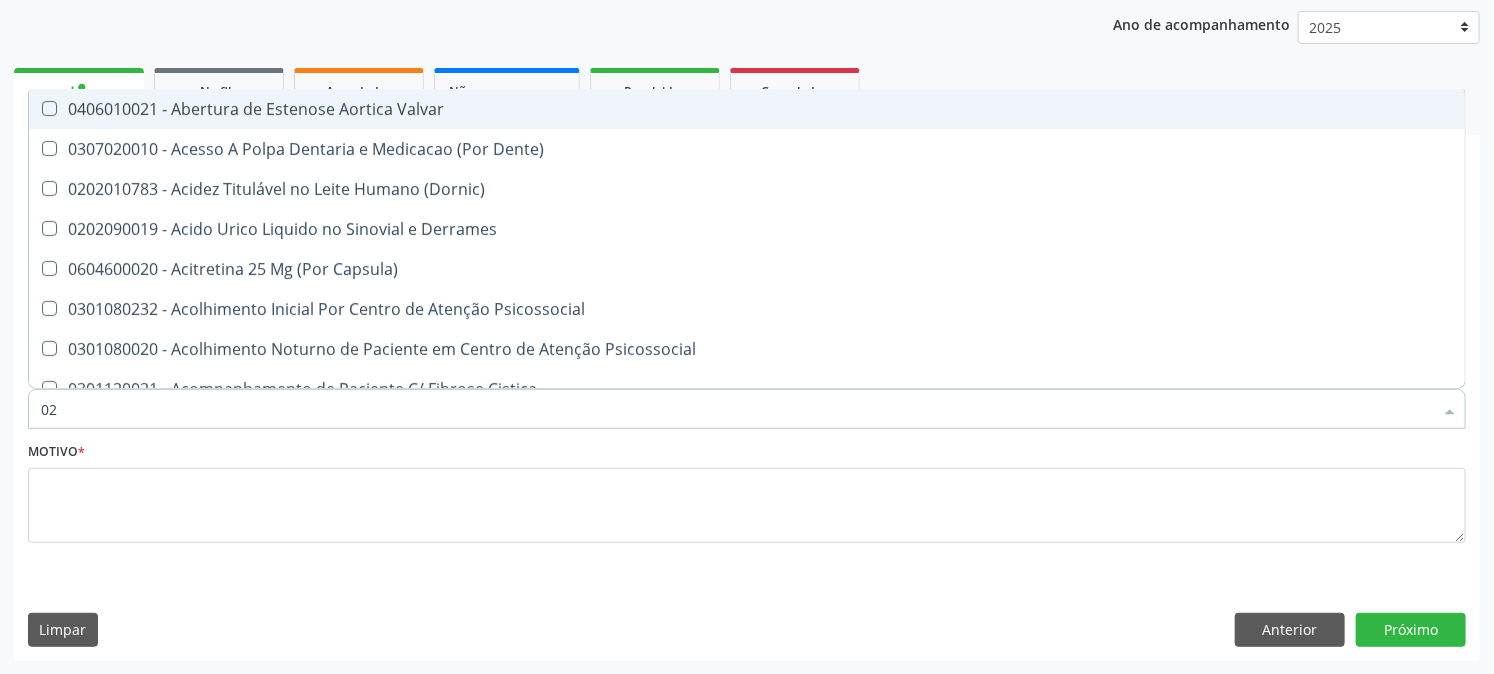 type on "020" 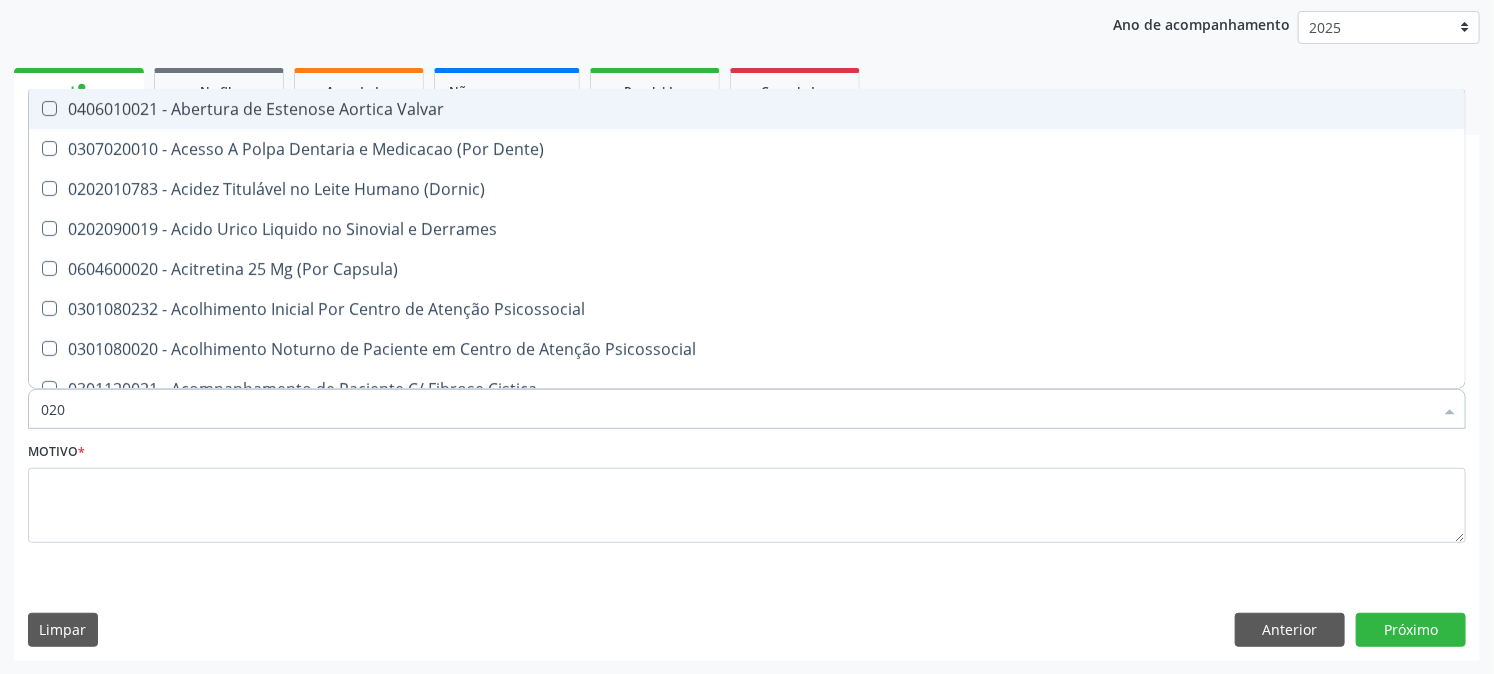 checkbox on "true" 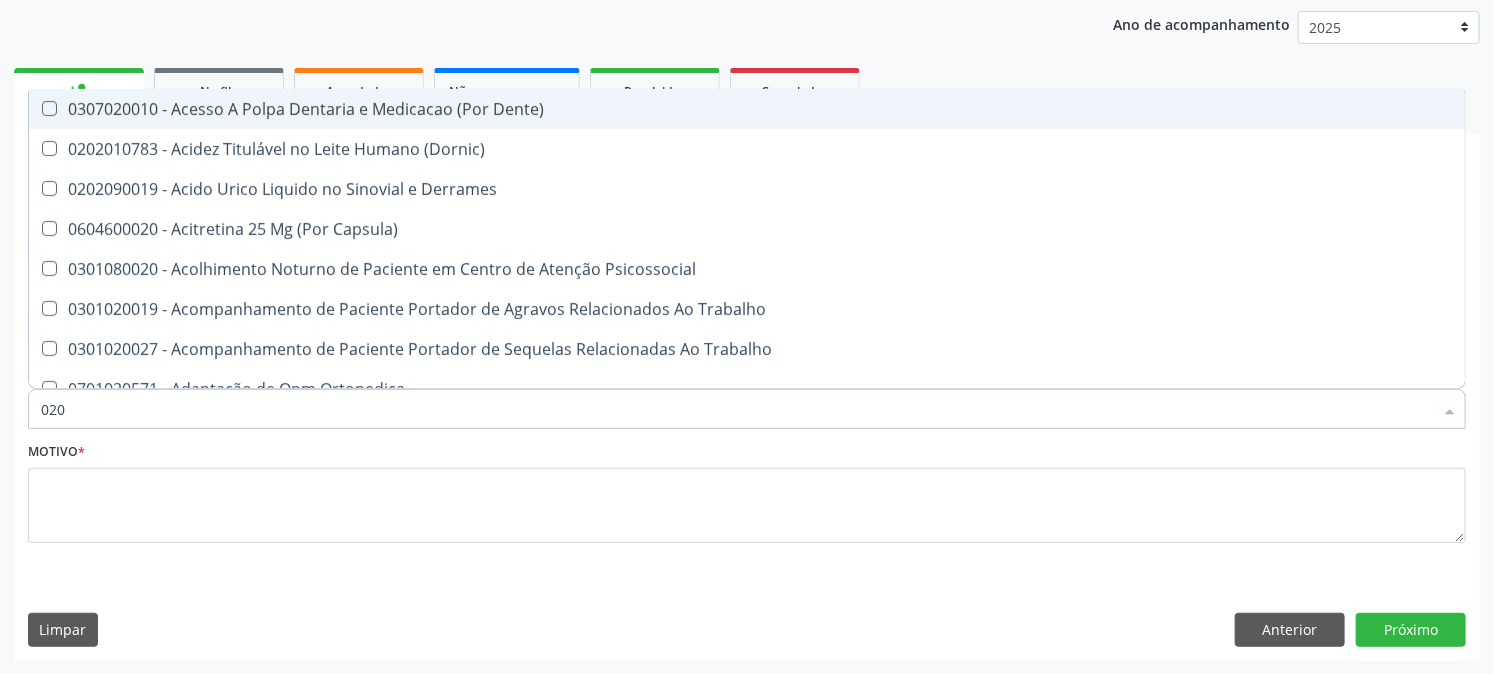 type on "0202" 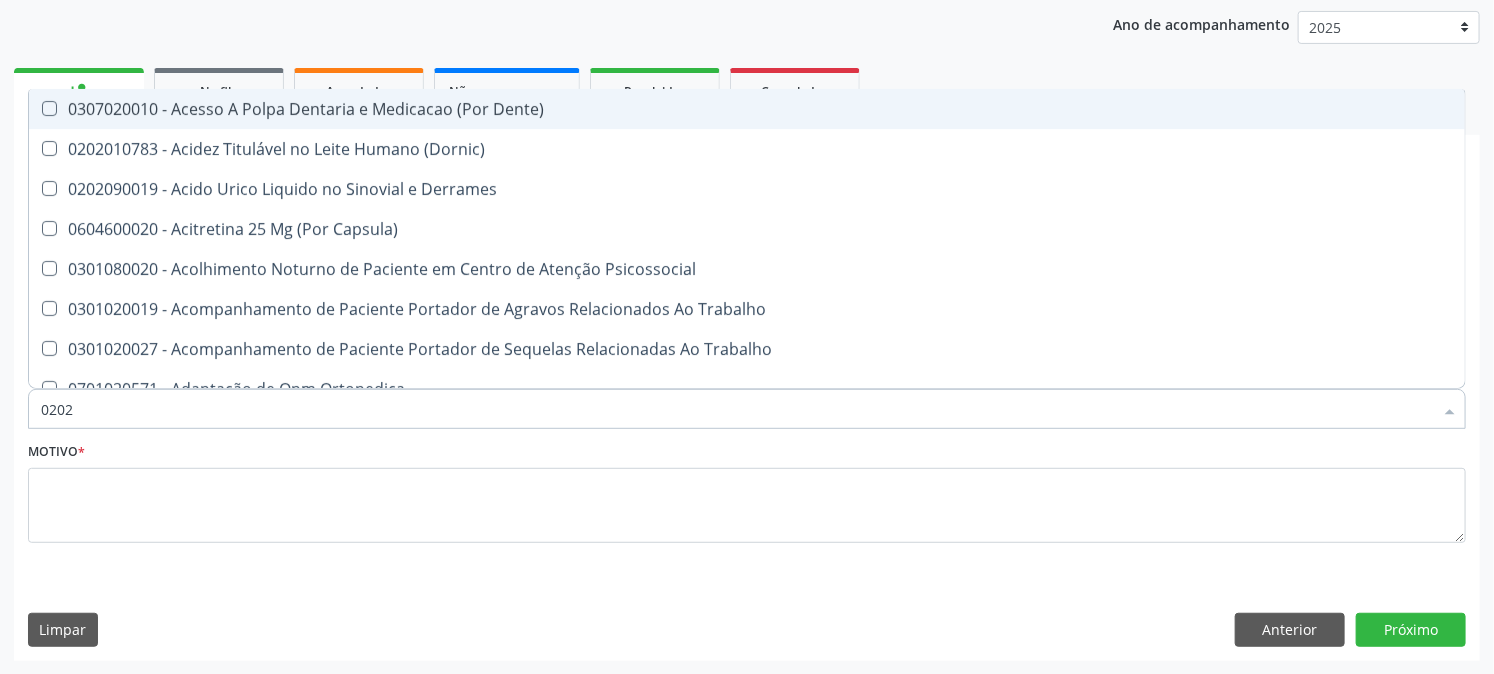 checkbox on "true" 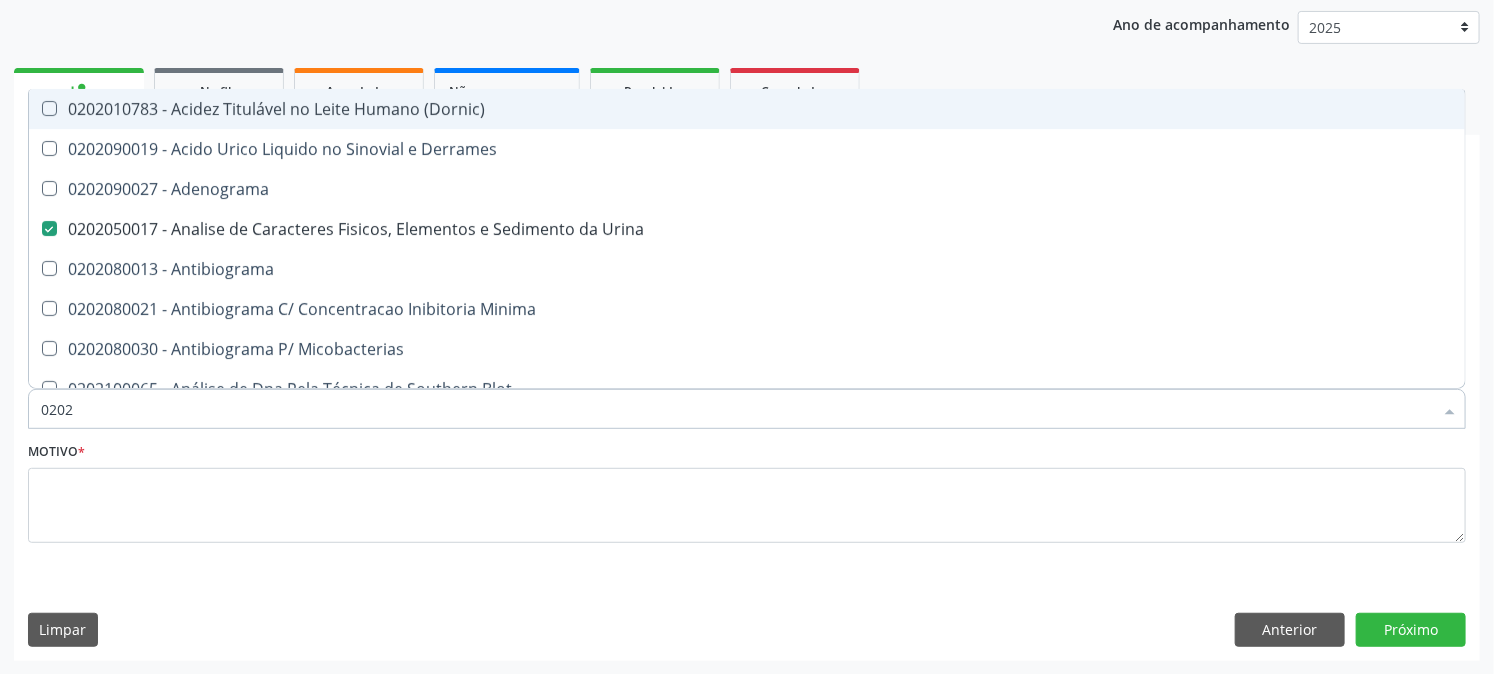 type on "02020" 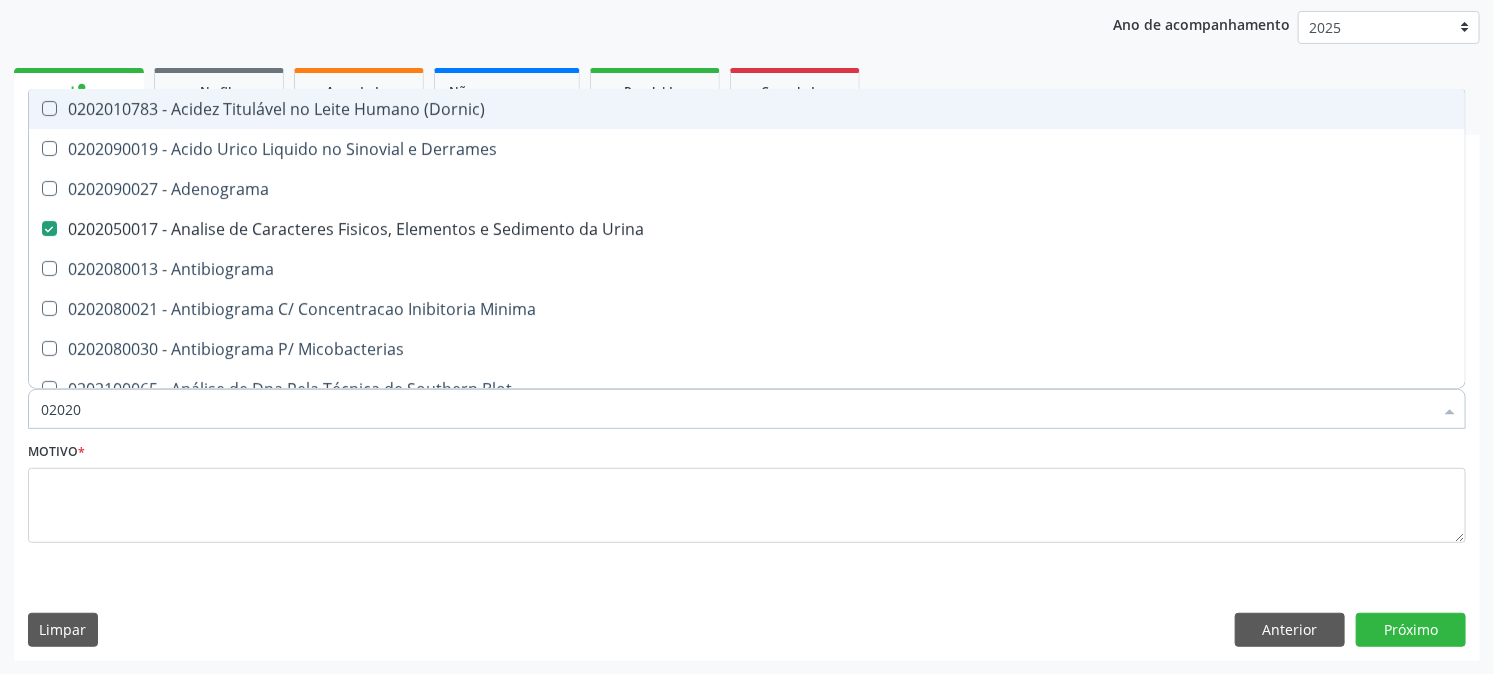 checkbox on "true" 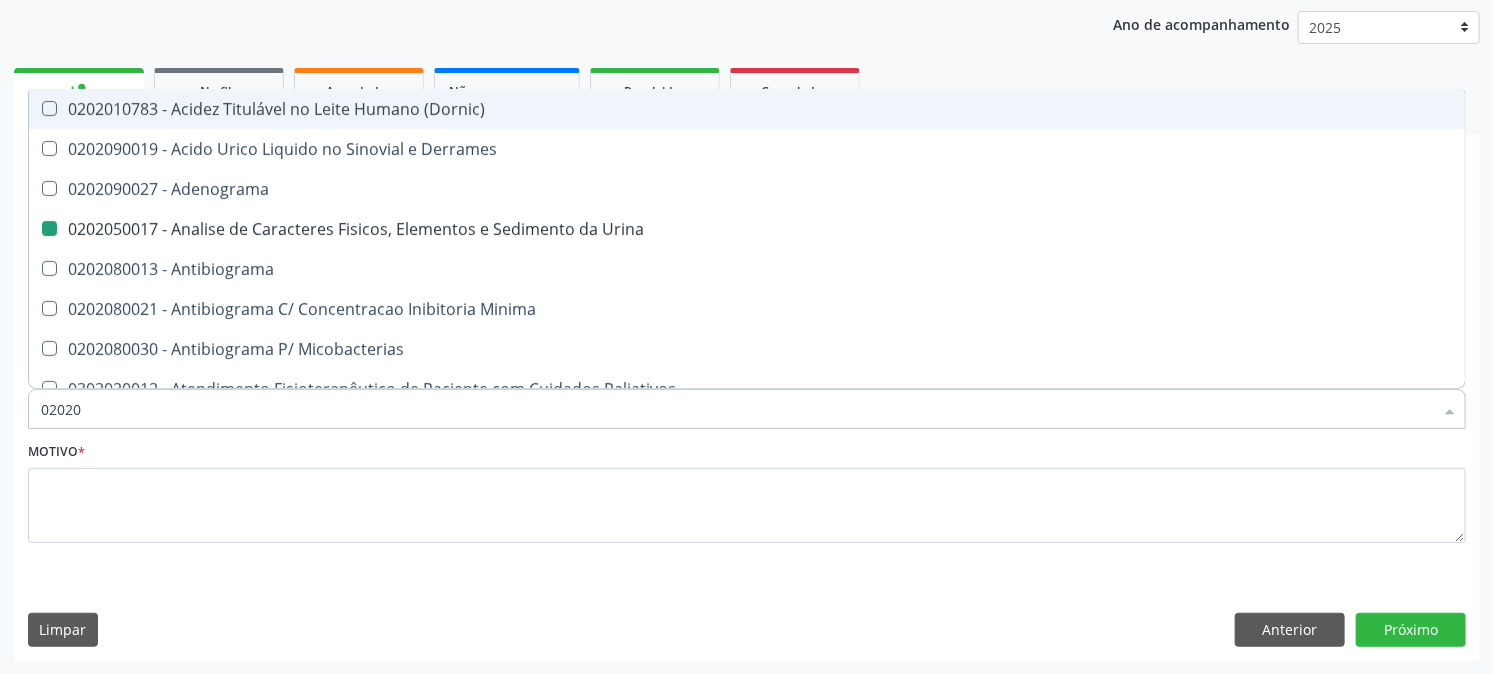type on "020203" 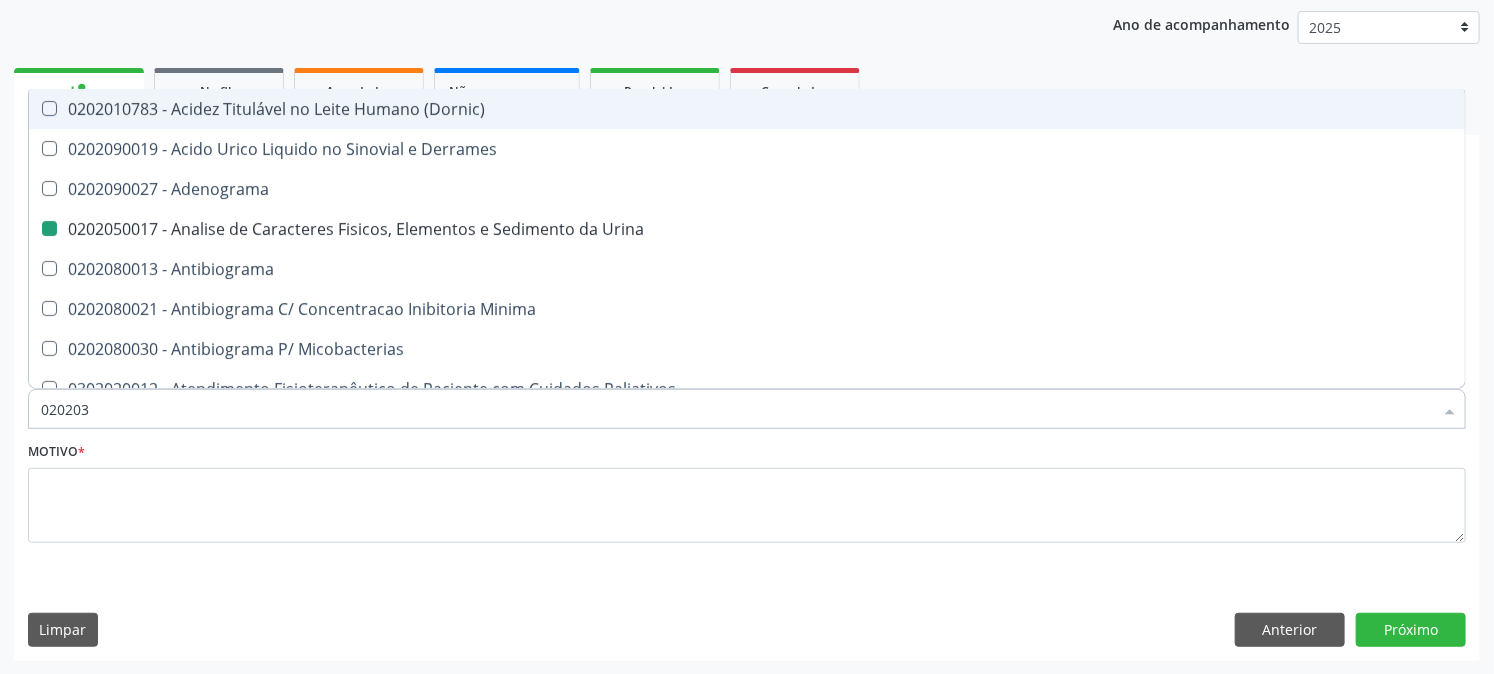 type on "0202030" 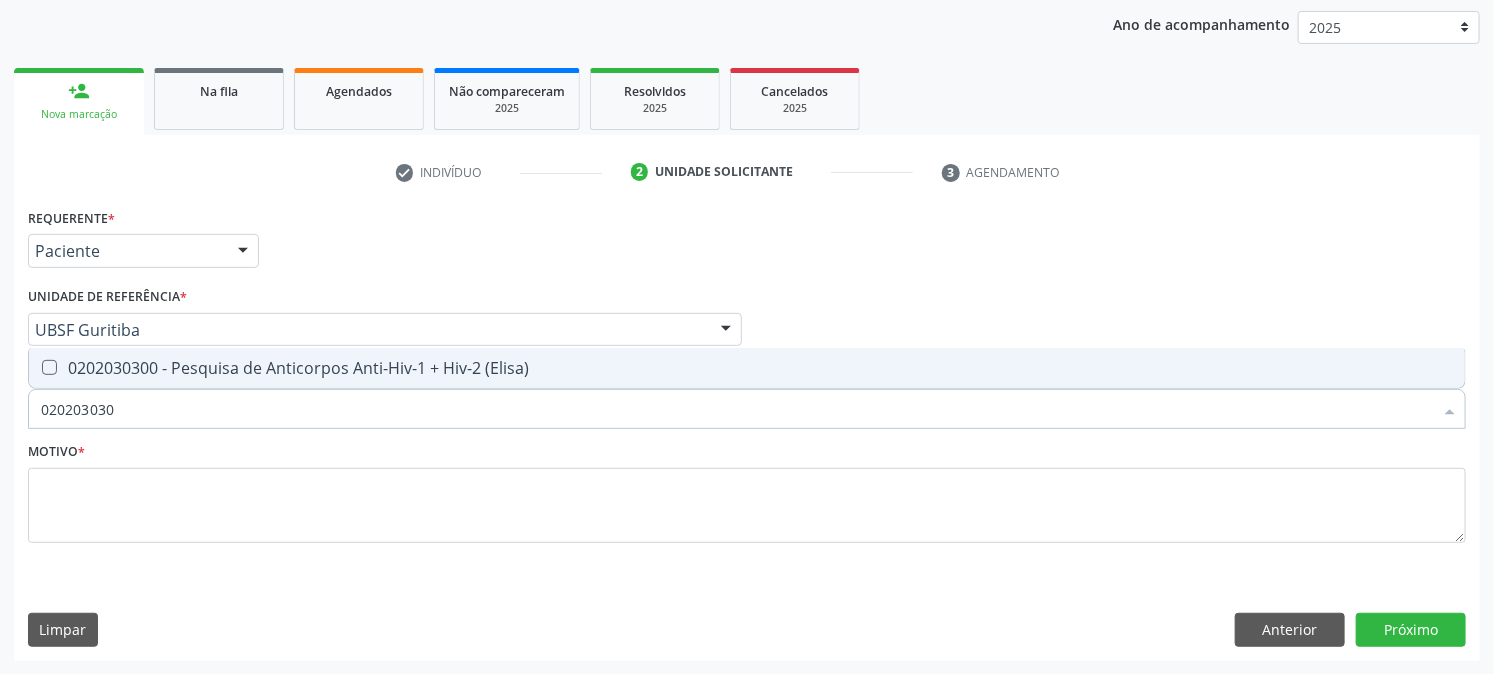 type on "0202030300" 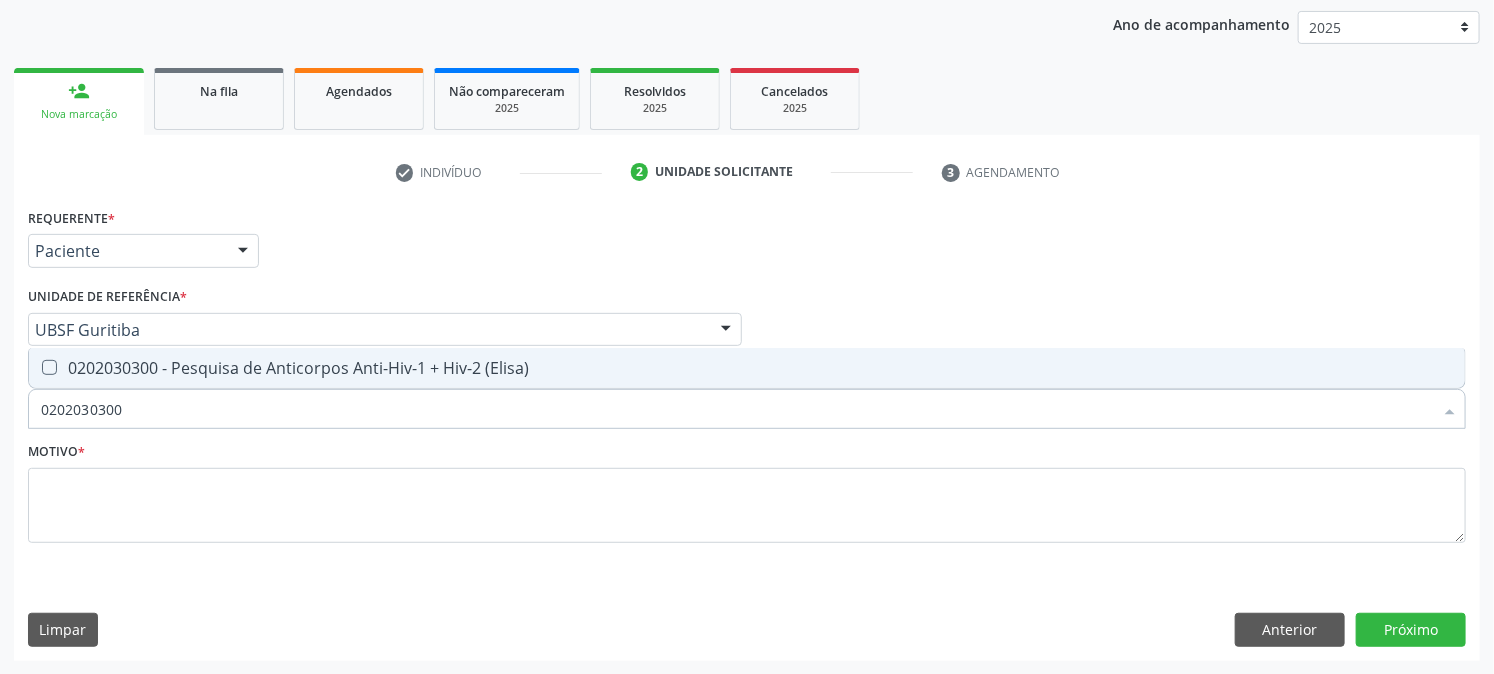 click on "0202030300 - Pesquisa de Anticorpos Anti-Hiv-1 + Hiv-2 (Elisa)" at bounding box center [747, 368] 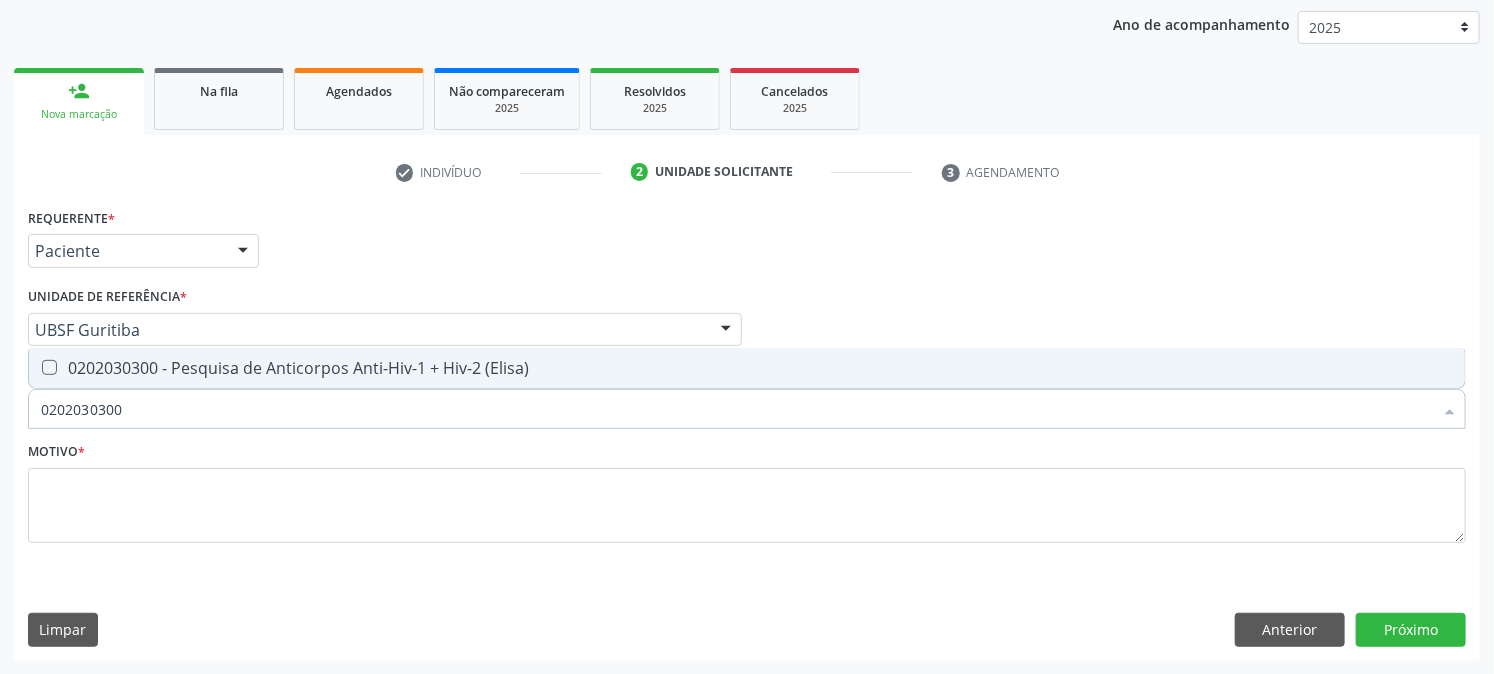 checkbox on "true" 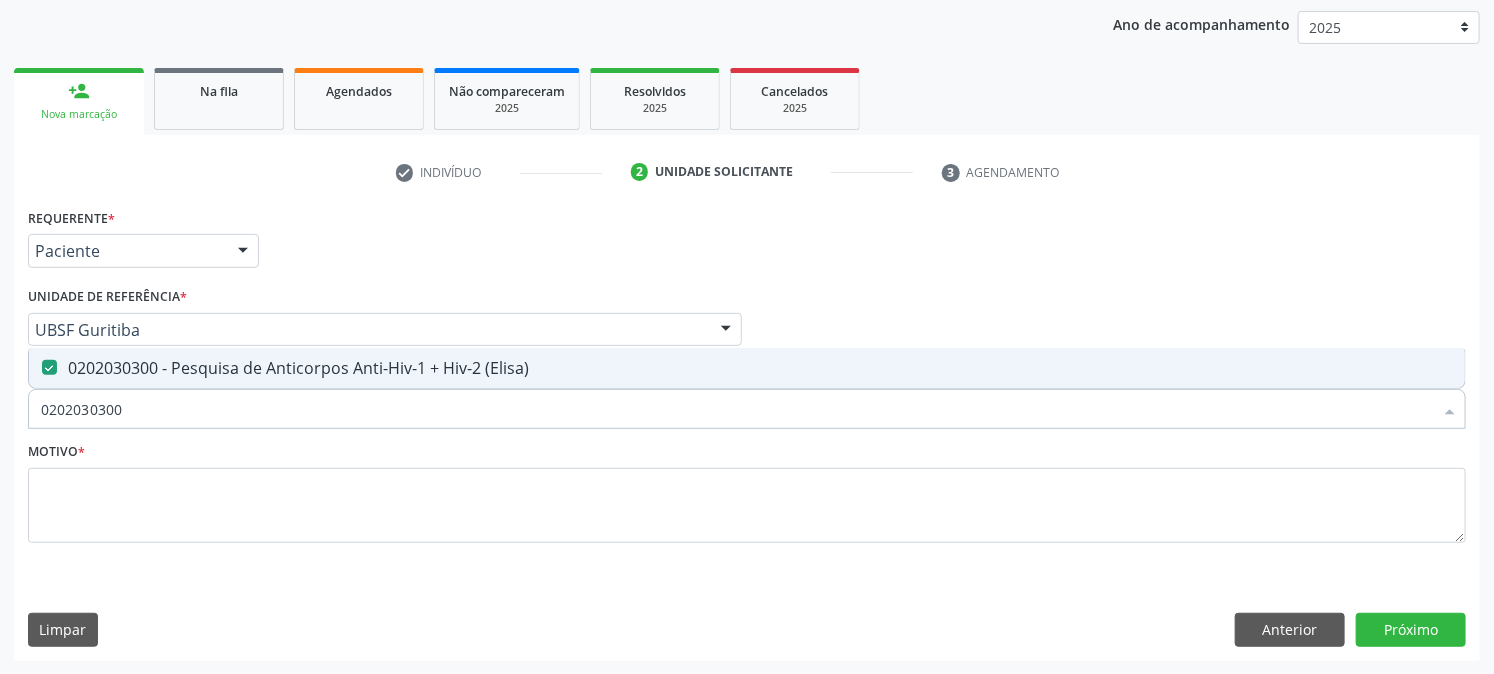 drag, startPoint x: 184, startPoint y: 397, endPoint x: 0, endPoint y: 452, distance: 192.04427 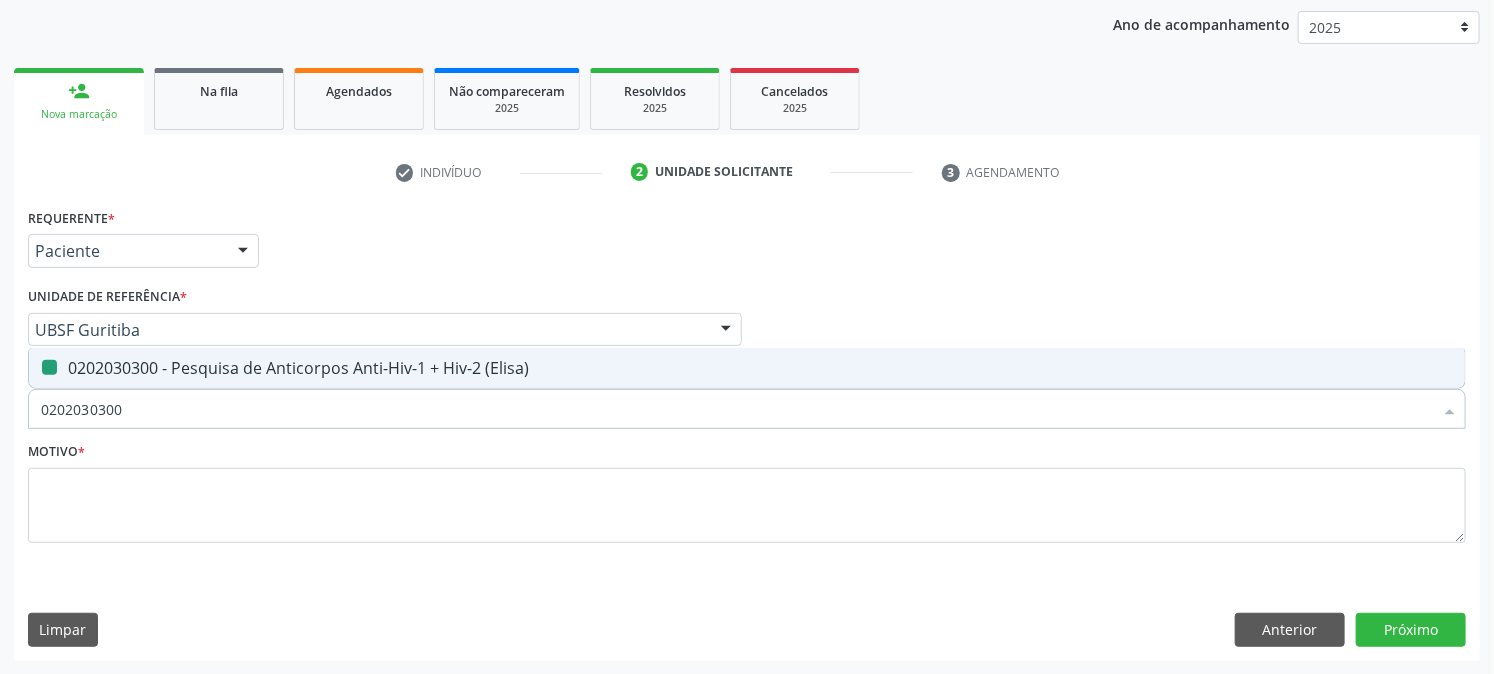 type 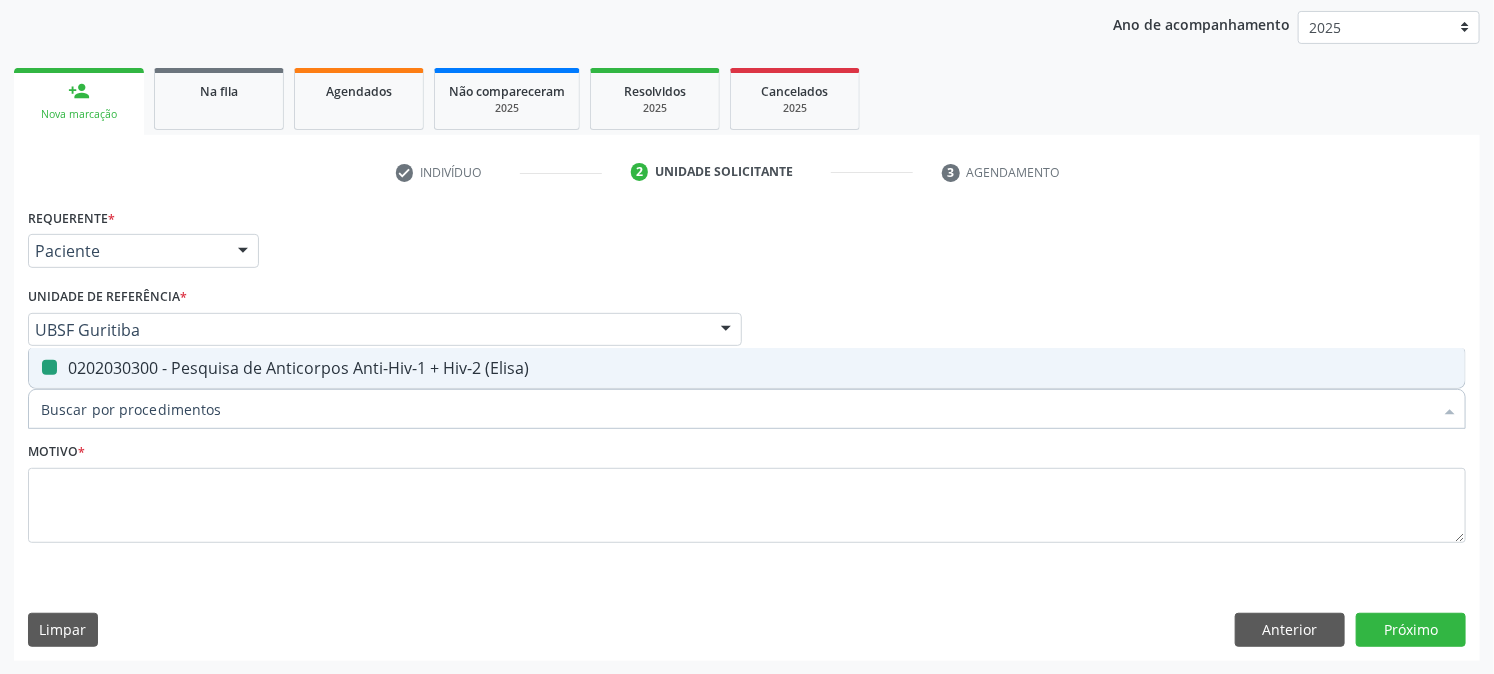 checkbox on "false" 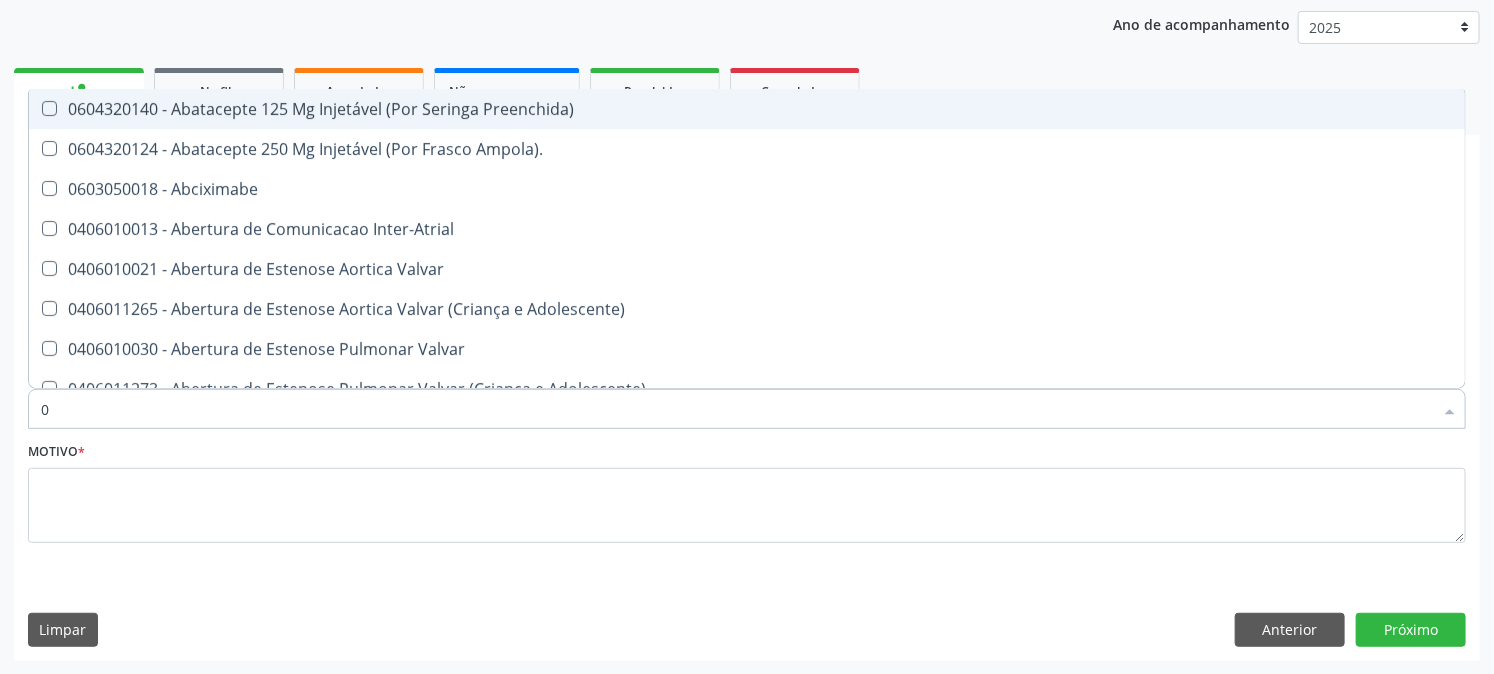 type on "02" 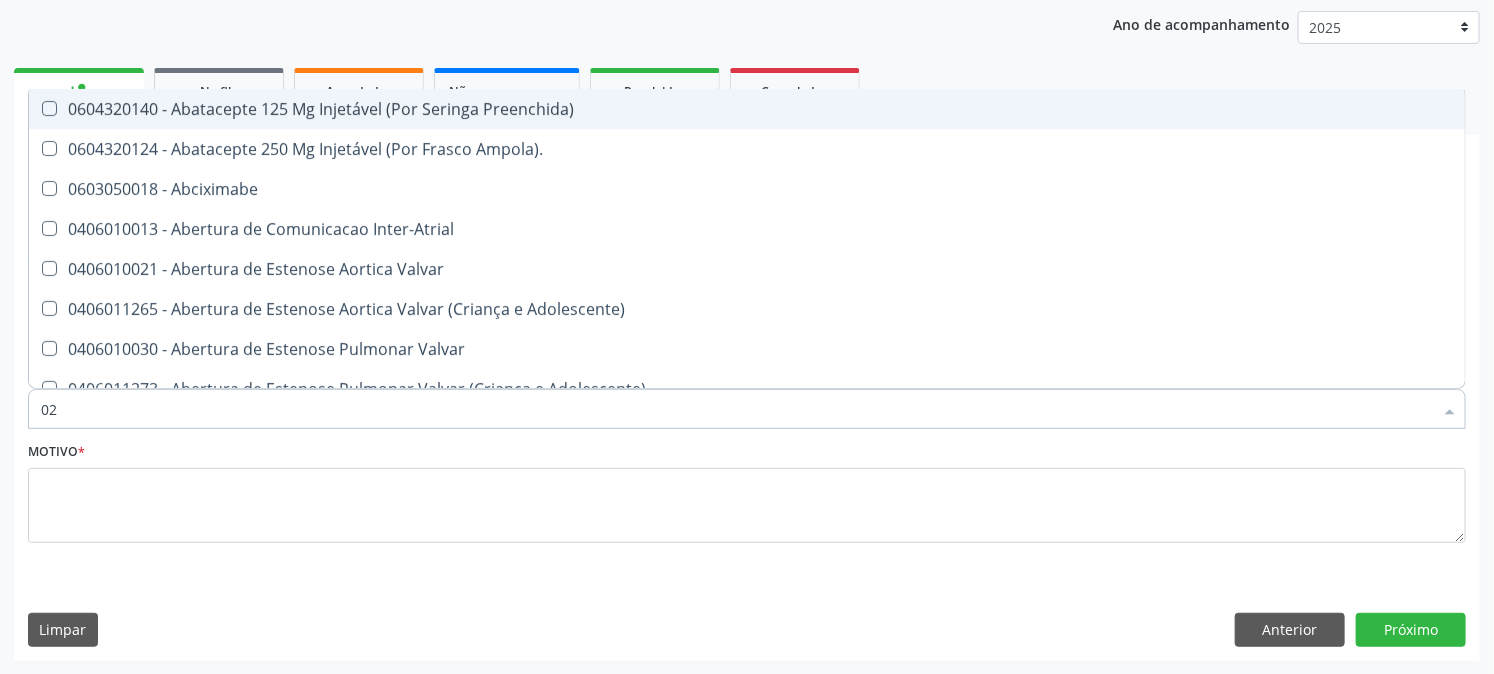 checkbox on "true" 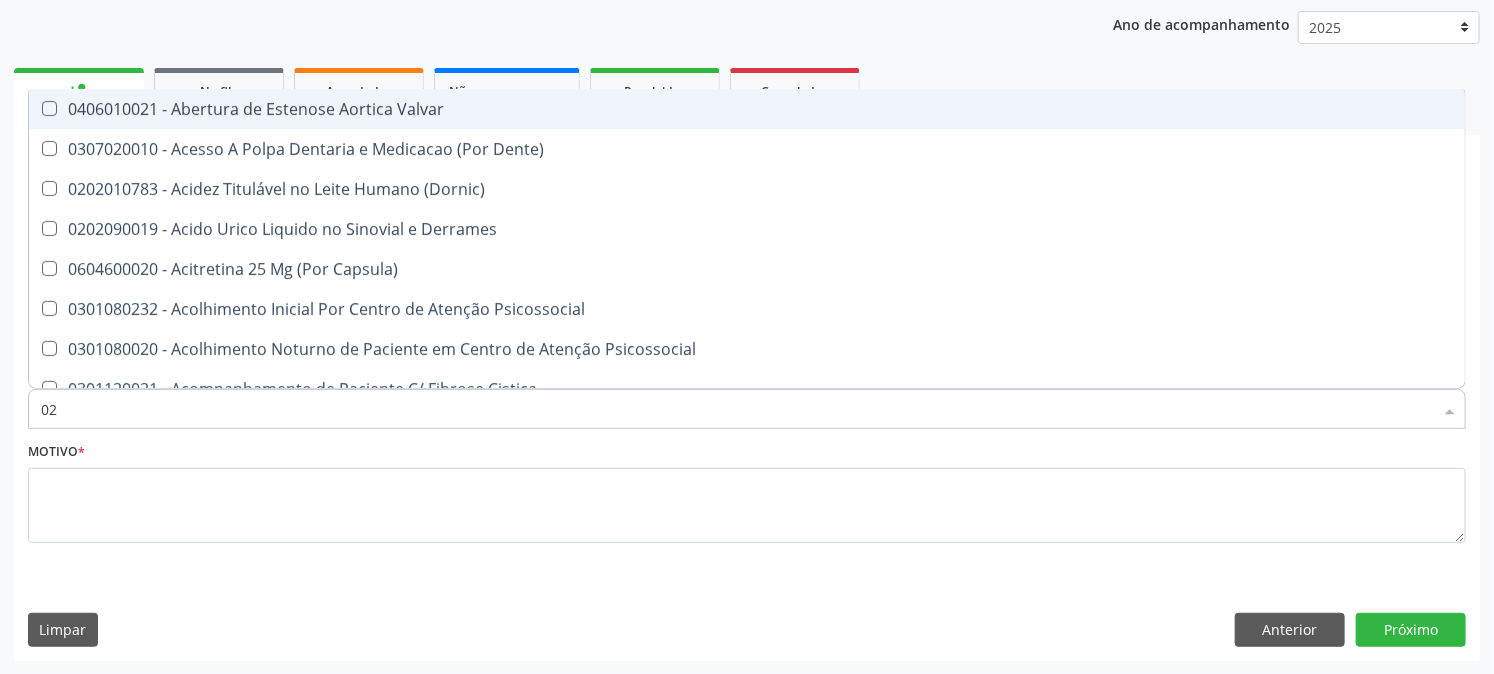 type on "020" 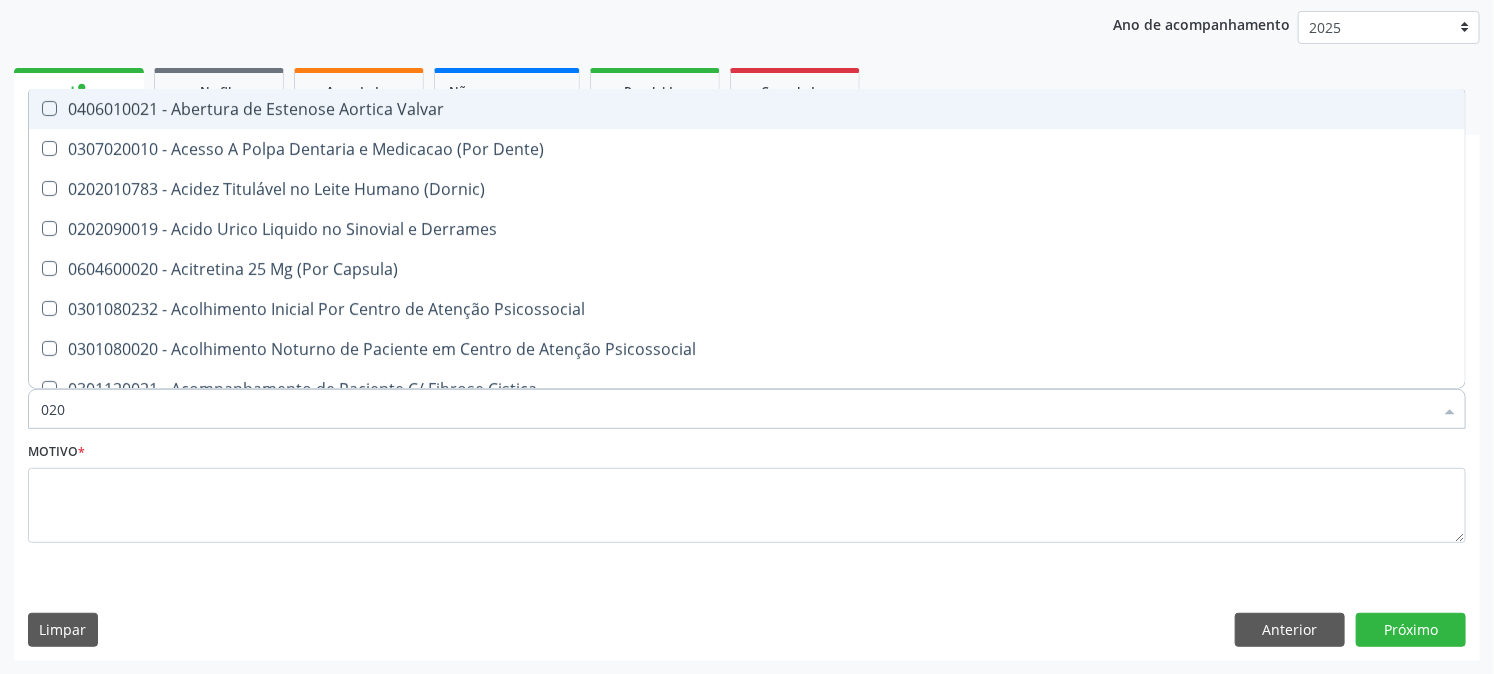 checkbox on "true" 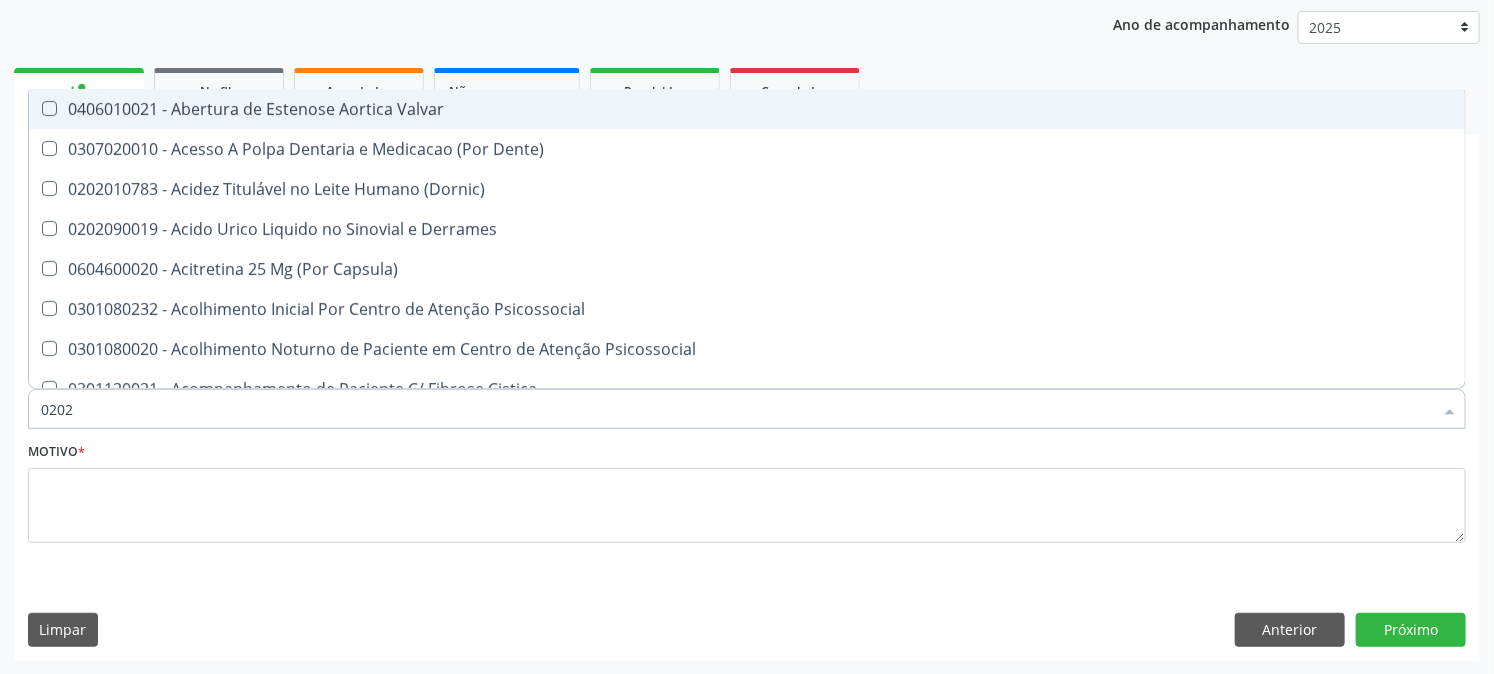 checkbox on "true" 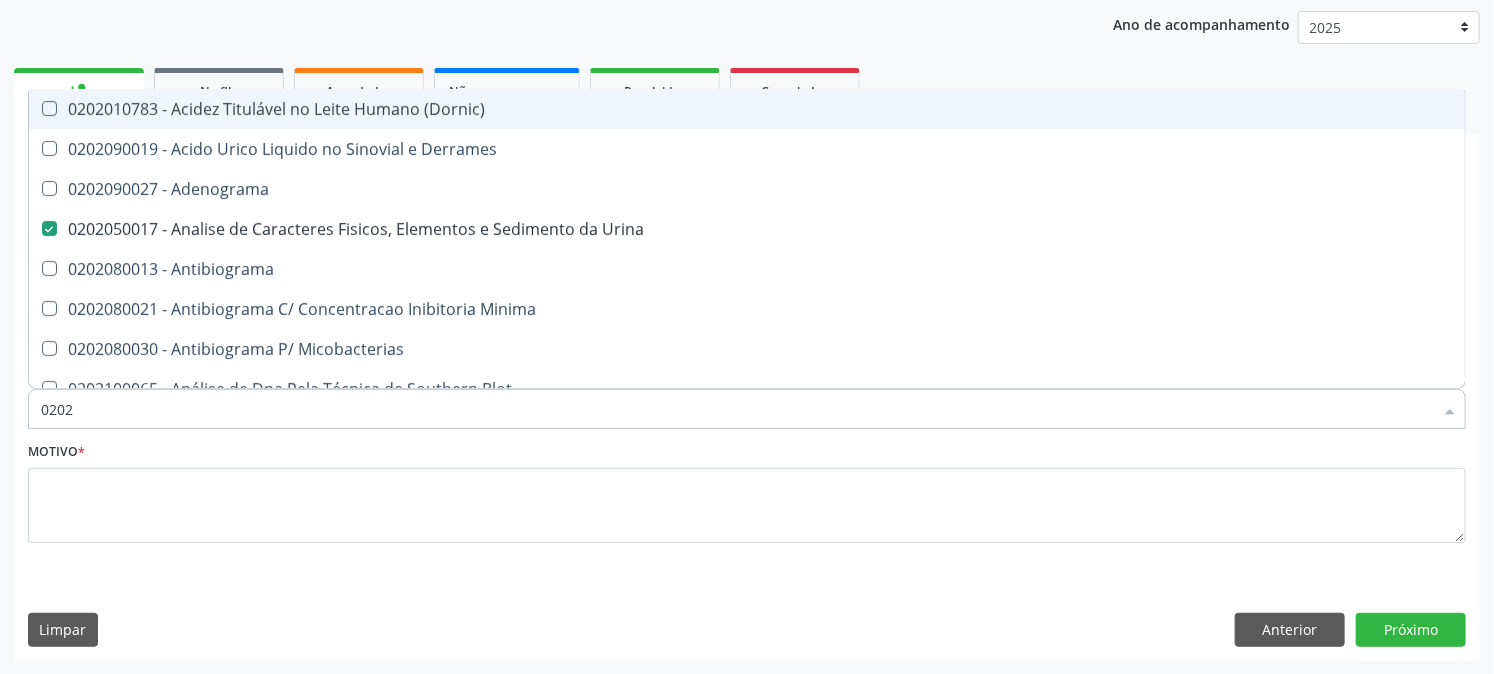 type on "02020" 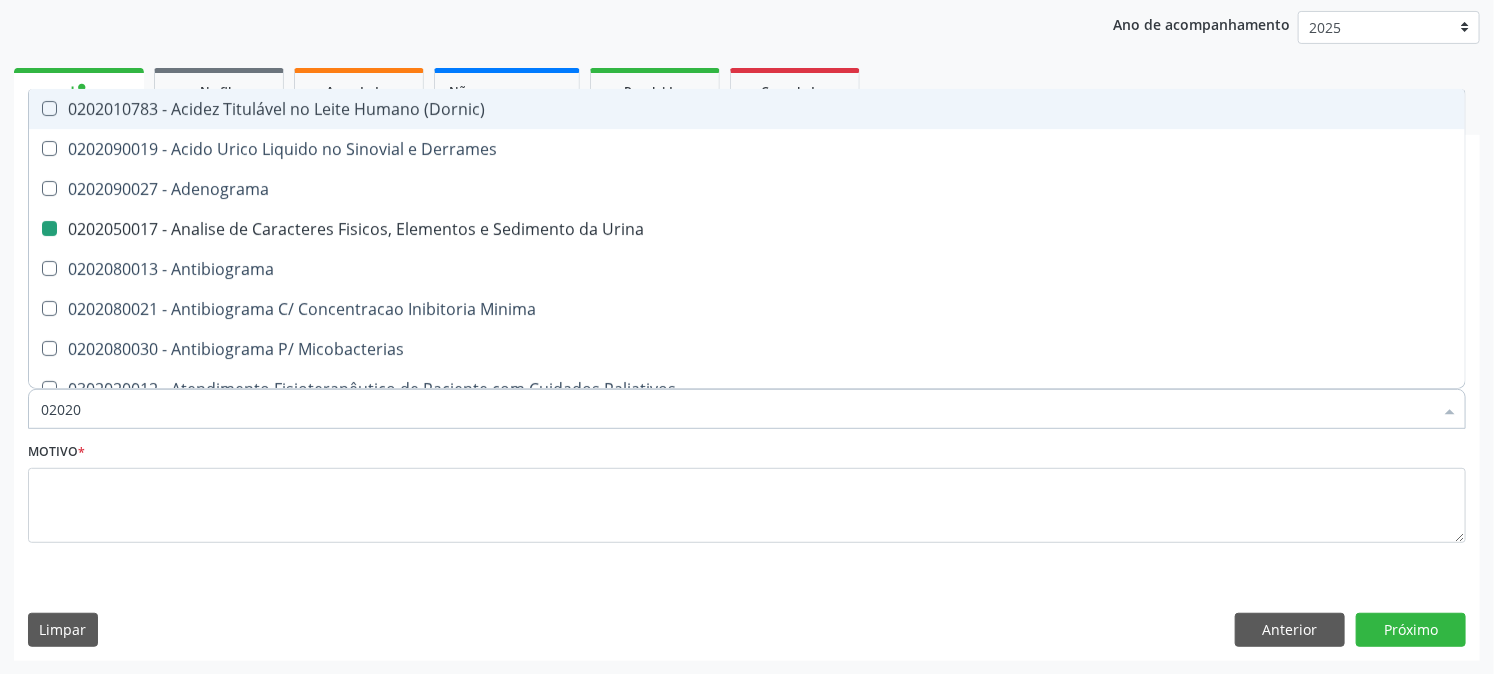type on "020203" 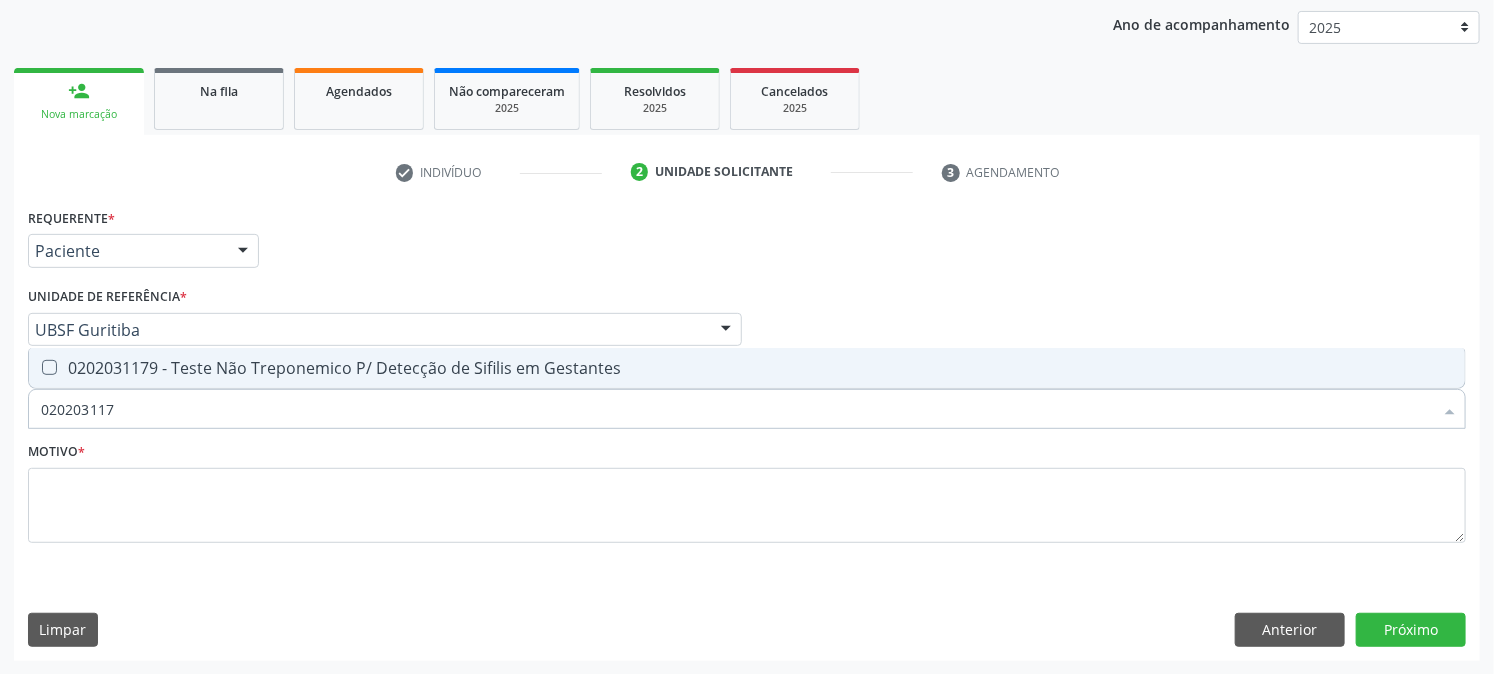 type on "0202031179" 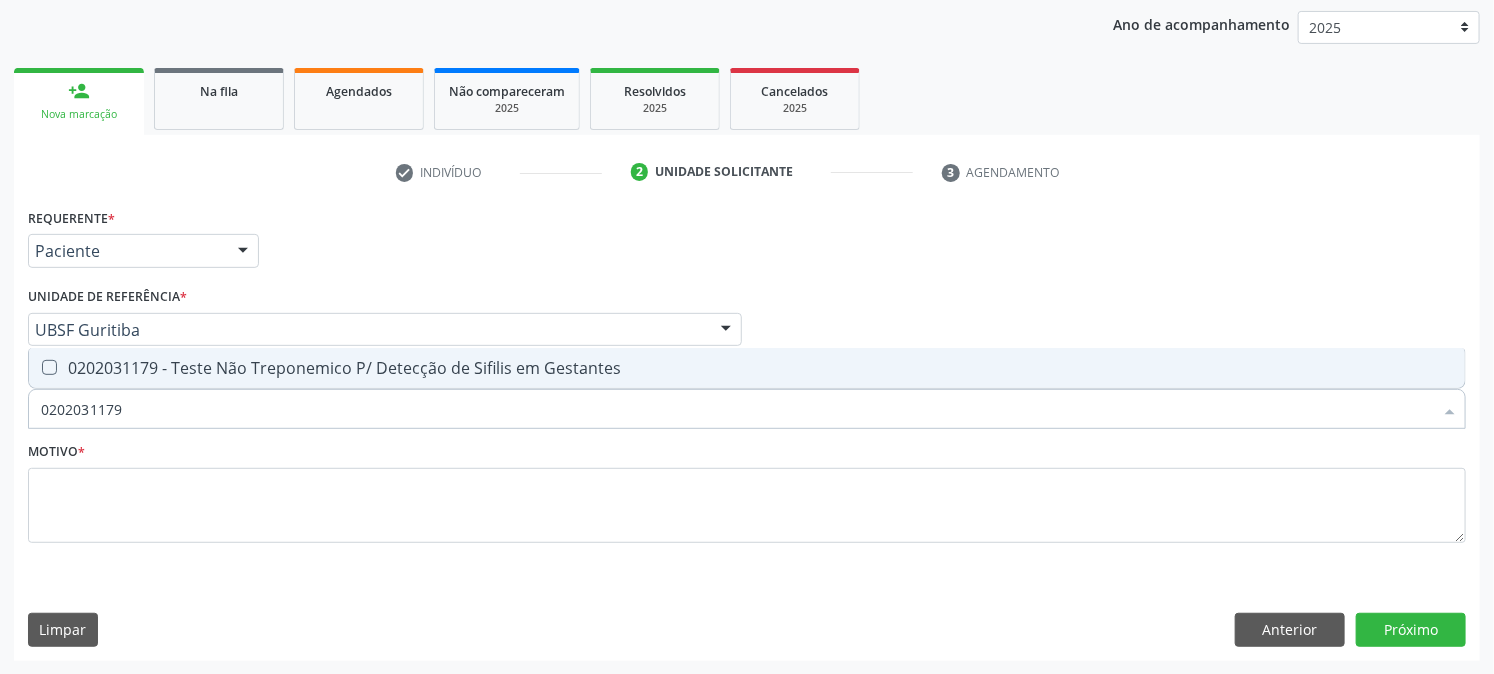 click on "0202031179 - Teste Não Treponemico P/ Detecção de Sifilis em Gestantes" at bounding box center (747, 368) 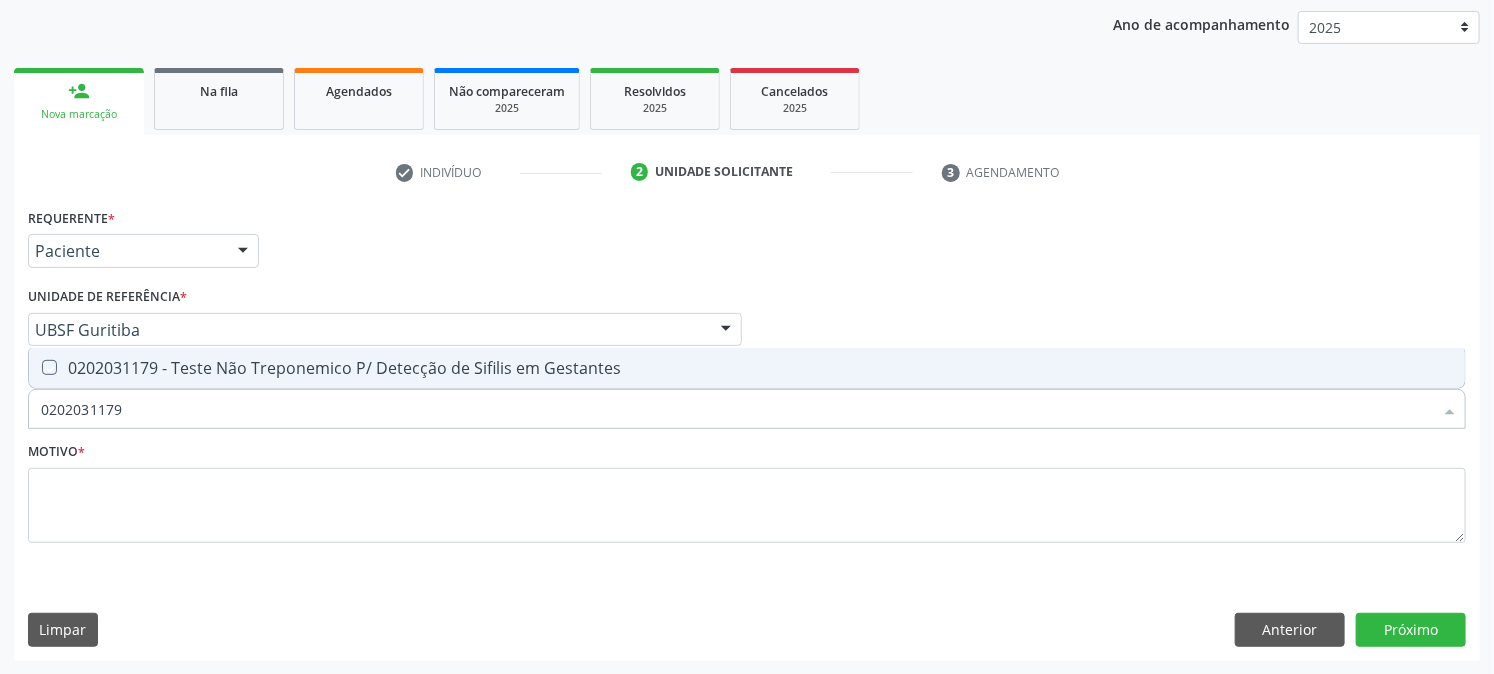 checkbox on "true" 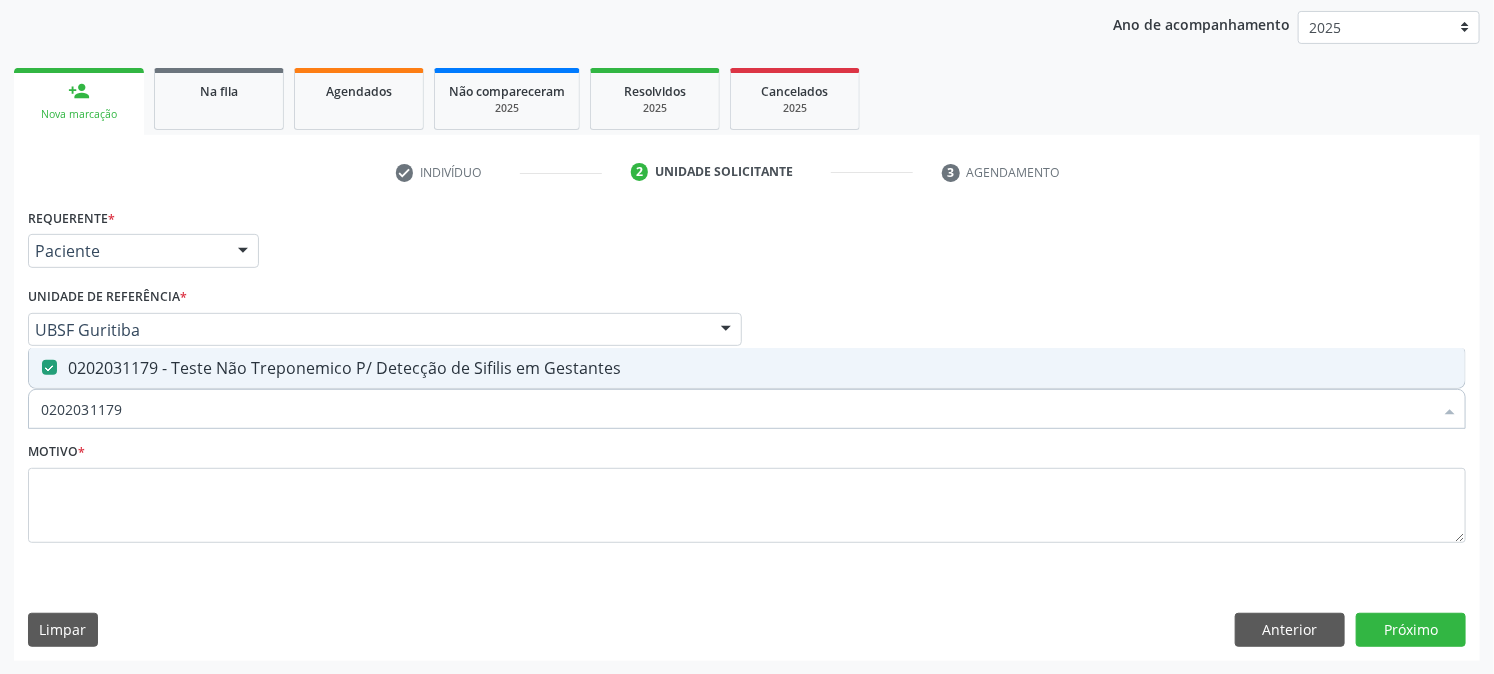 drag, startPoint x: 203, startPoint y: 412, endPoint x: 0, endPoint y: 478, distance: 213.4596 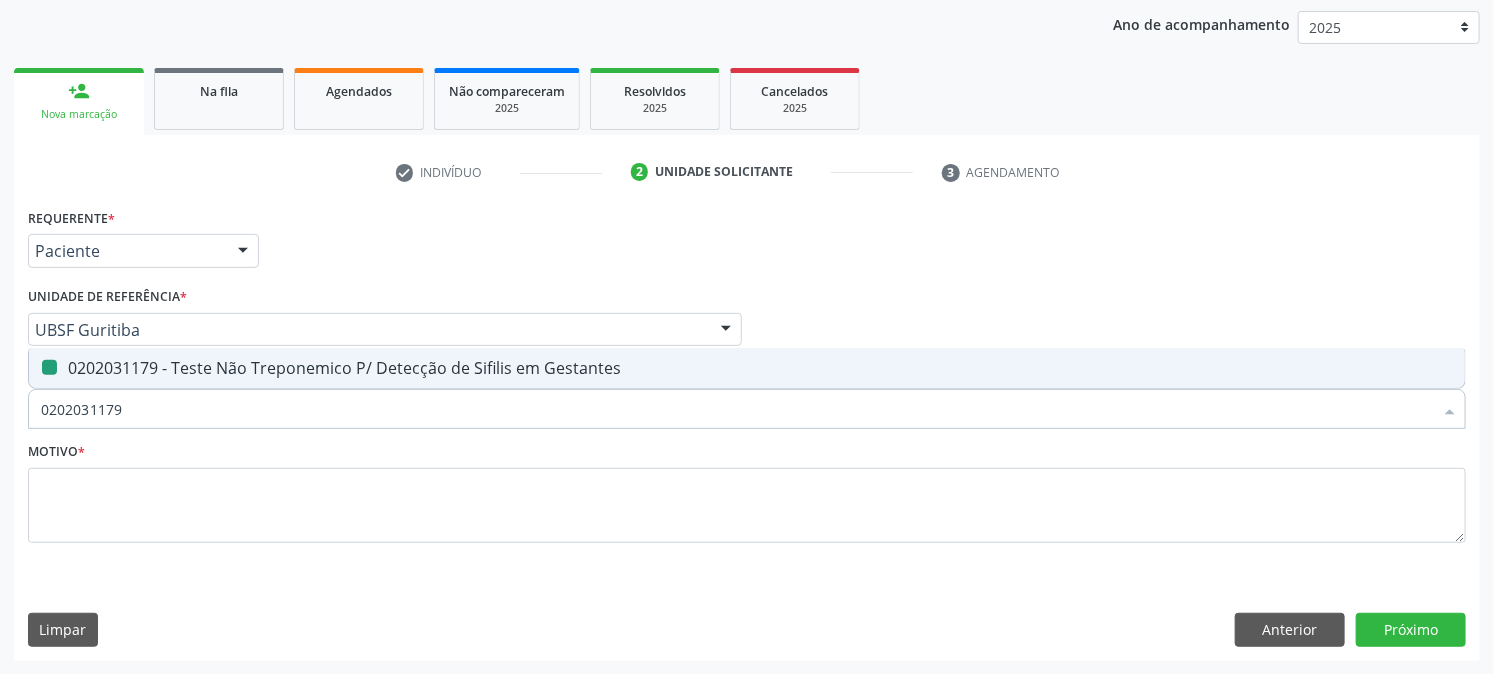 type 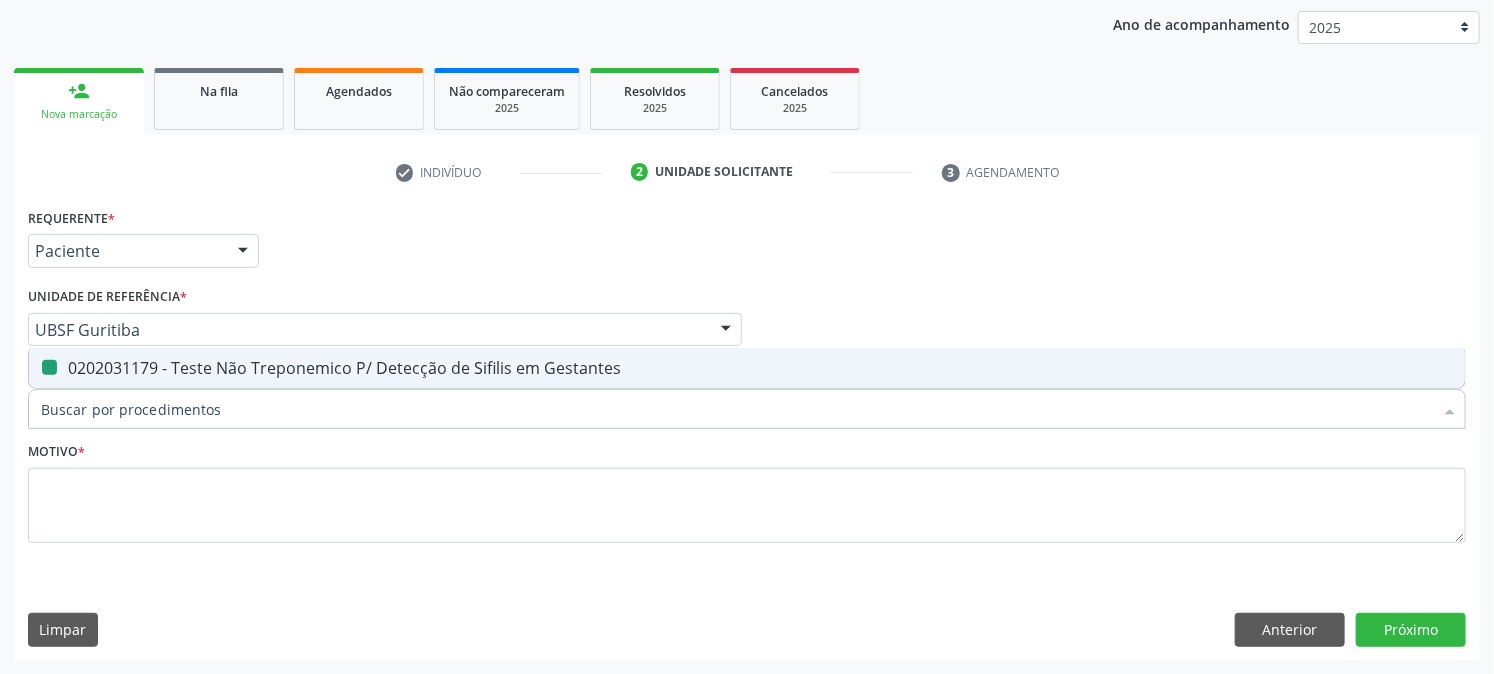 checkbox on "false" 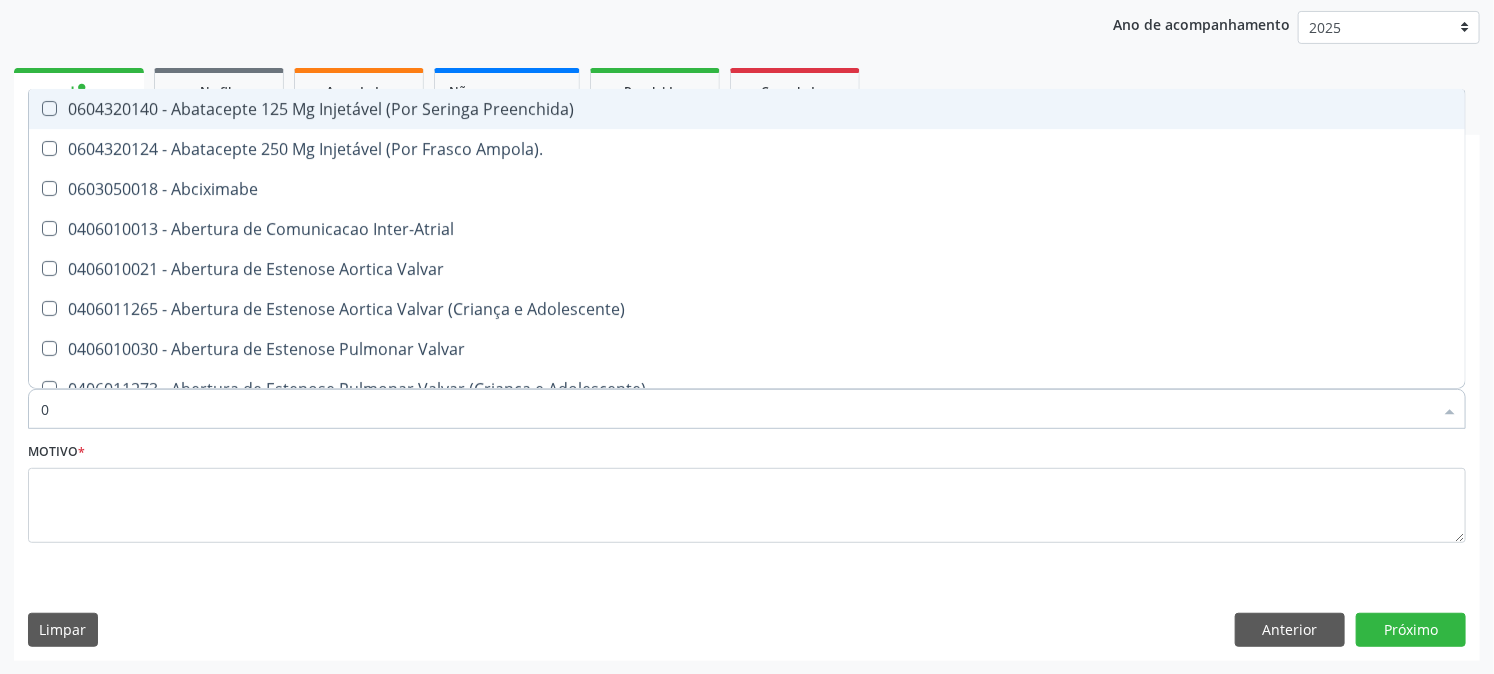 type on "02" 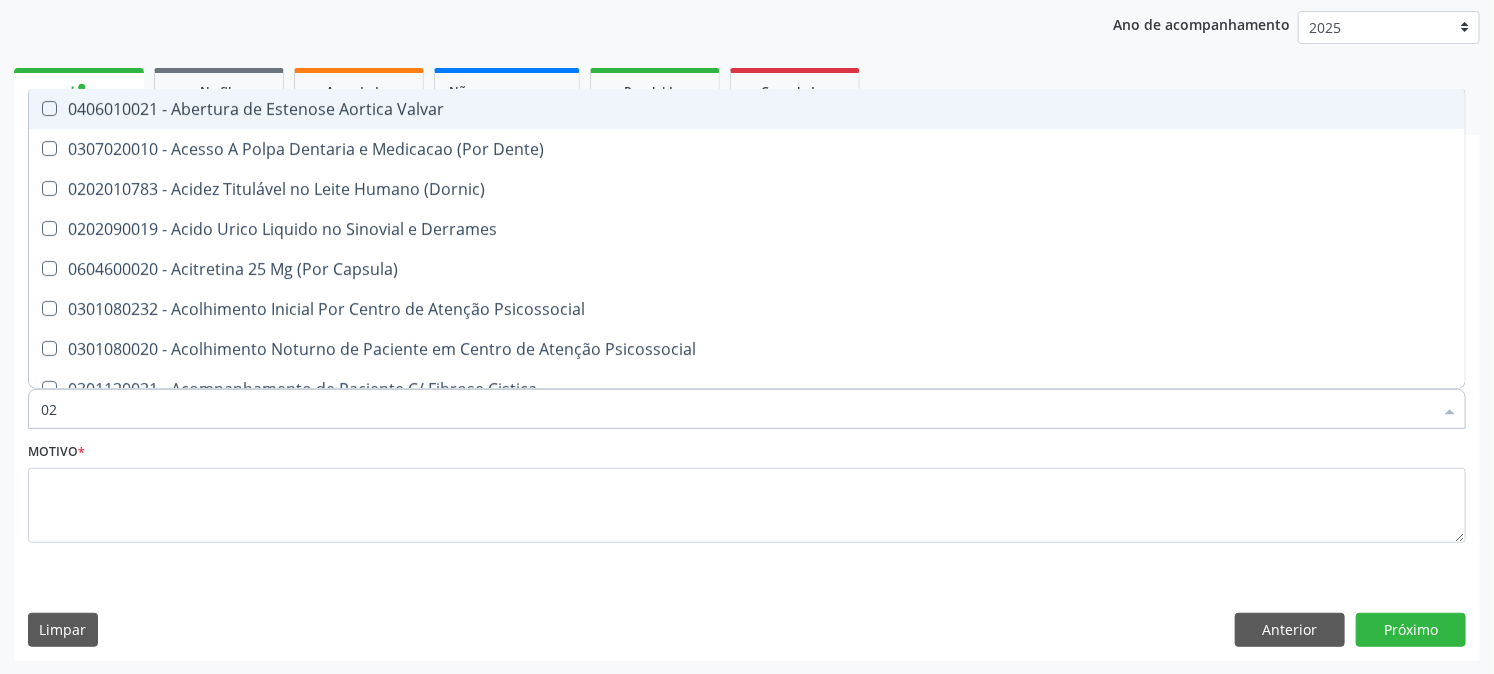checkbox on "true" 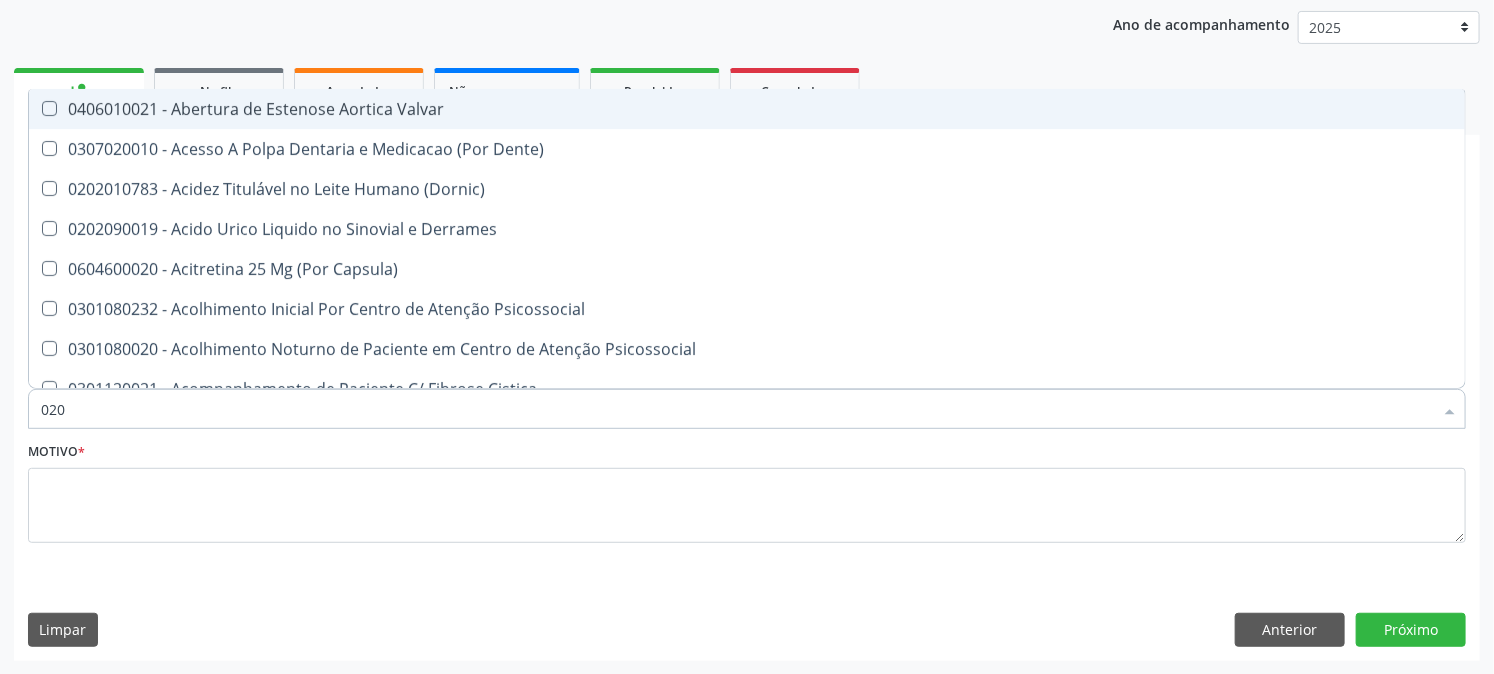 checkbox on "true" 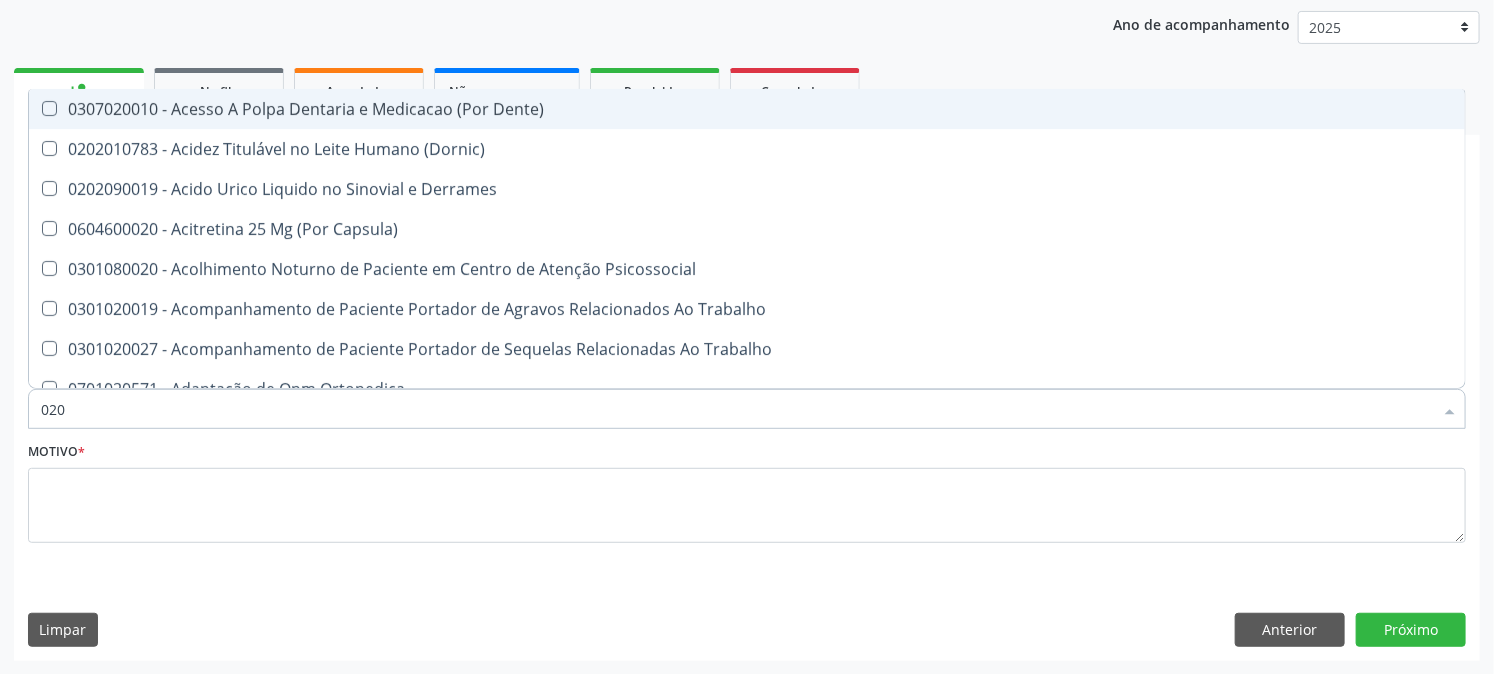 type on "0202" 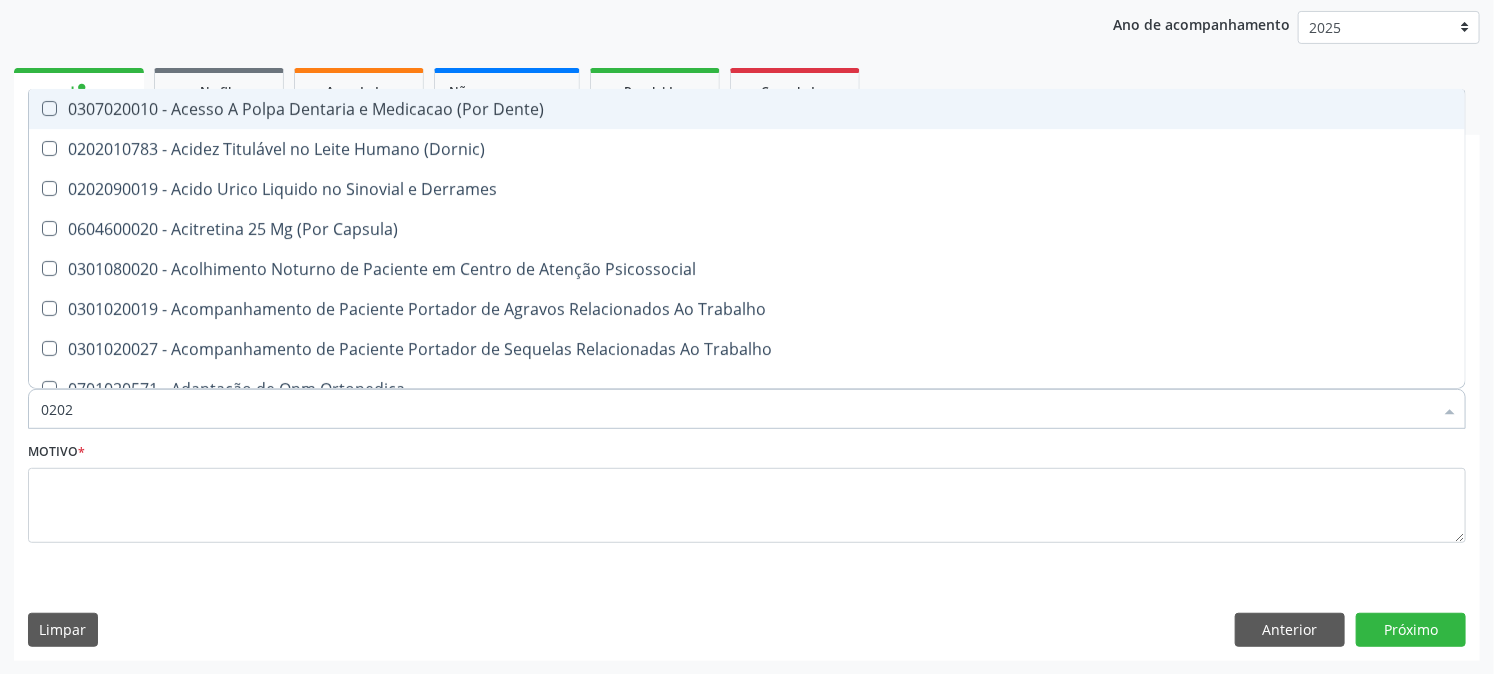checkbox on "true" 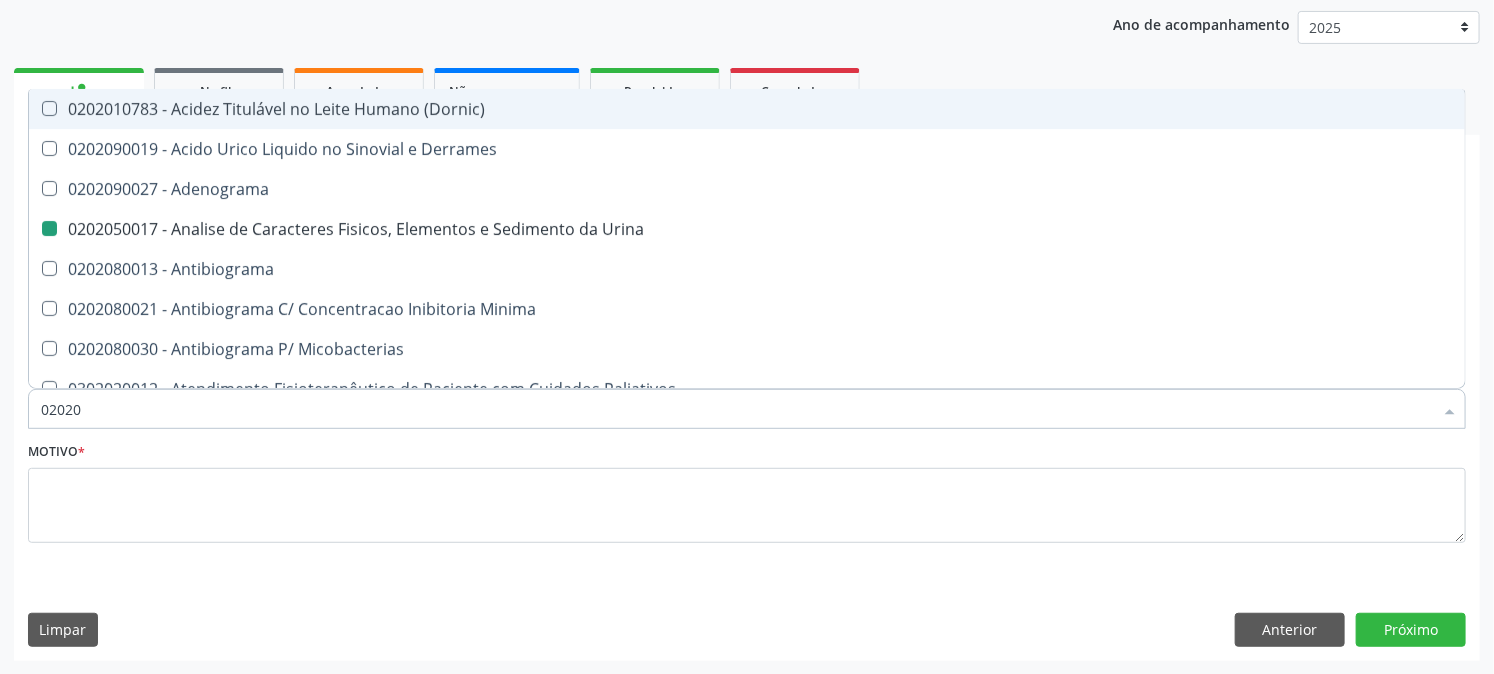 type on "020208" 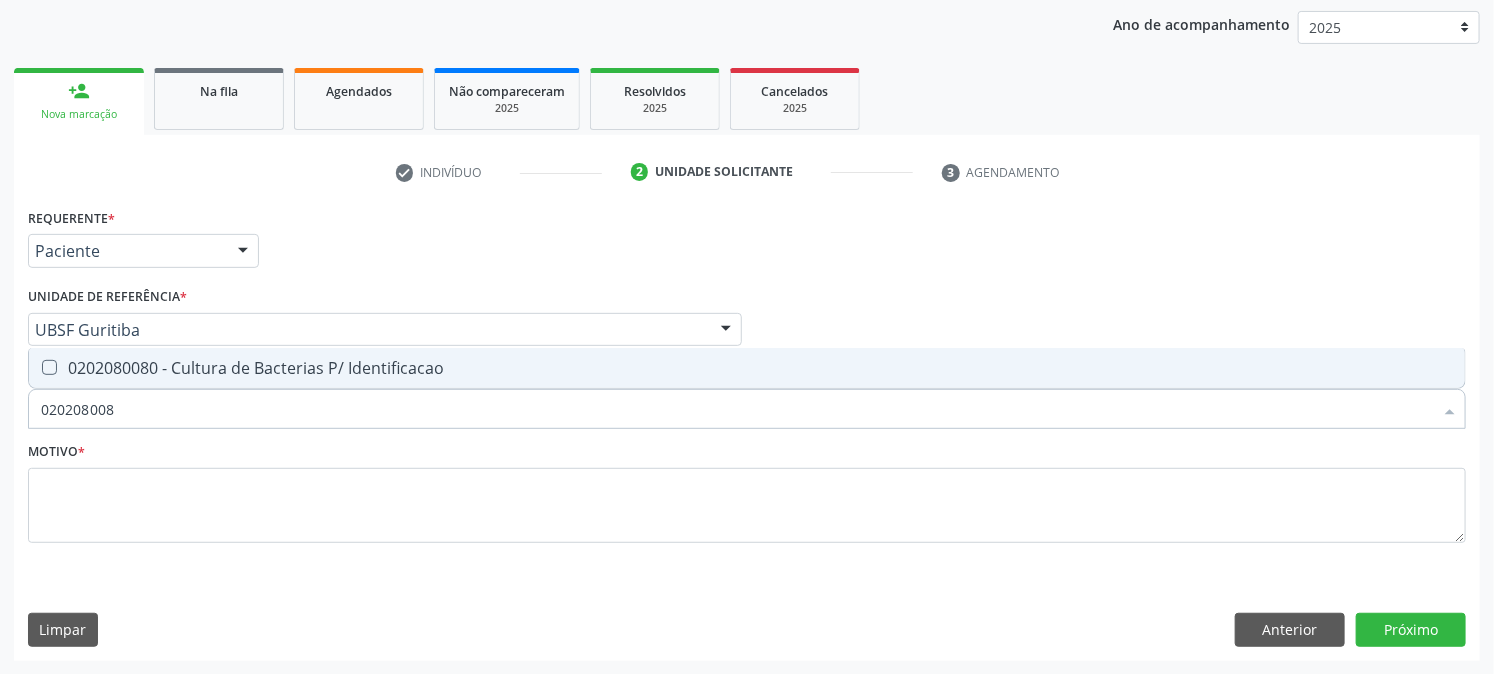 type on "0202080080" 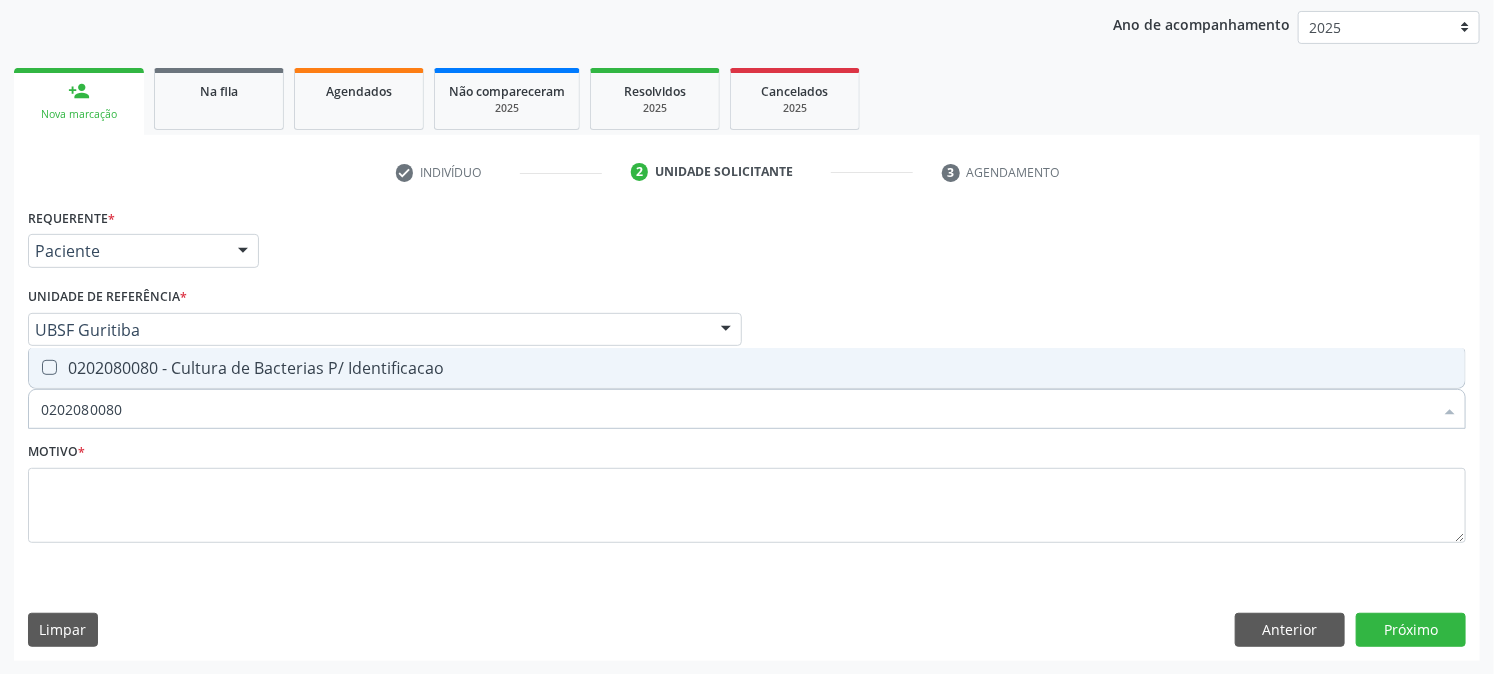 click on "0202080080 - Cultura de Bacterias P/ Identificacao" at bounding box center [747, 368] 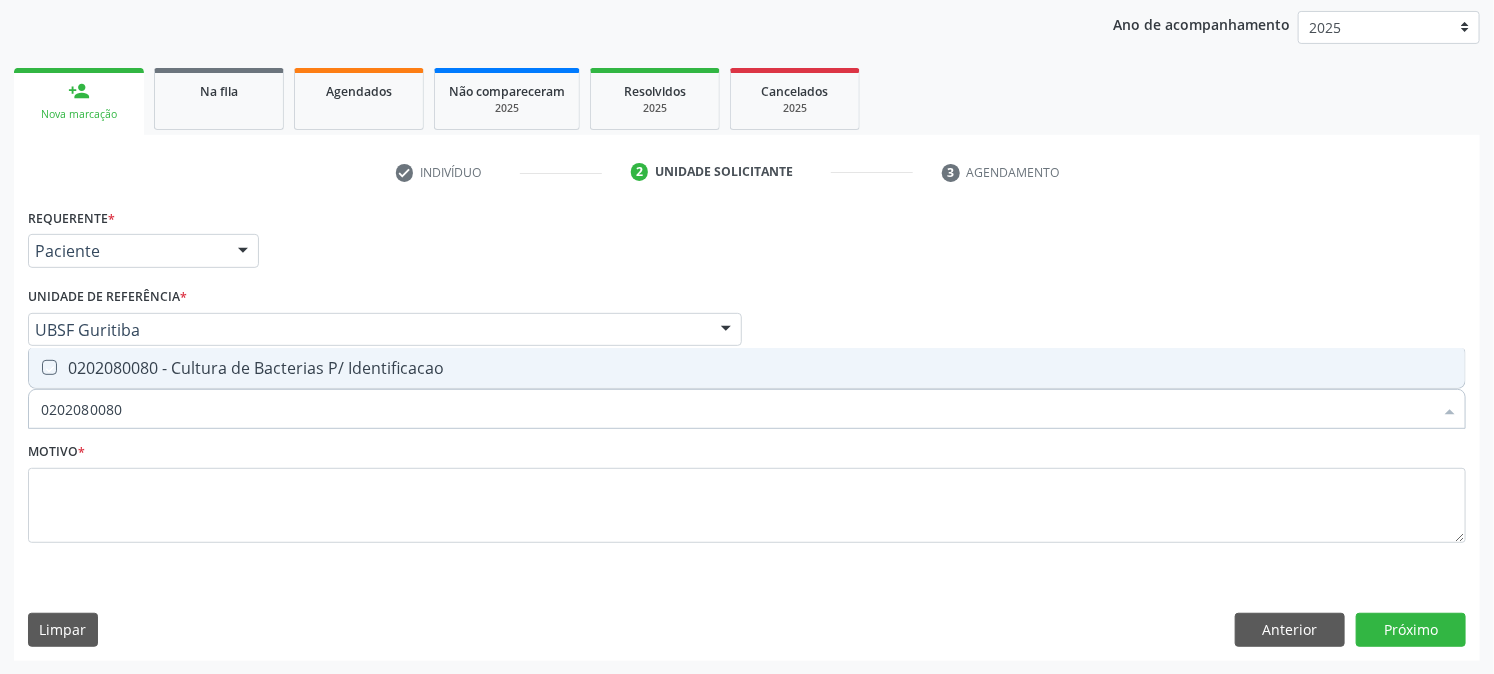 checkbox on "true" 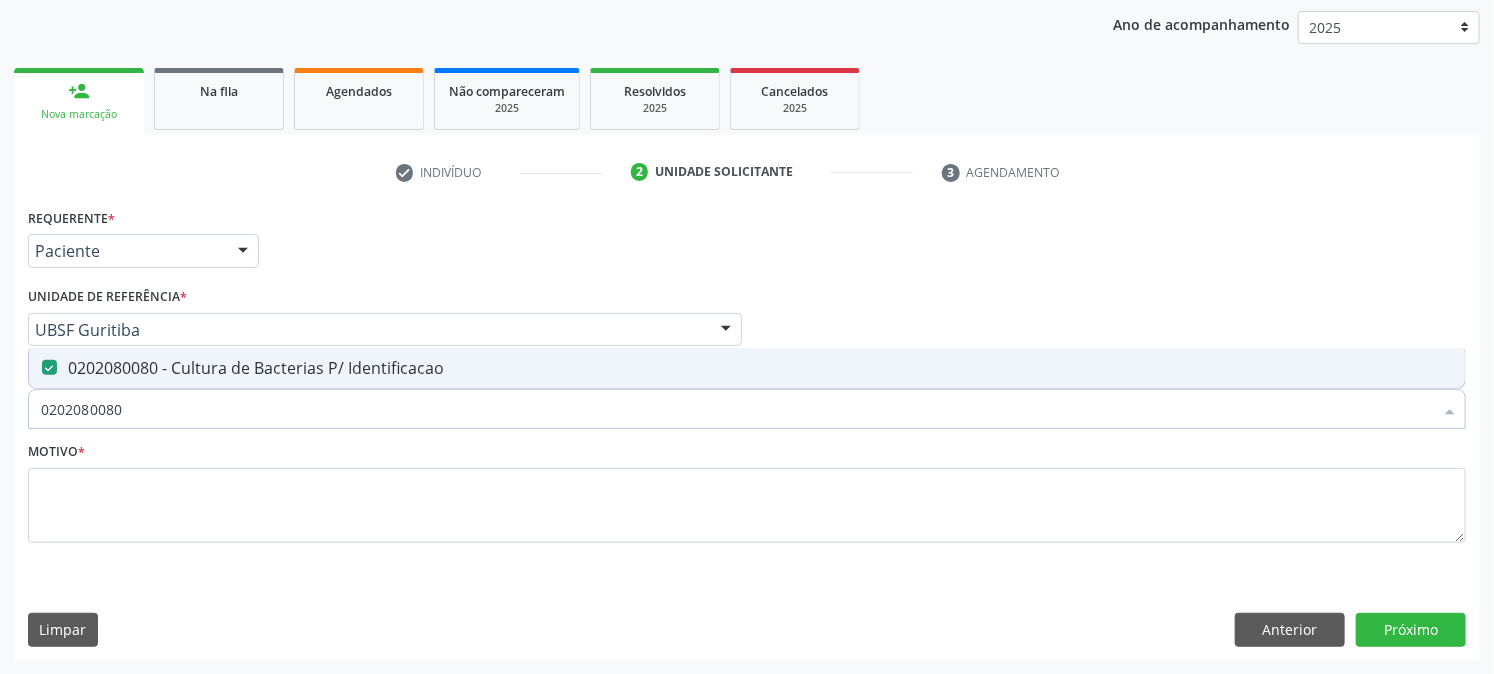 drag, startPoint x: 178, startPoint y: 413, endPoint x: 0, endPoint y: 471, distance: 187.2111 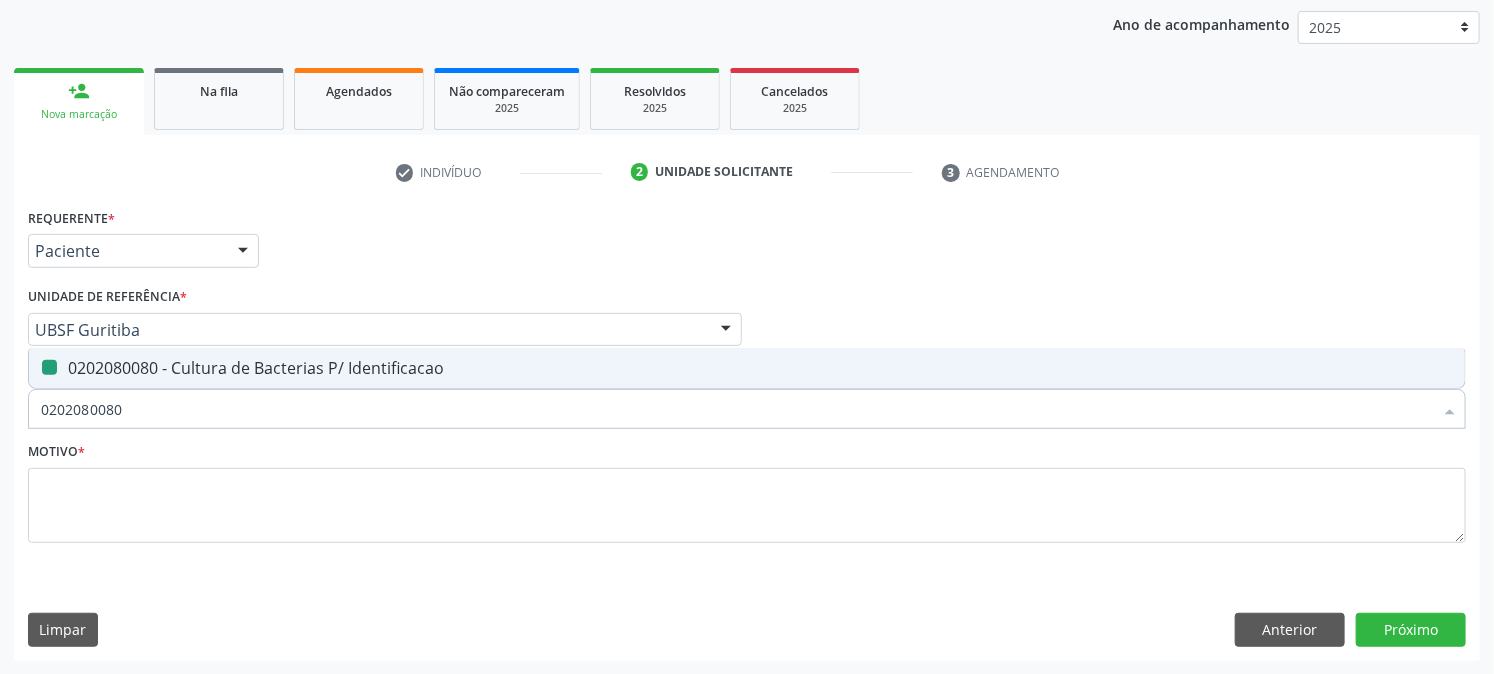 type 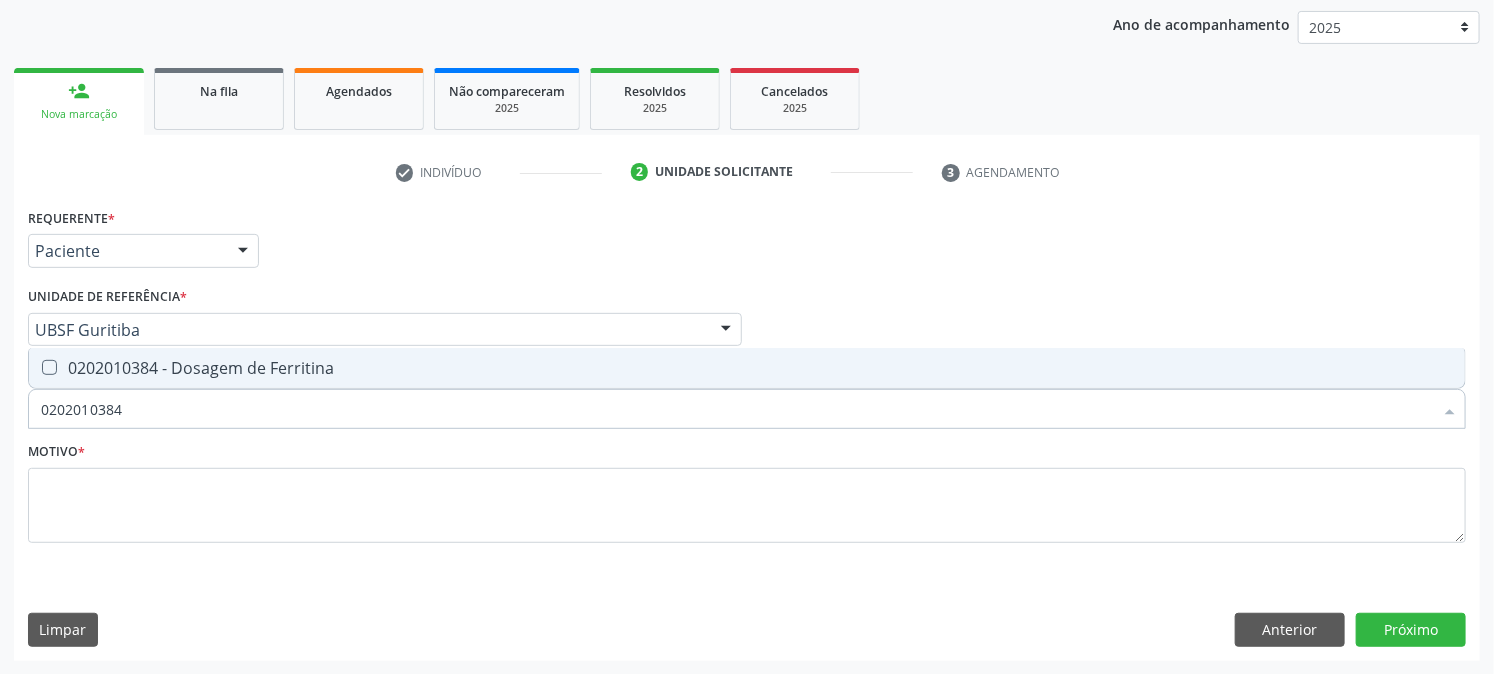 click on "0202010384 - Dosagem de Ferritina" at bounding box center [747, 368] 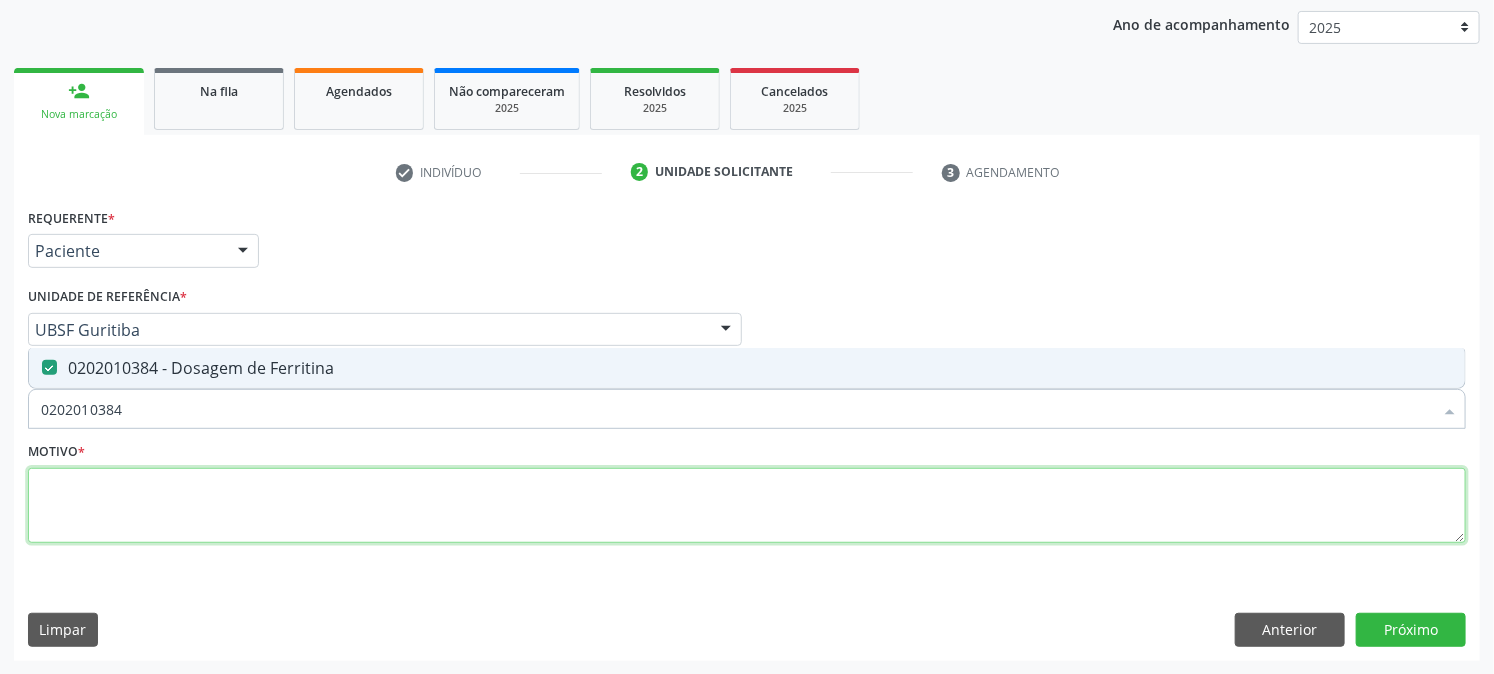 click at bounding box center (747, 506) 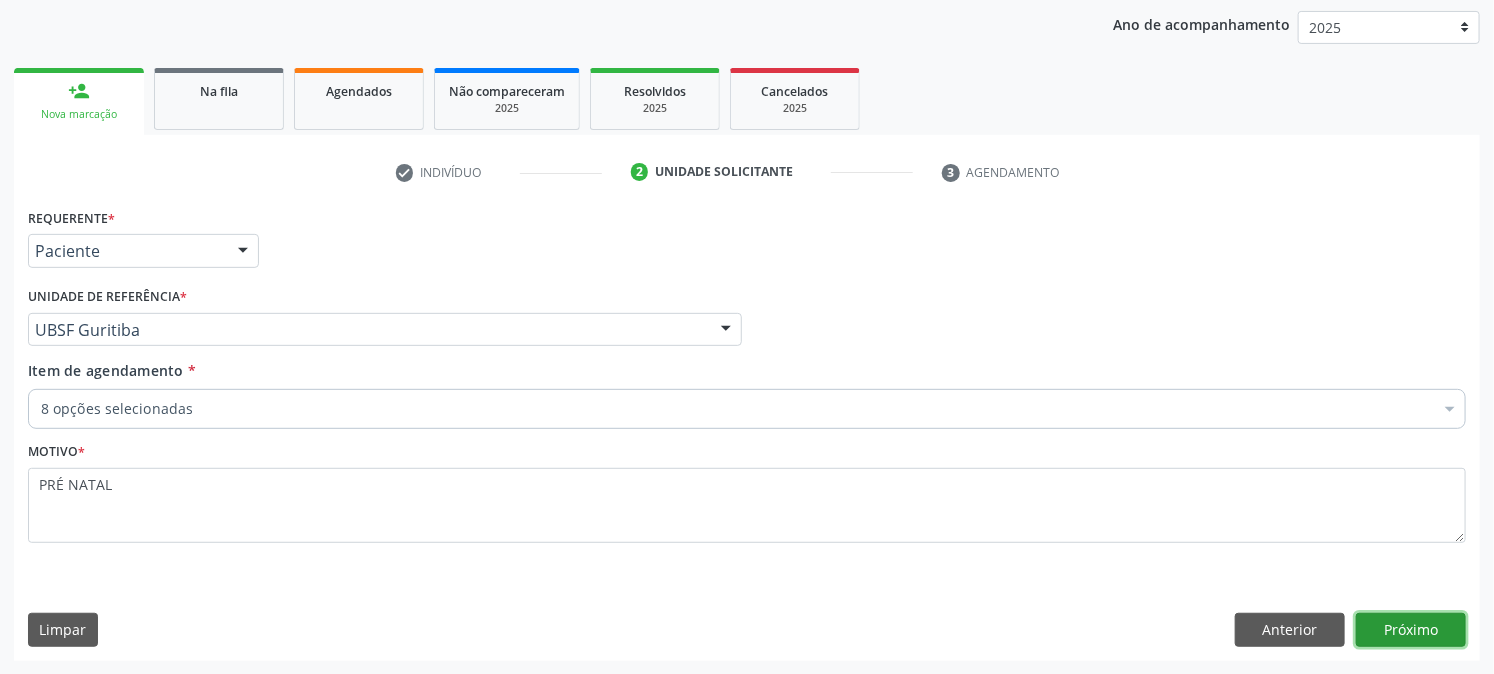 click on "Próximo" at bounding box center (1411, 630) 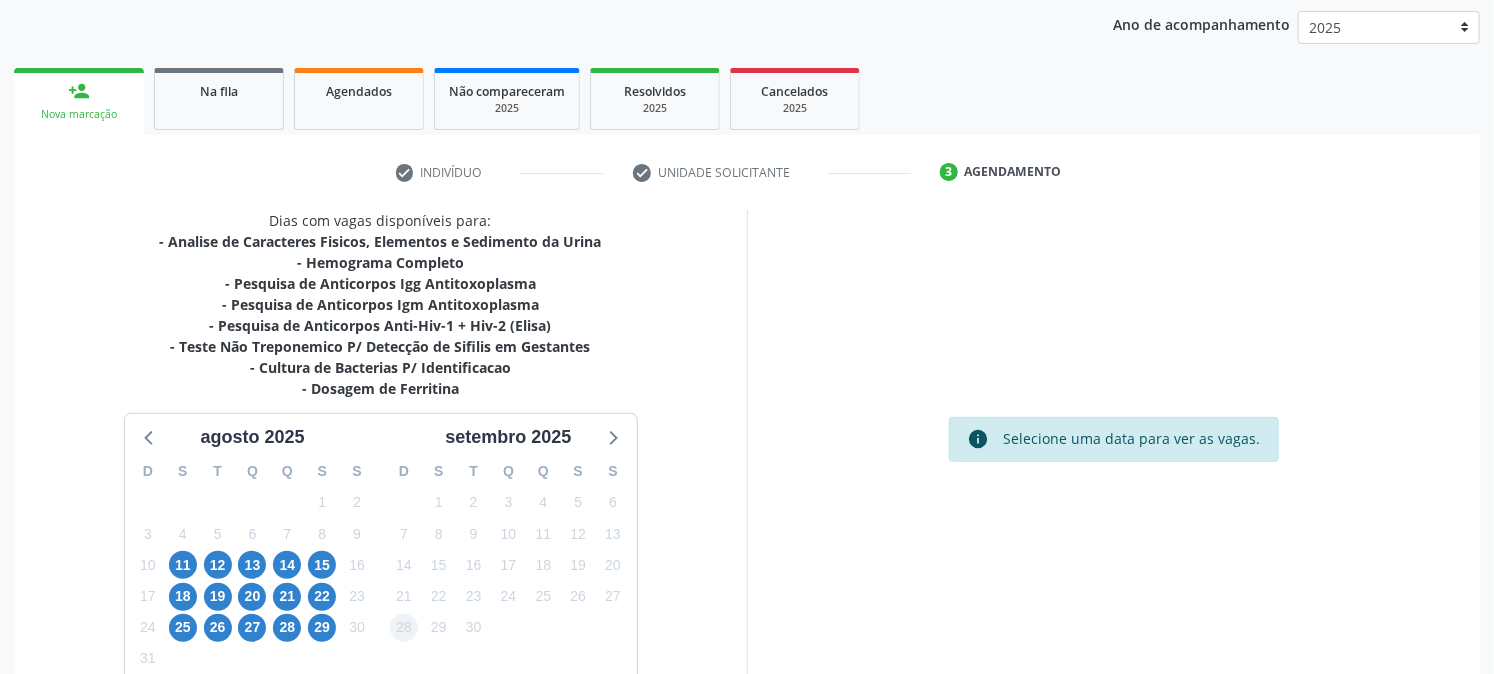 scroll, scrollTop: 342, scrollLeft: 0, axis: vertical 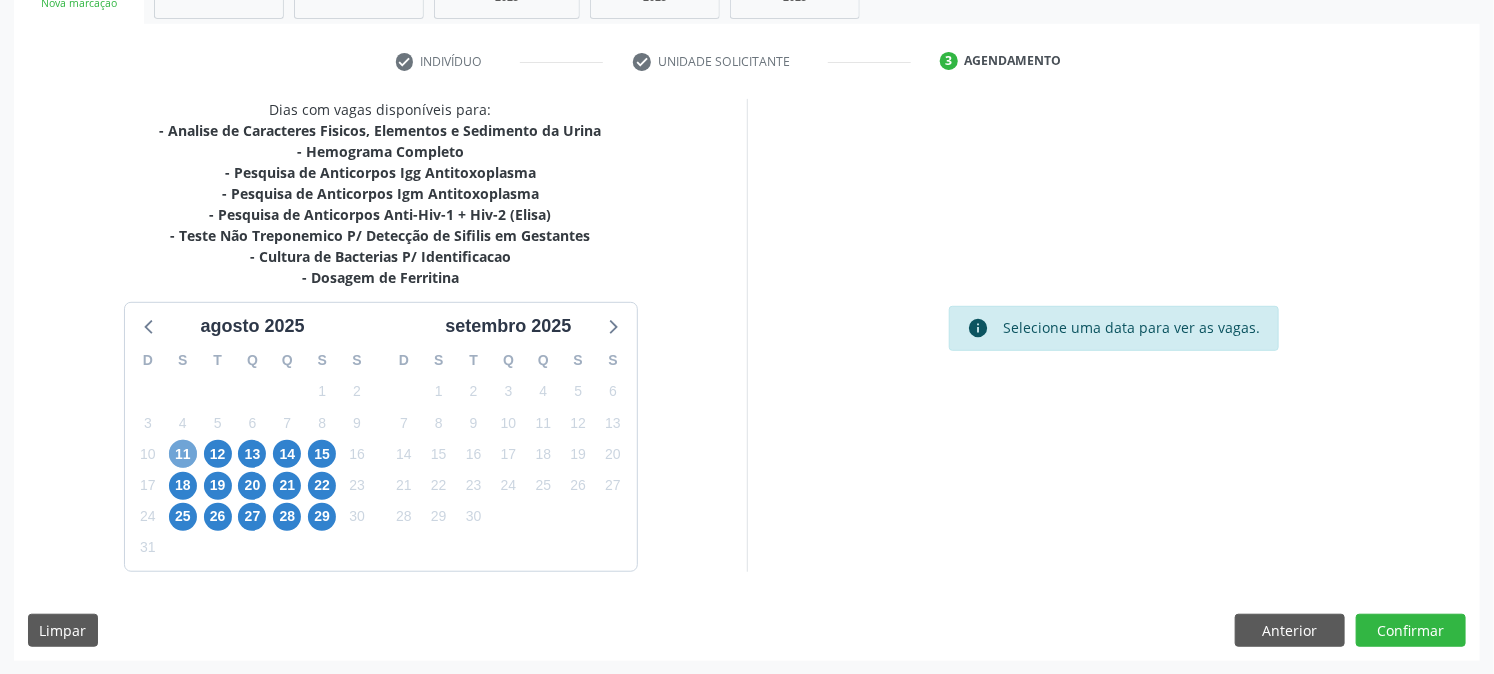 click on "11" at bounding box center [183, 454] 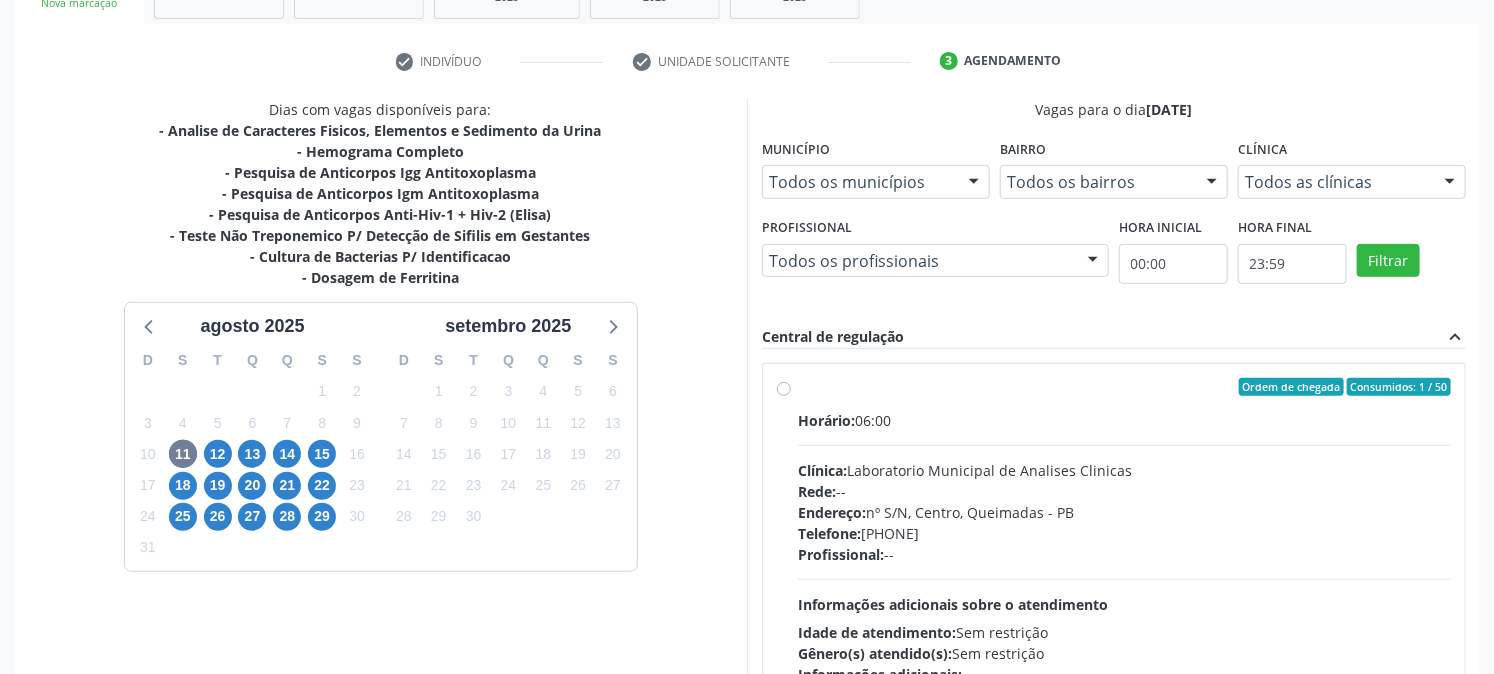 click on "Ordem de chegada
Consumidos: 1 / 50" at bounding box center (1124, 387) 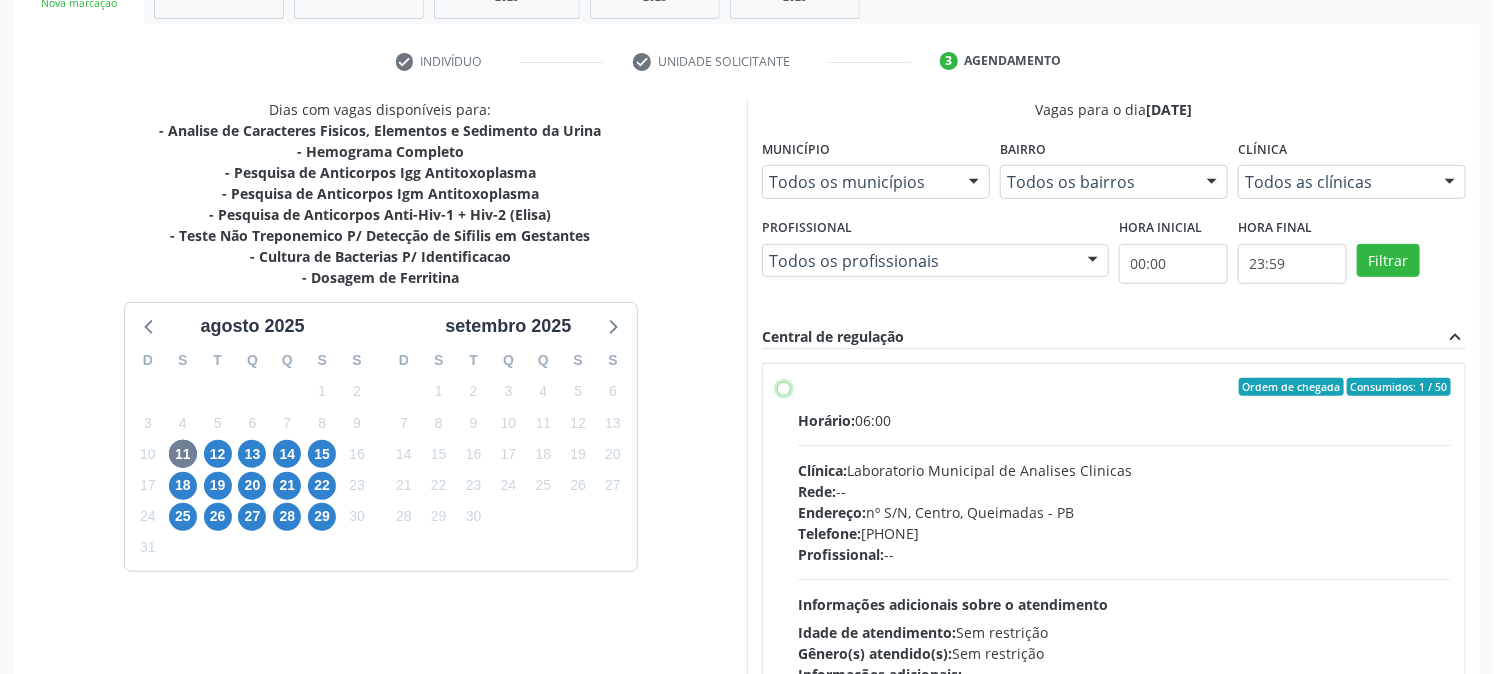 click on "Ordem de chegada
Consumidos: 1 / 50
Horário:   06:00
Clínica:  Laboratorio Municipal de Analises Clinicas
Rede:
--
Endereço:   nº S/N, [CITY], [CITY] - [STATE]
Telefone:   [PHONE]
Profissional:
--
Informações adicionais sobre o atendimento
Idade de atendimento:
Sem restrição
Gênero(s) atendido(s):
Sem restrição
Informações adicionais:
--" at bounding box center (784, 387) 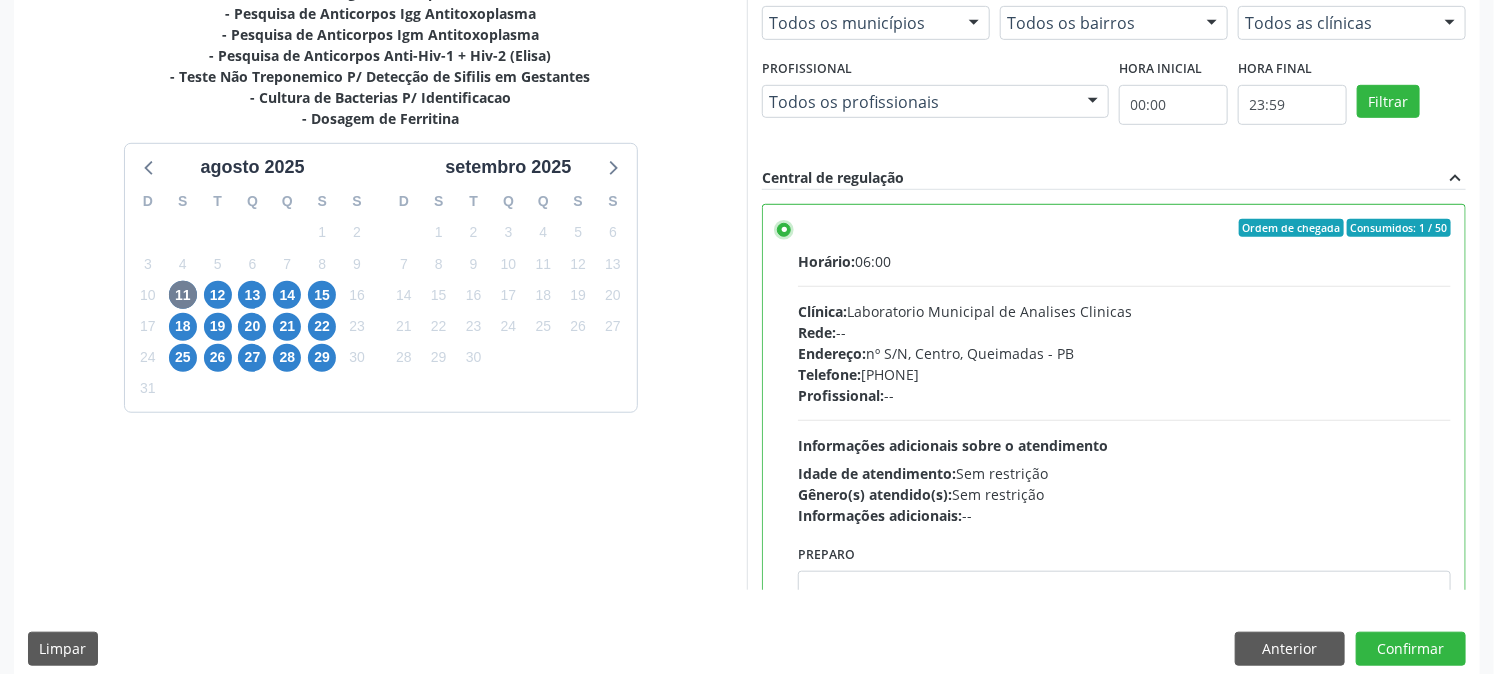 scroll, scrollTop: 520, scrollLeft: 0, axis: vertical 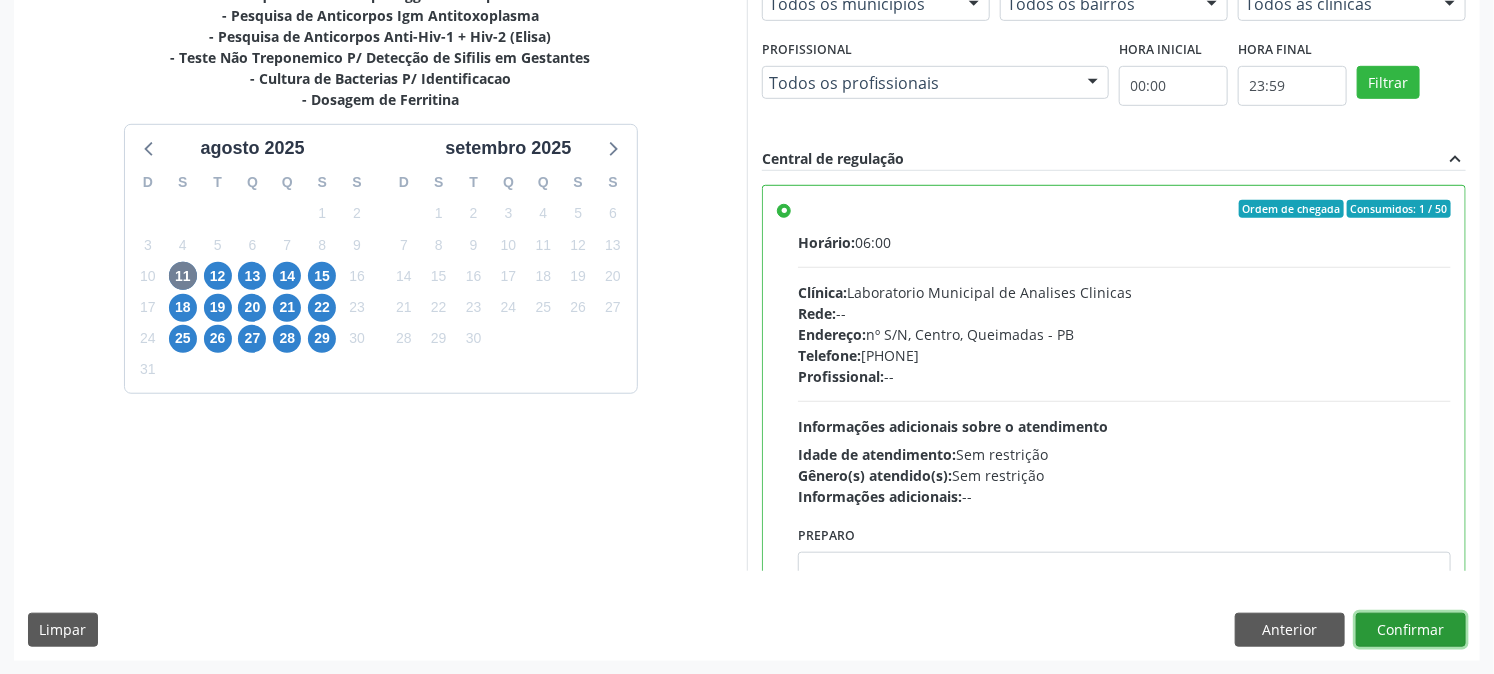 click on "Confirmar" at bounding box center (1411, 630) 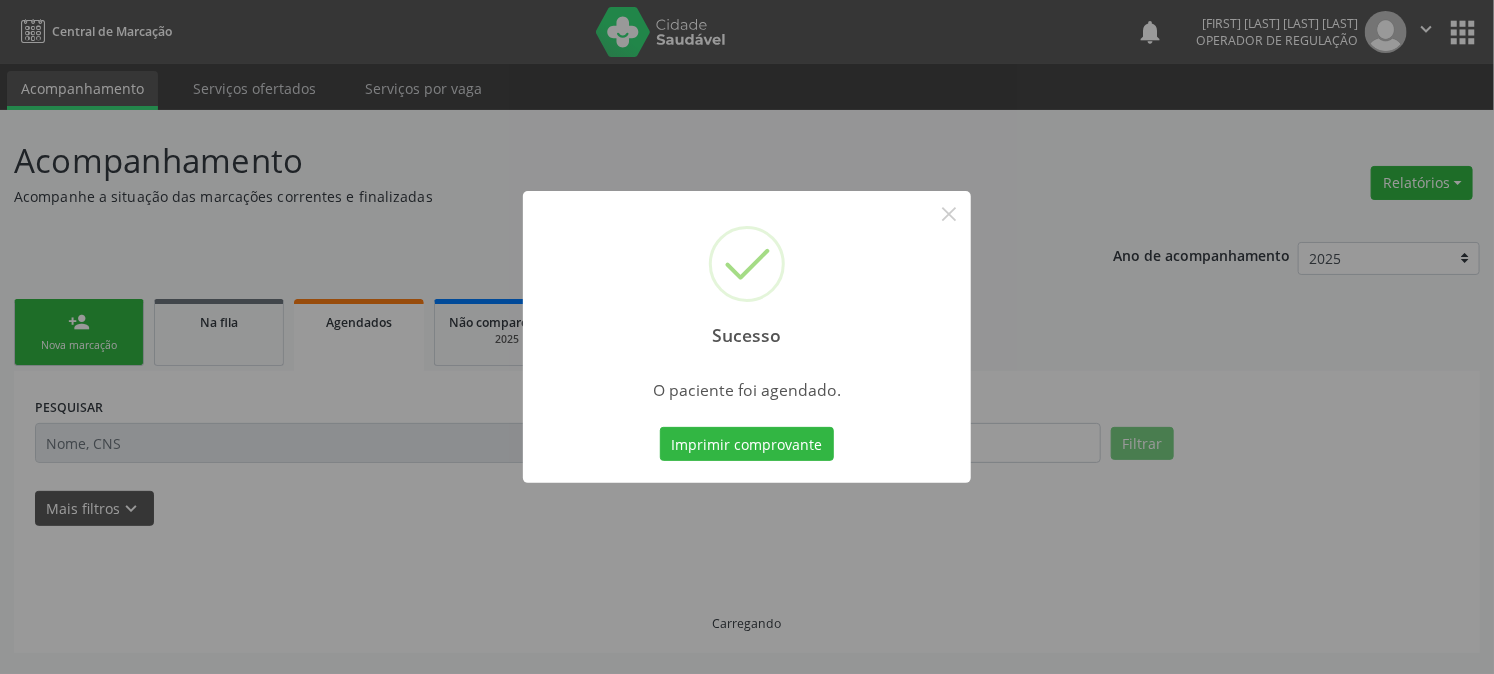 scroll, scrollTop: 0, scrollLeft: 0, axis: both 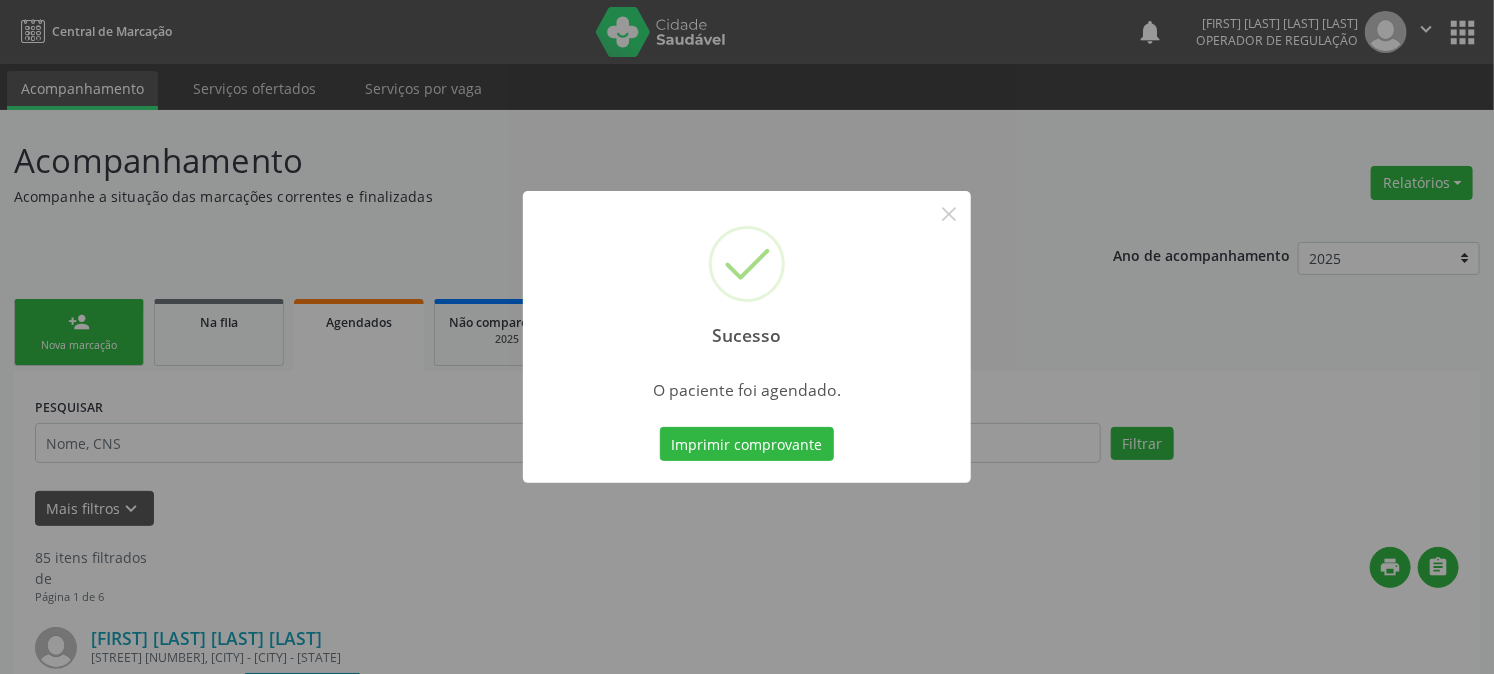 click on "Imprimir comprovante" at bounding box center (747, 444) 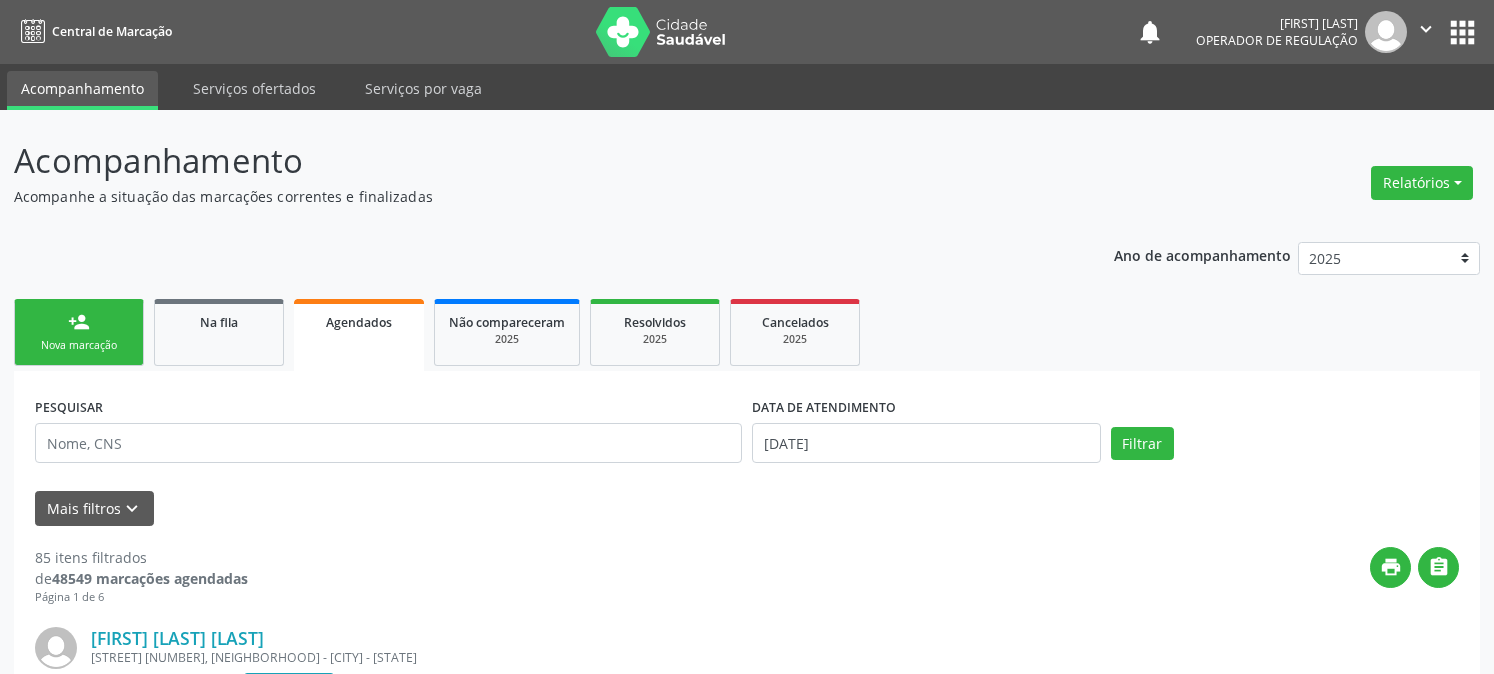 scroll, scrollTop: 0, scrollLeft: 0, axis: both 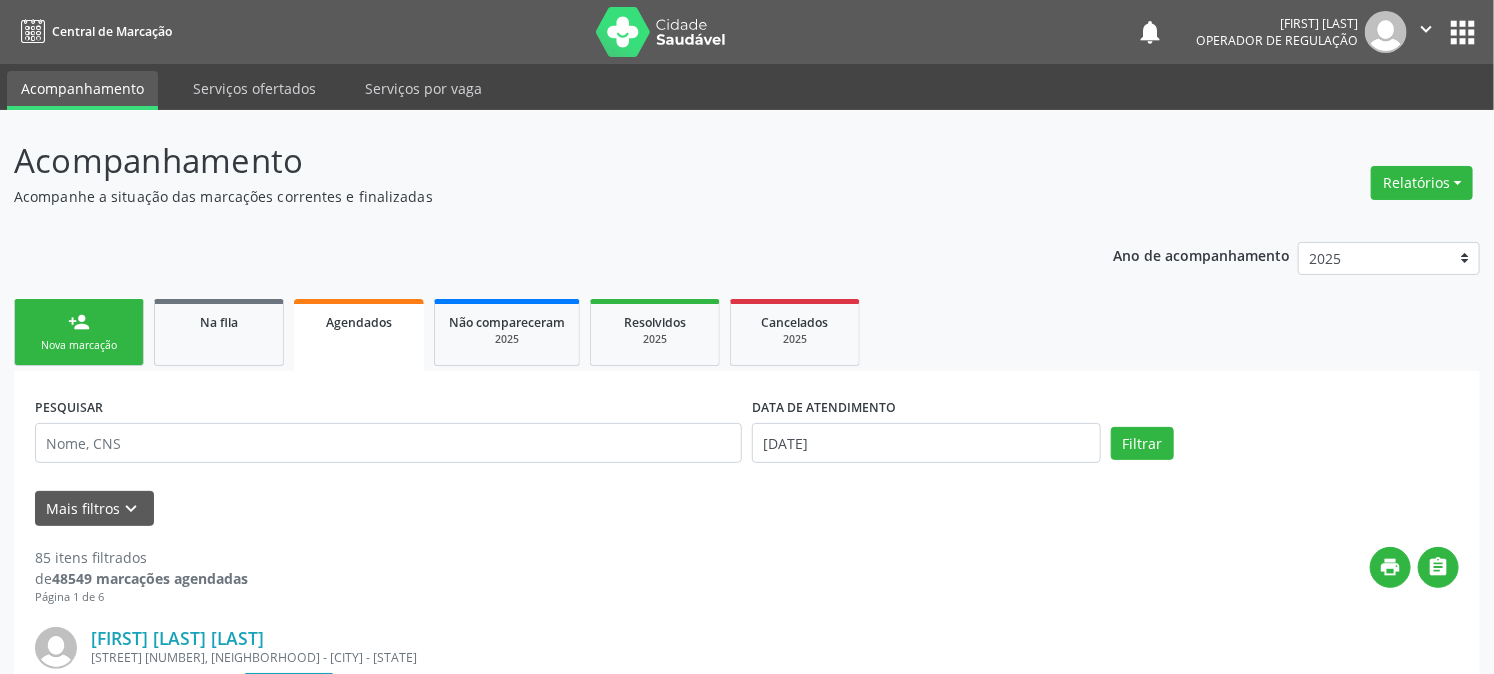 click on "person_add
Nova marcação" at bounding box center (79, 332) 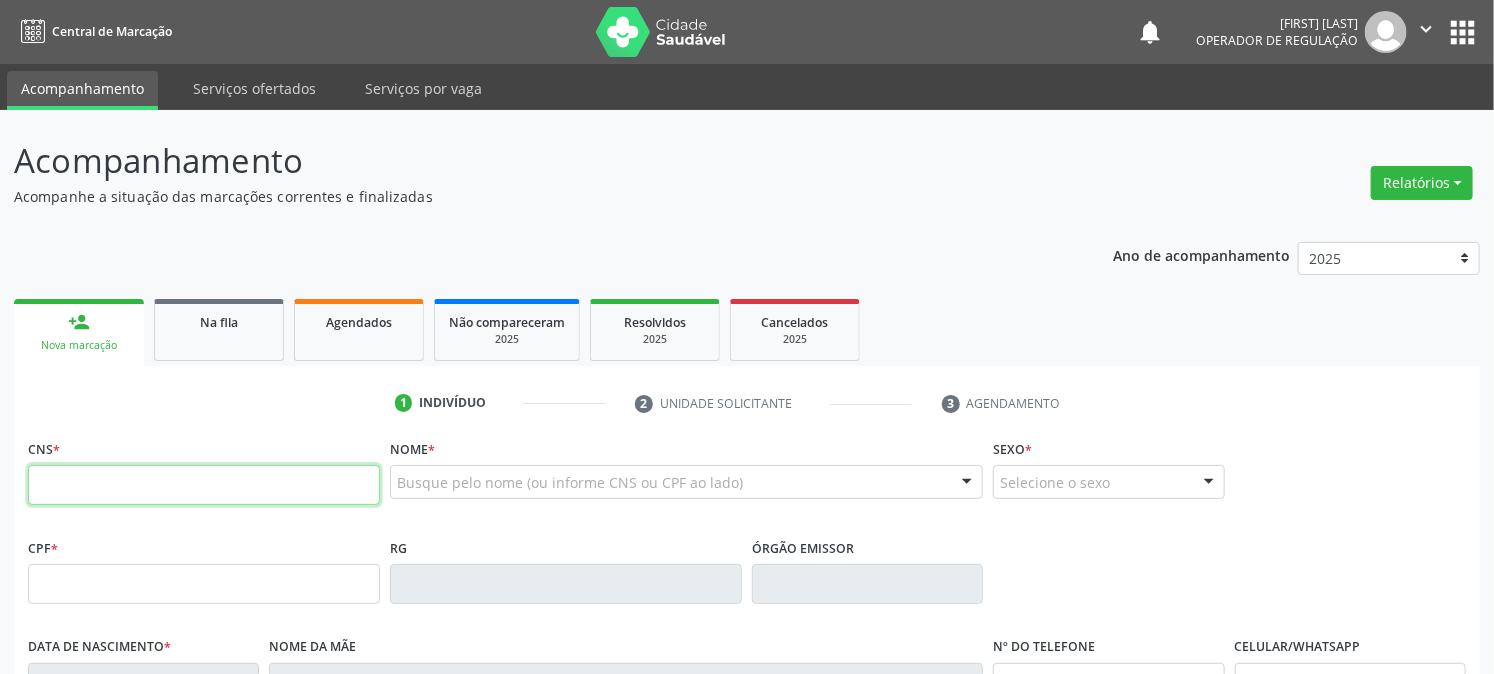 click at bounding box center [204, 485] 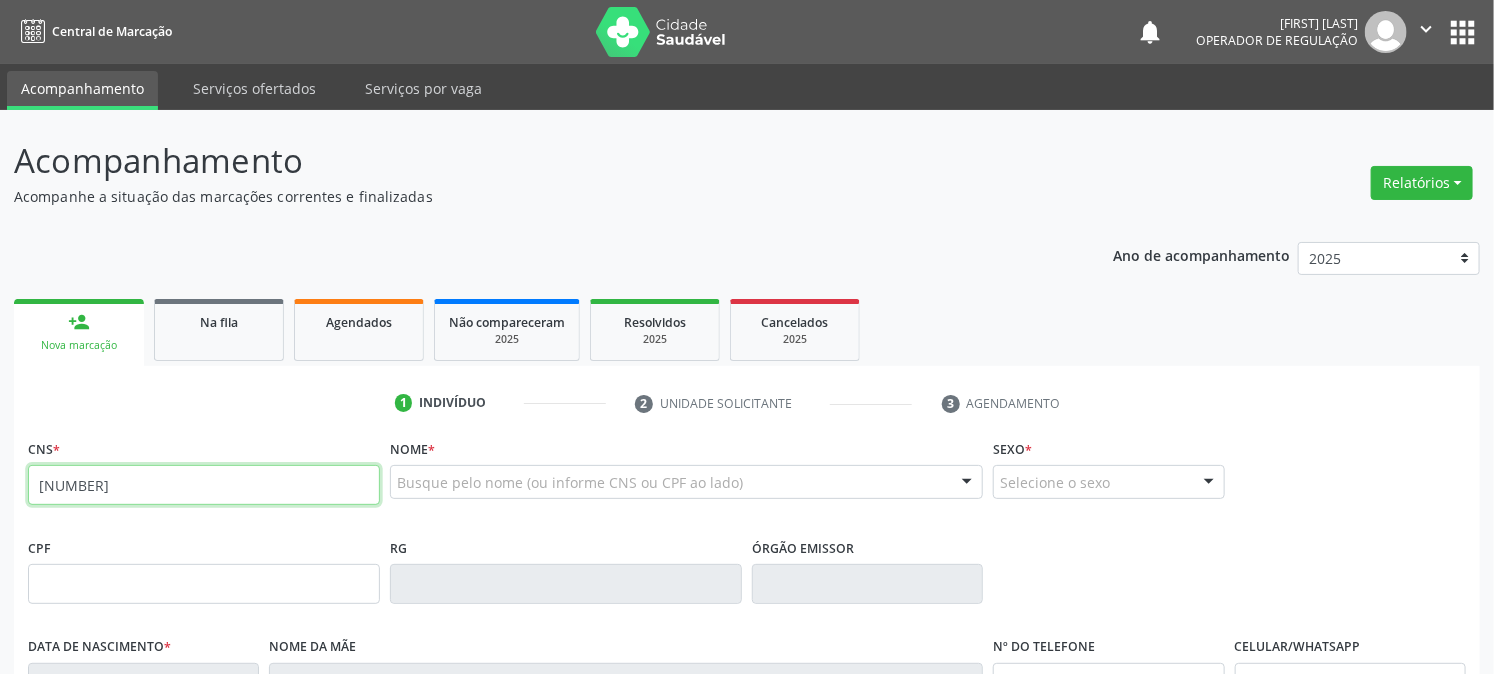 type on "[NUMBER]" 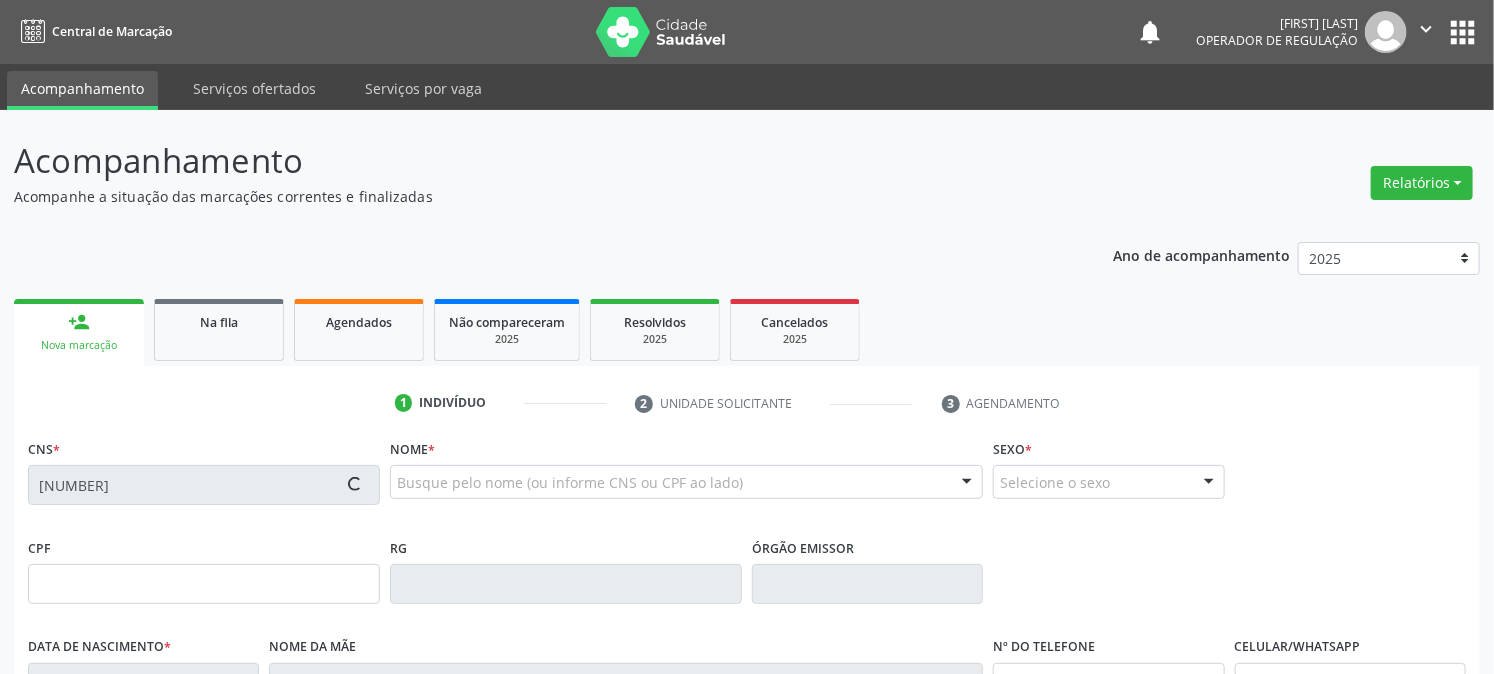 type on "[CPF]" 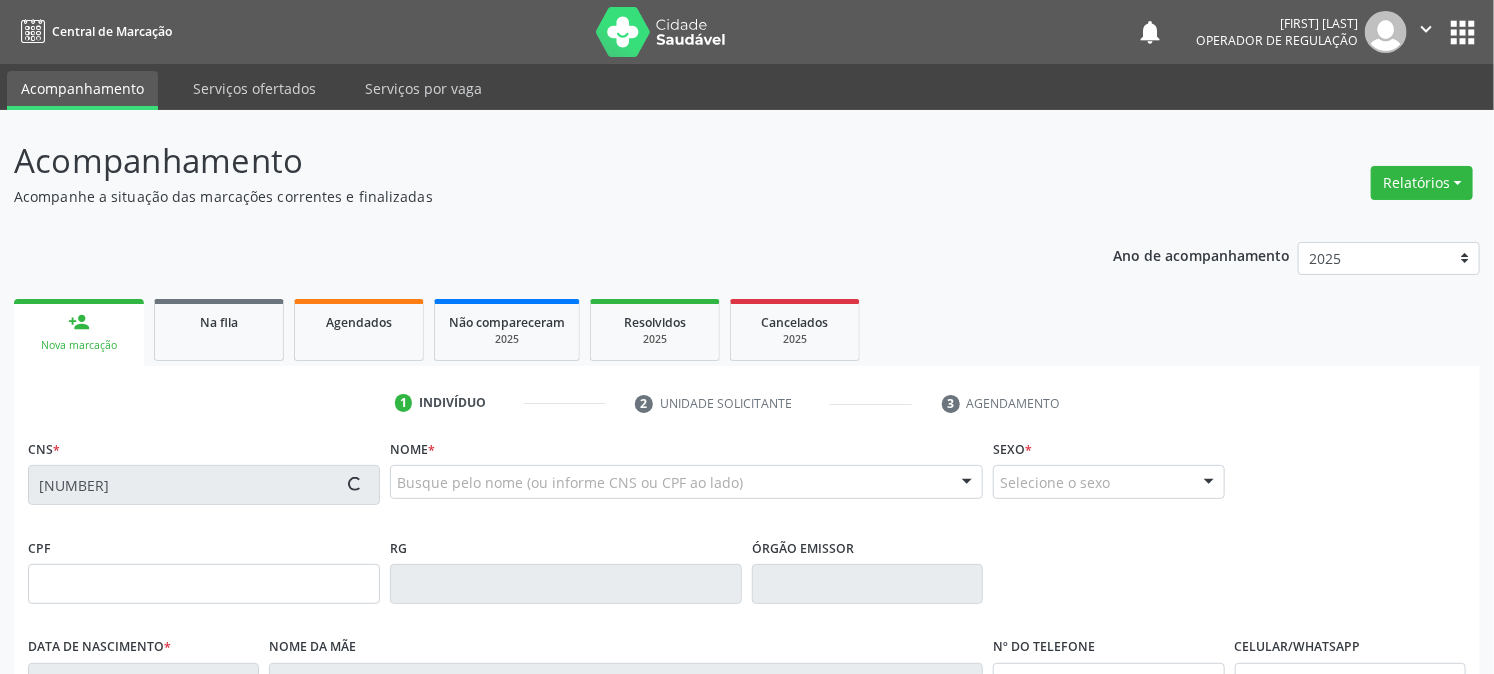 type on "[DATE]" 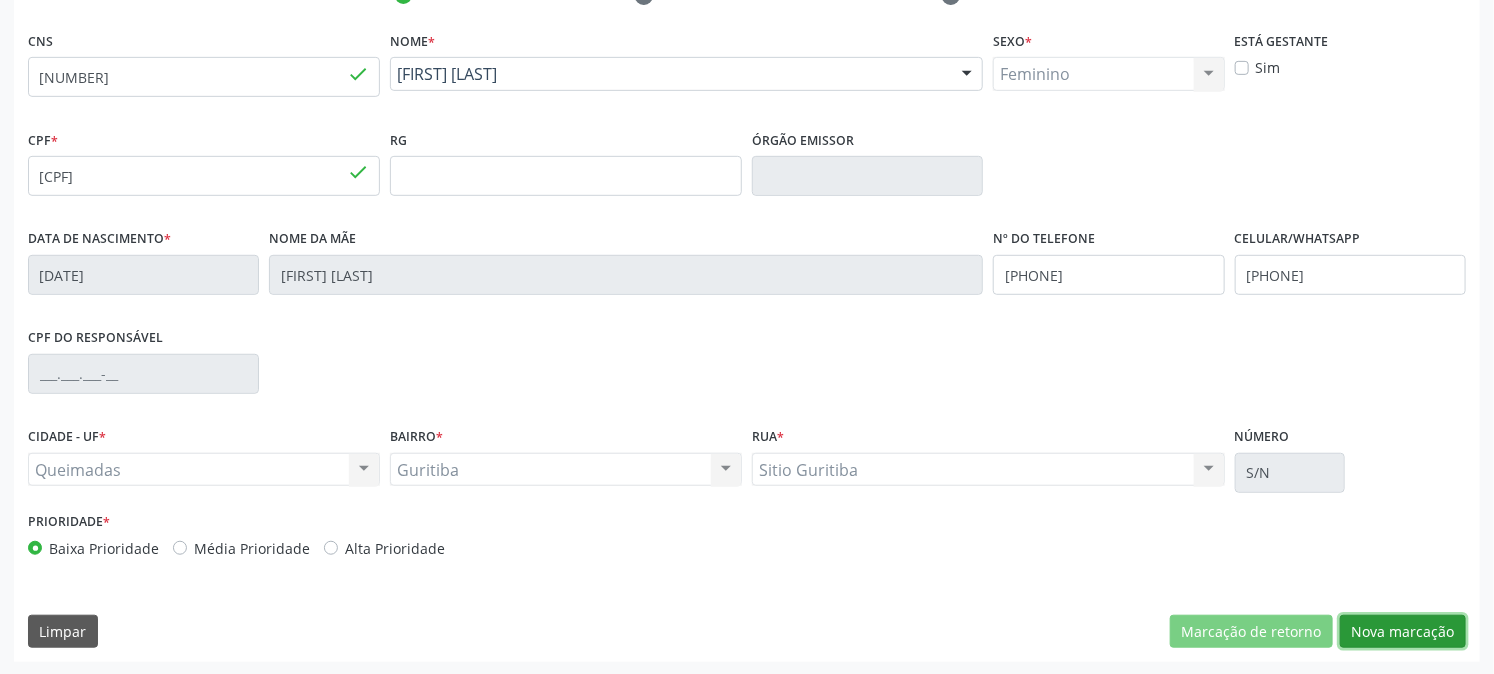 click on "Nova marcação" at bounding box center [1403, 632] 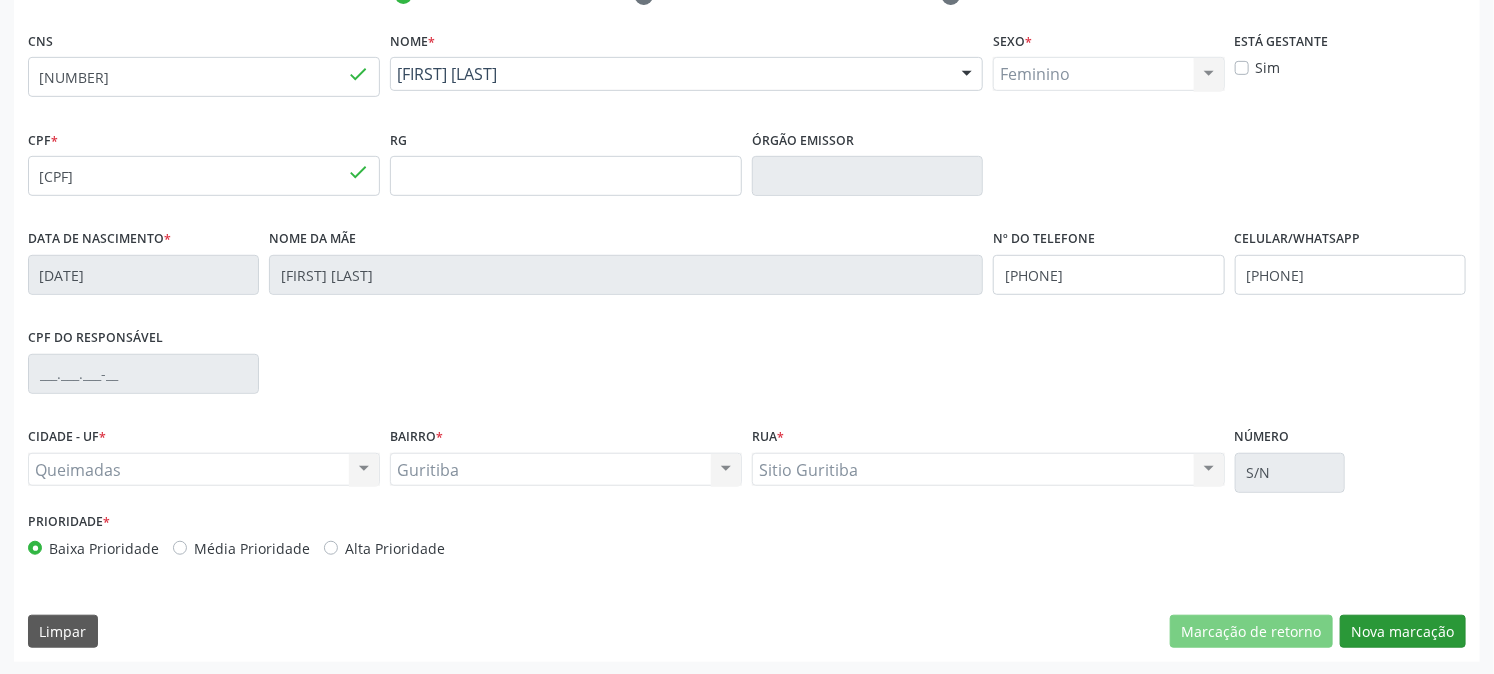 scroll, scrollTop: 231, scrollLeft: 0, axis: vertical 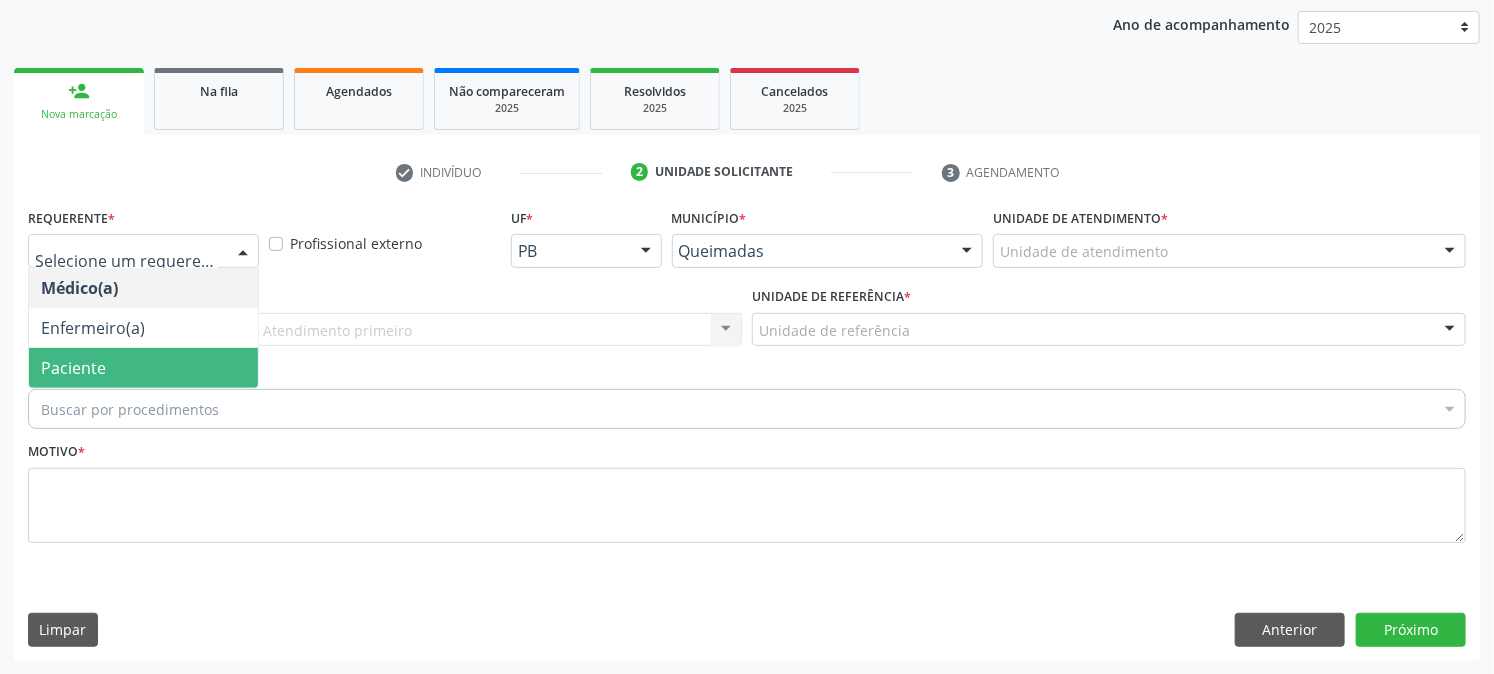 click on "Paciente" at bounding box center (143, 368) 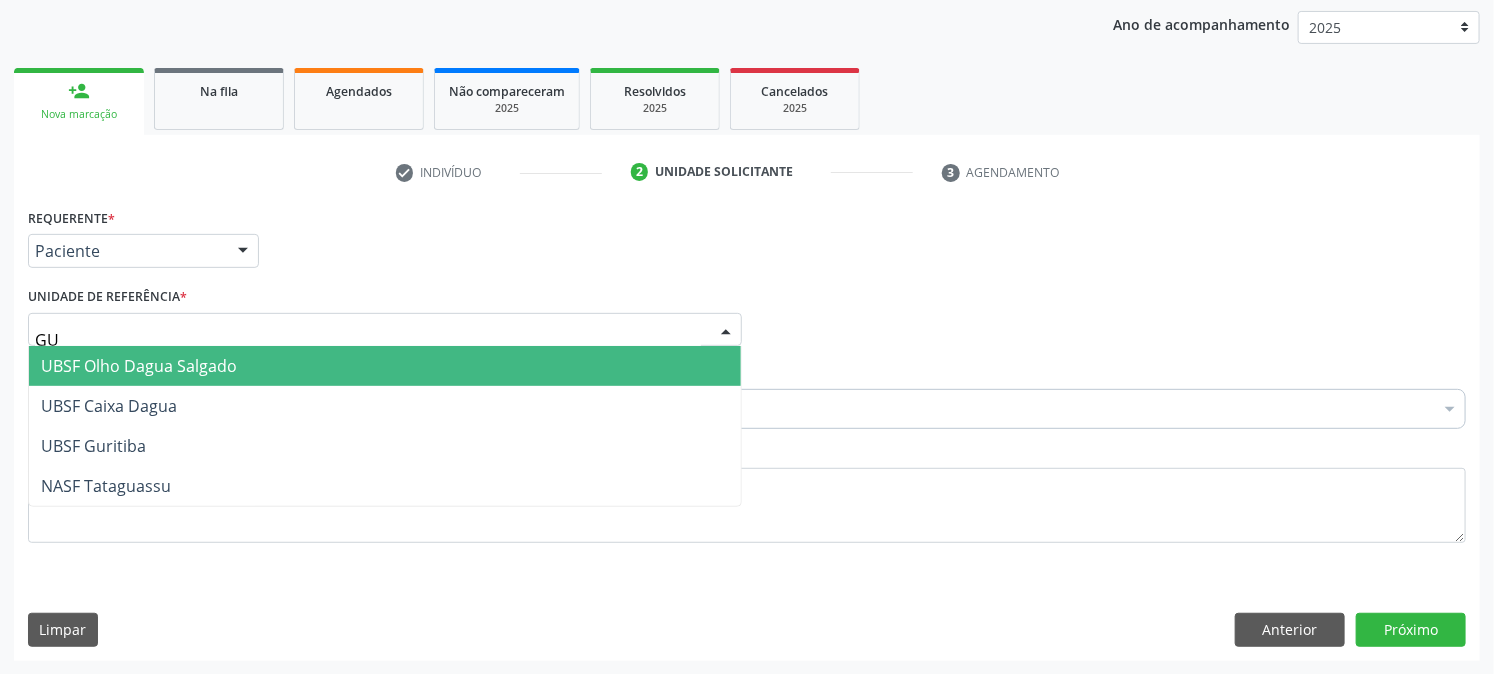 type on "GUR" 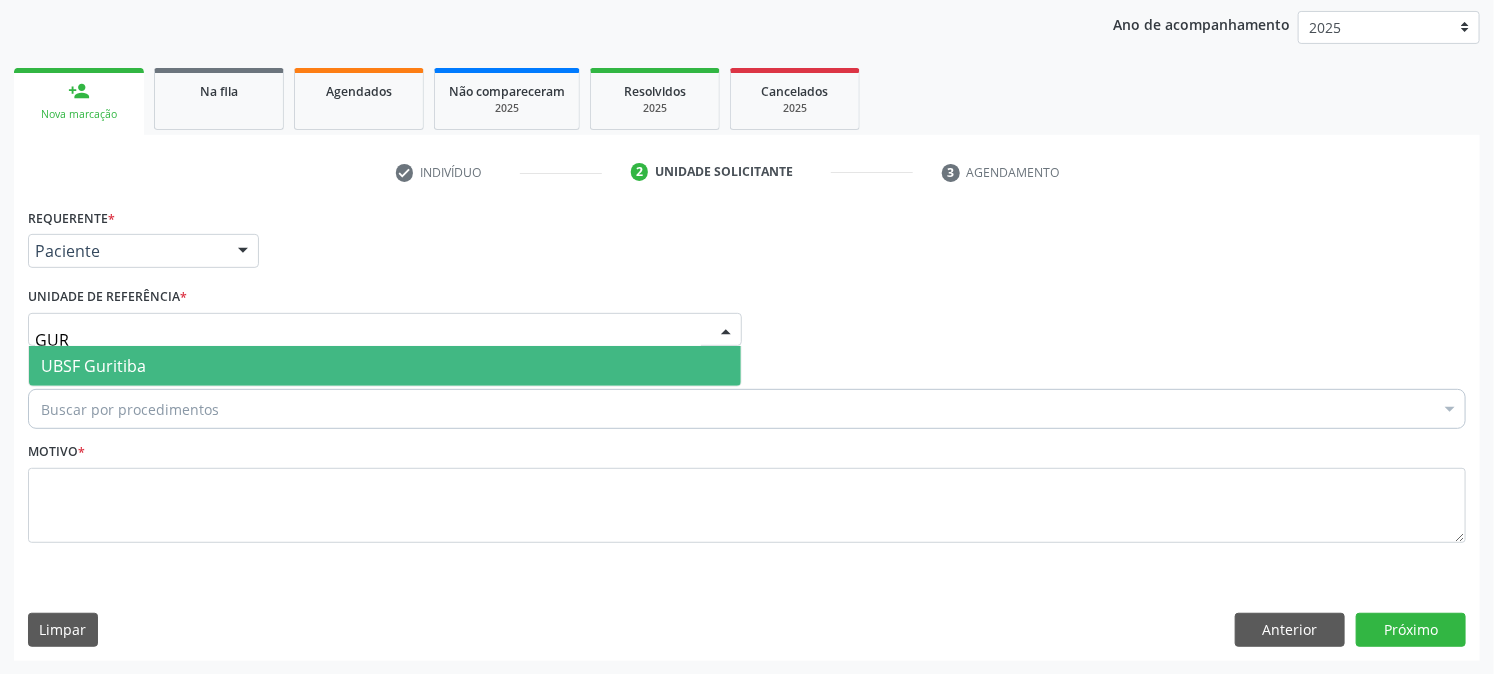 click on "UBSF Guritiba" at bounding box center [385, 366] 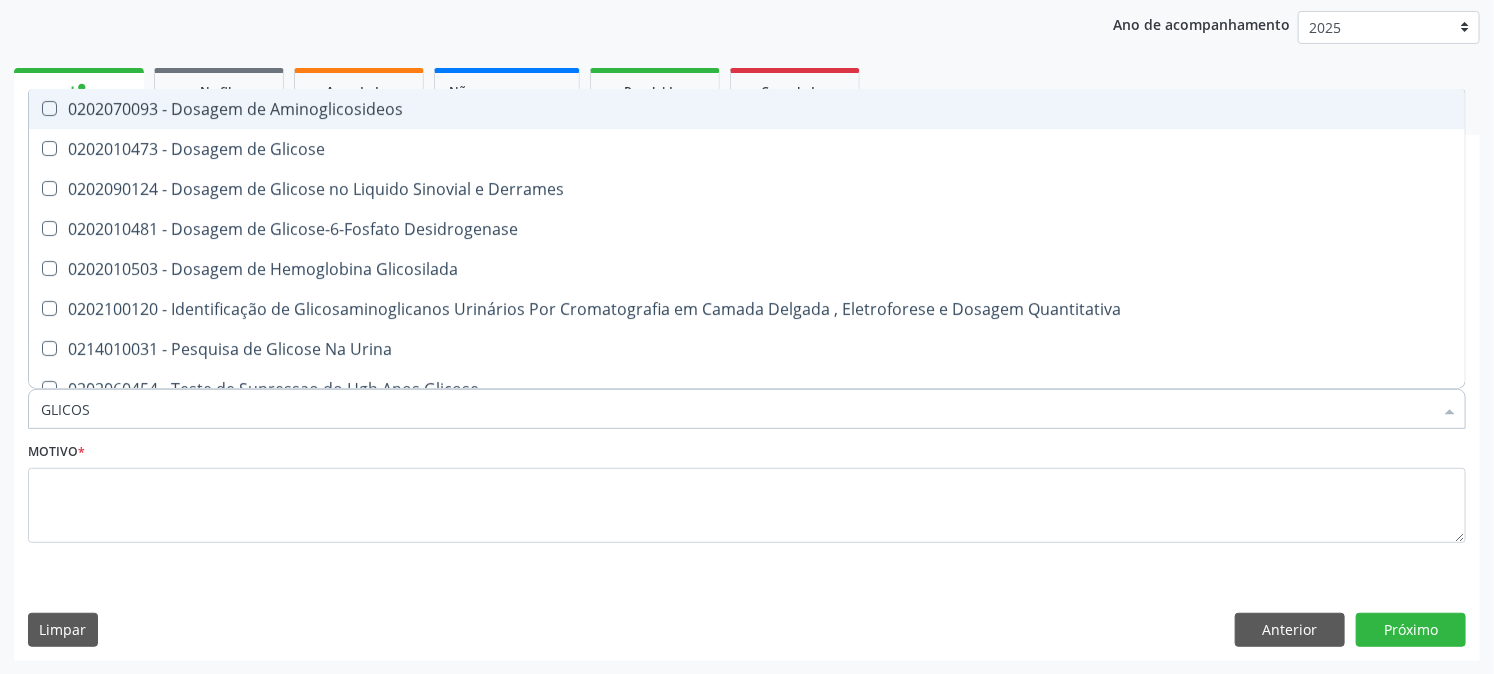 type on "GLICOSE" 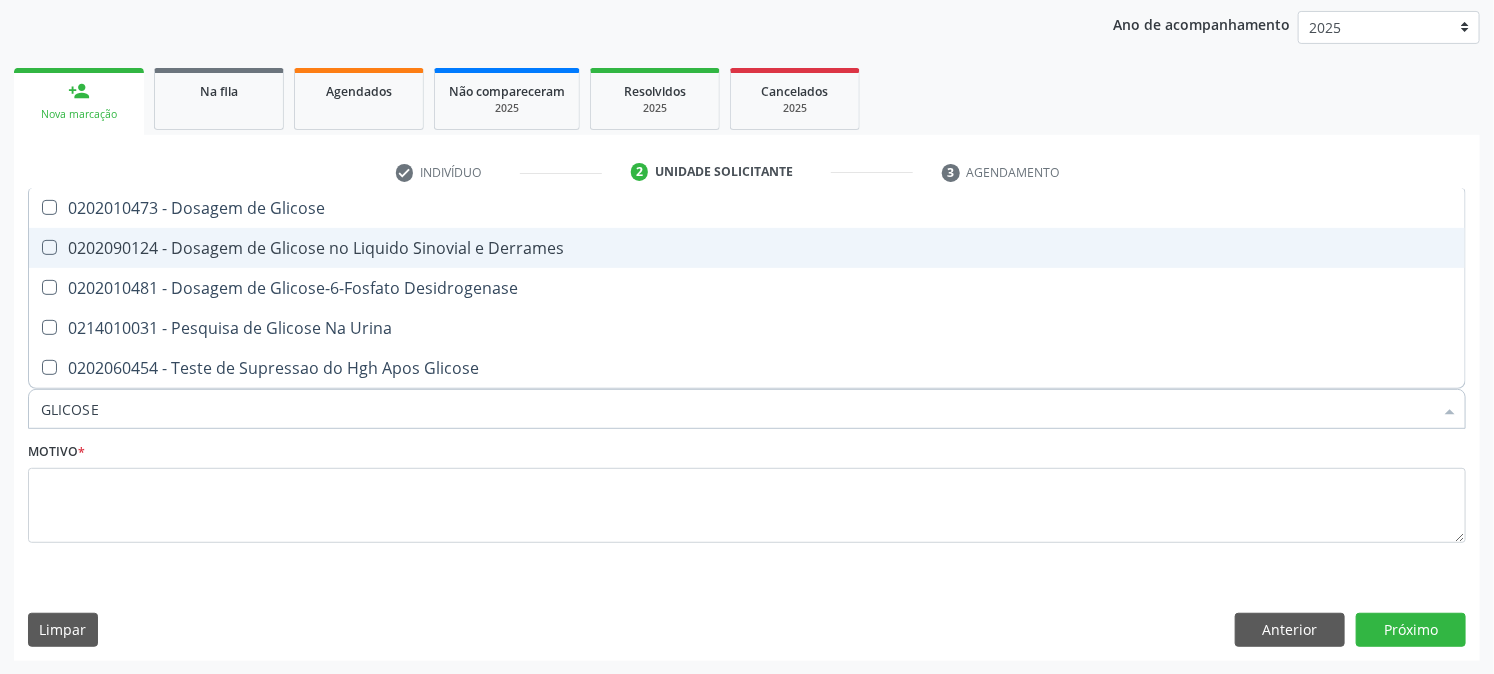 click on "0202010473 - Dosagem de Glicose" at bounding box center [747, 208] 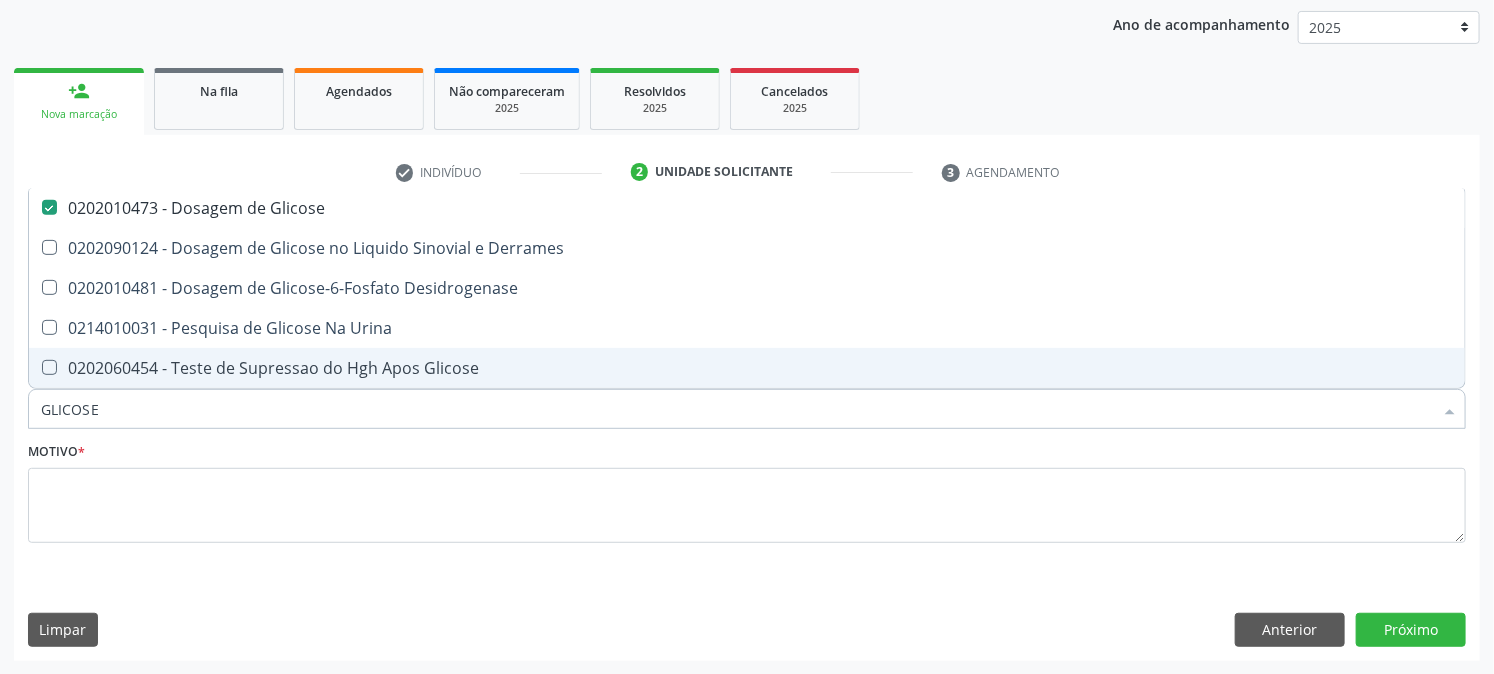 click on "Motivo
*" at bounding box center (747, 497) 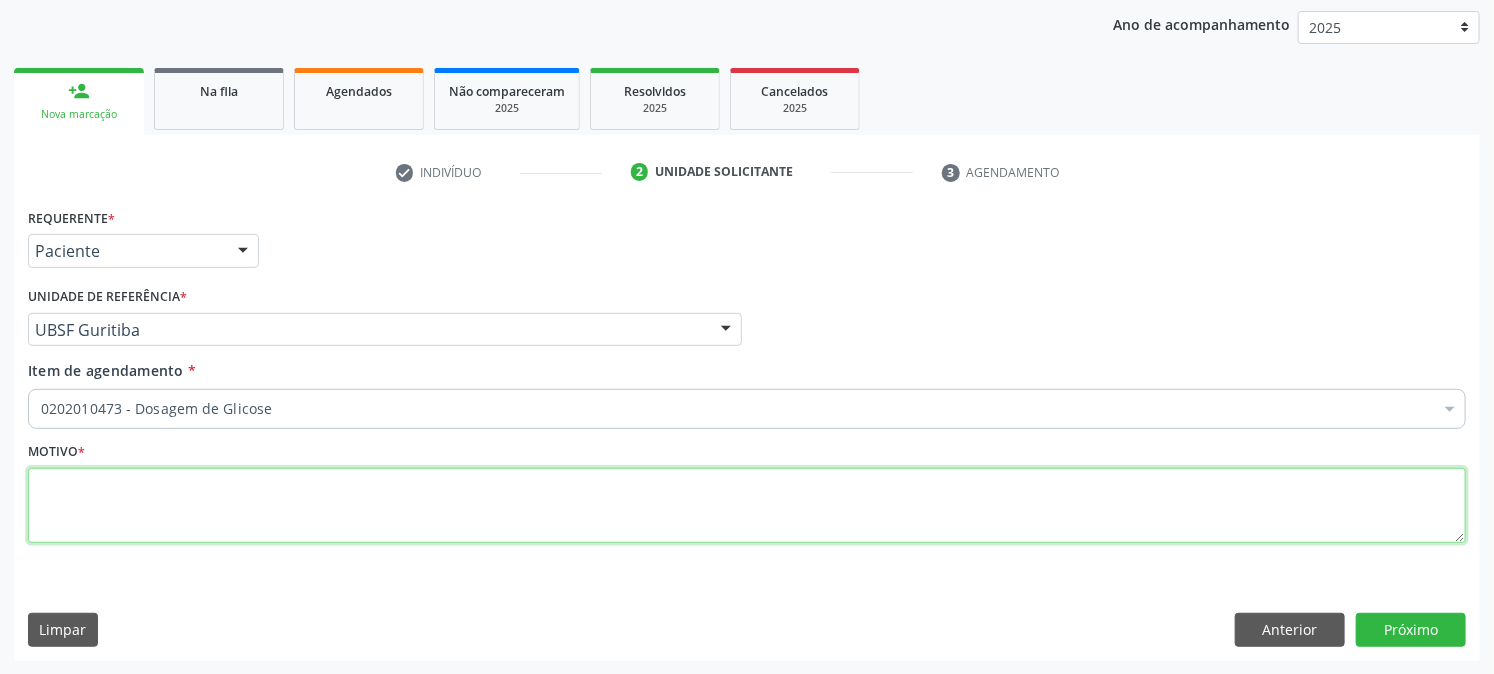 click at bounding box center (747, 506) 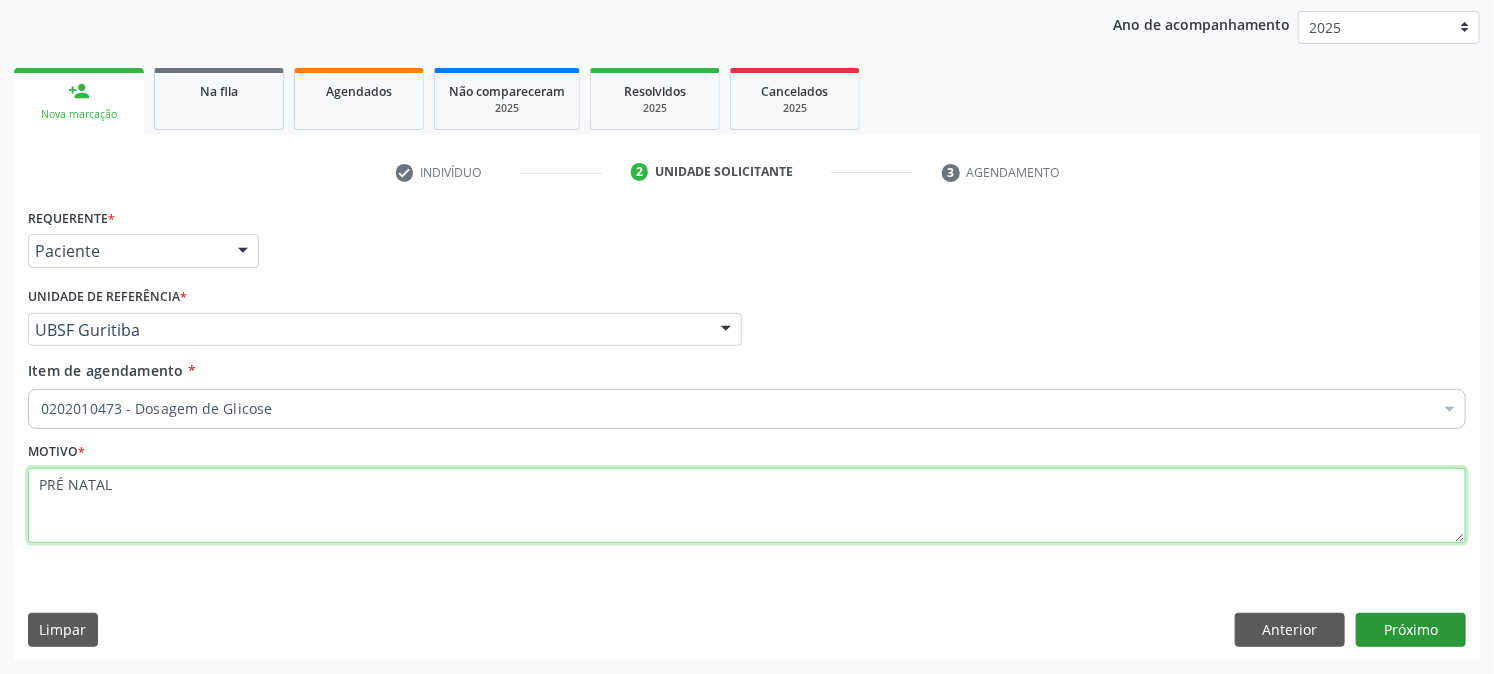 type on "PRÉ NATAL" 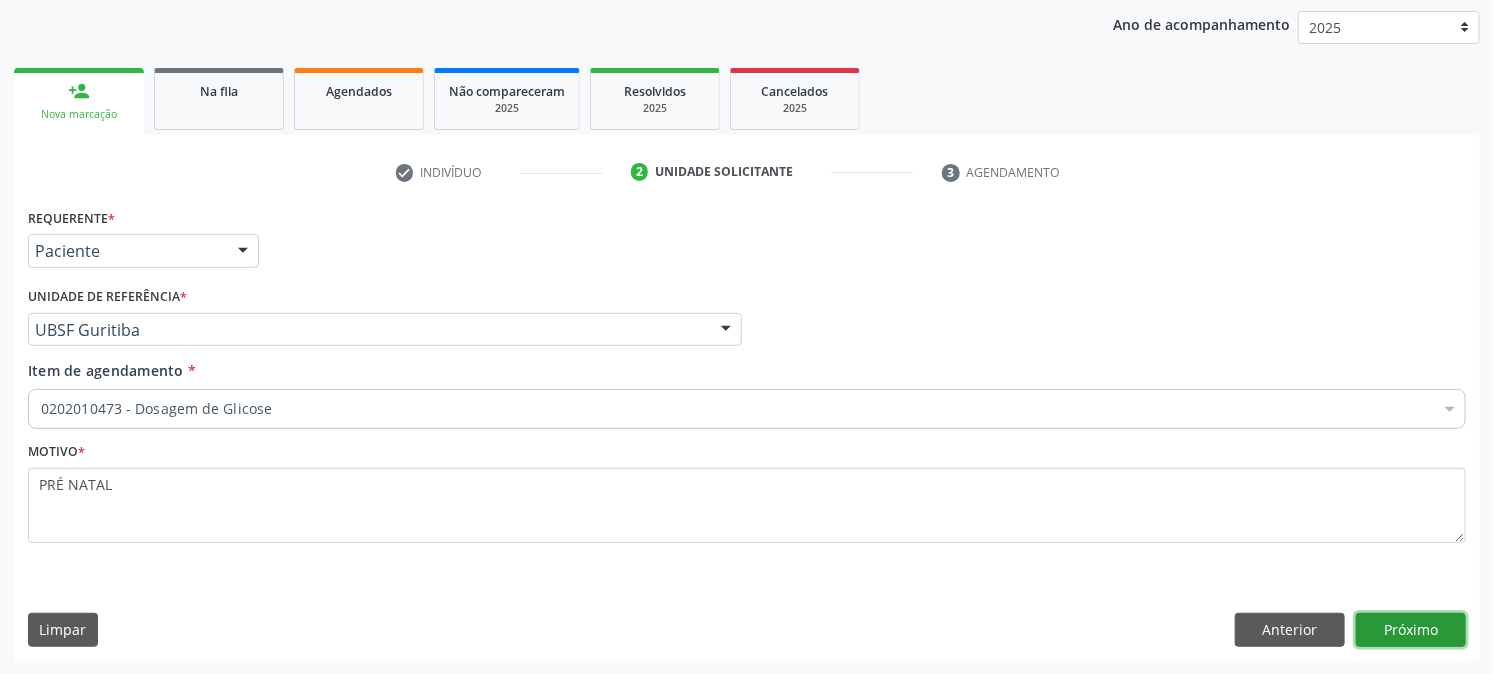 click on "Próximo" at bounding box center (1411, 630) 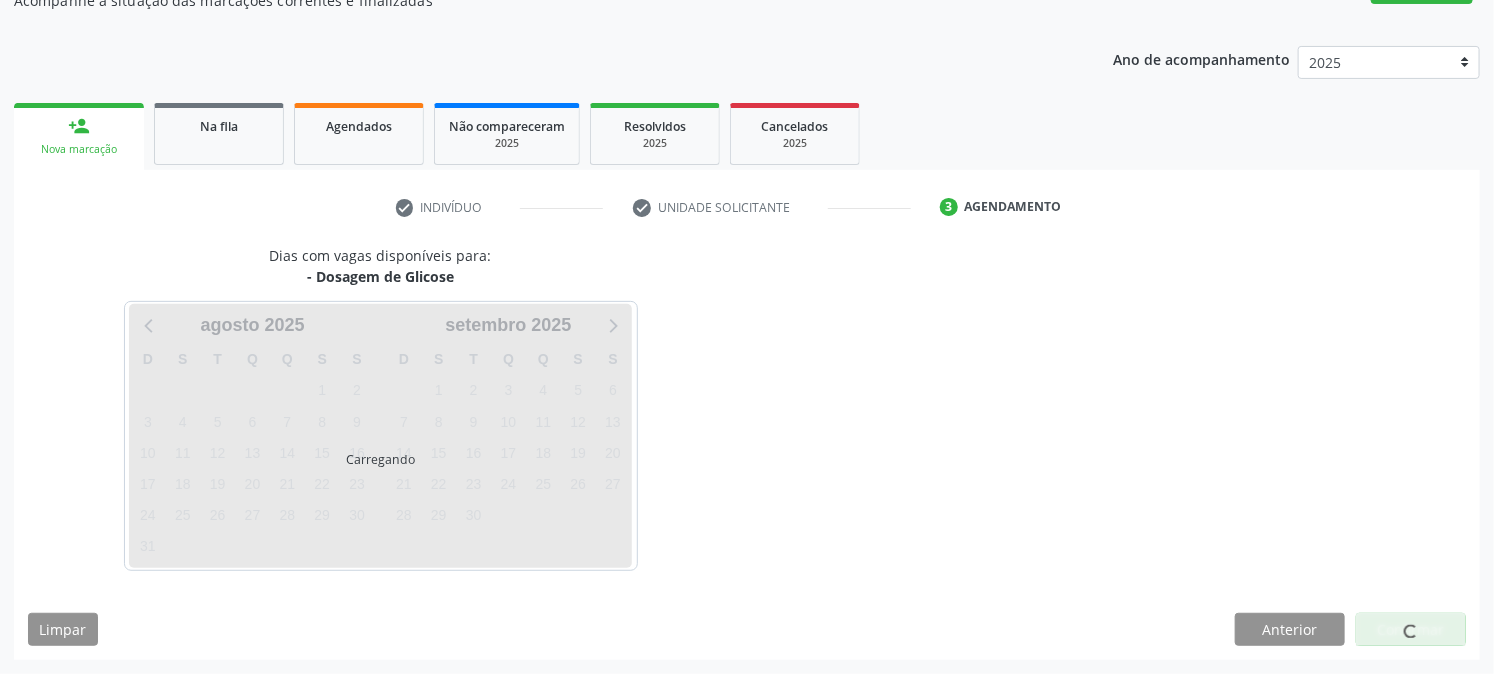 scroll, scrollTop: 195, scrollLeft: 0, axis: vertical 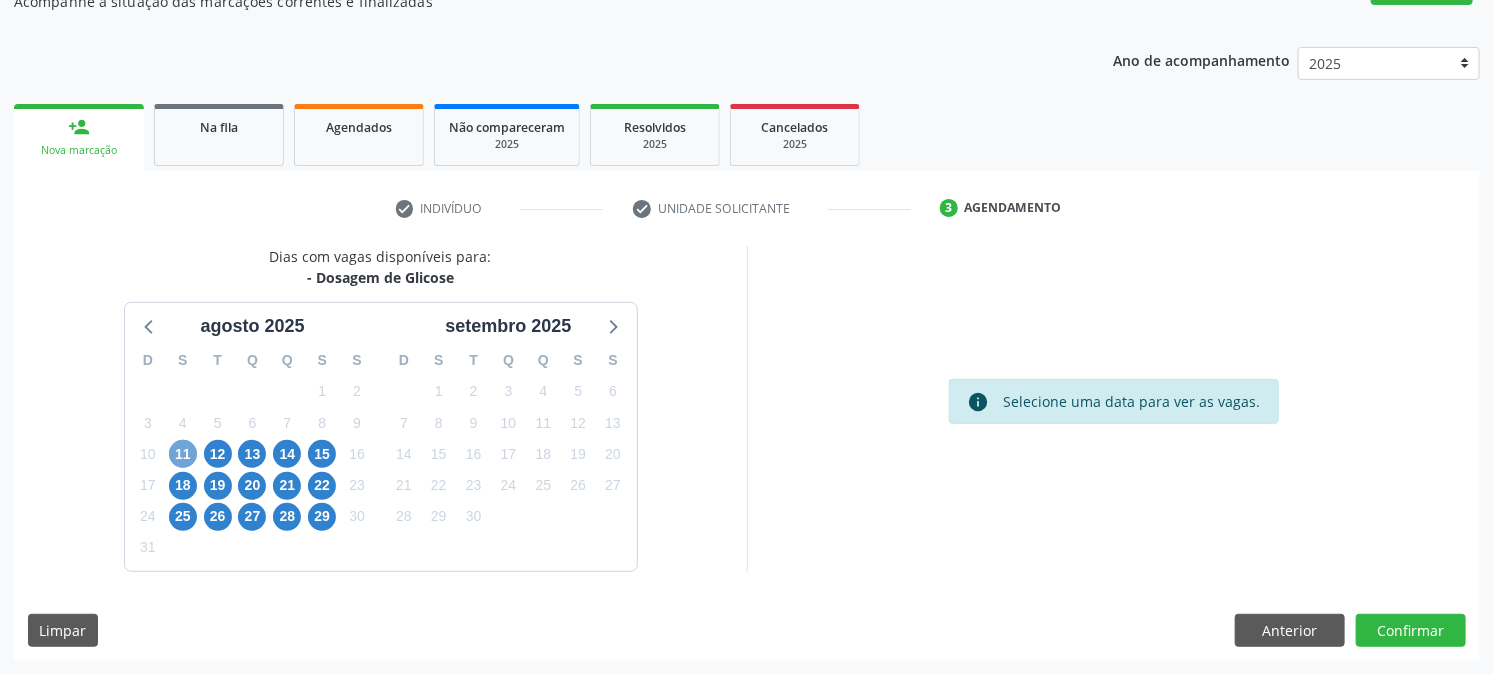 click on "11" at bounding box center [183, 454] 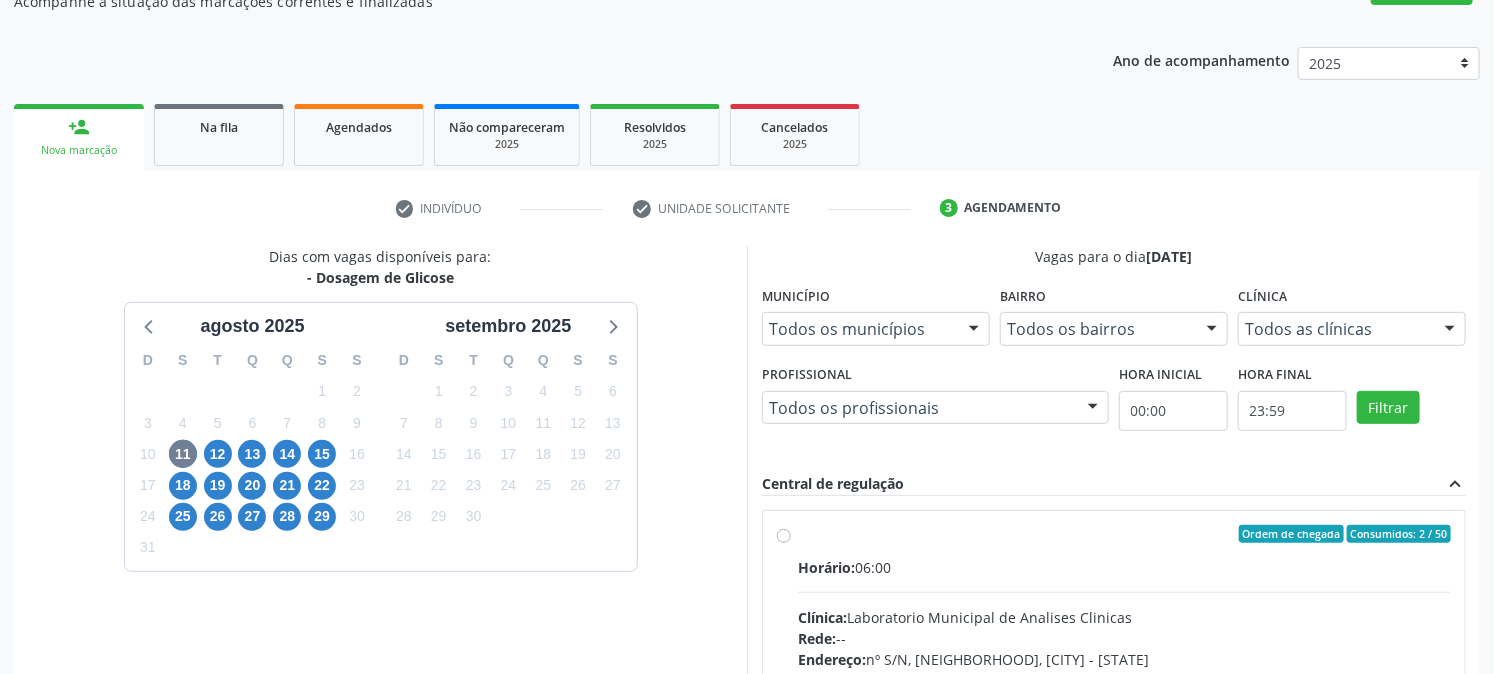 click on "Ordem de chegada
Consumidos: 2 / 50
Horário:   06:00
Clínica:  Laboratorio Municipal de Analises Clinicas
Rede:
--
Endereço:   nº S/N, Centro, Queimadas - PB
Telefone:   (83) 33921344
Profissional:
--
Informações adicionais sobre o atendimento
Idade de atendimento:
Sem restrição
Gênero(s) atendido(s):
Sem restrição
Informações adicionais:
--" at bounding box center [1124, 678] 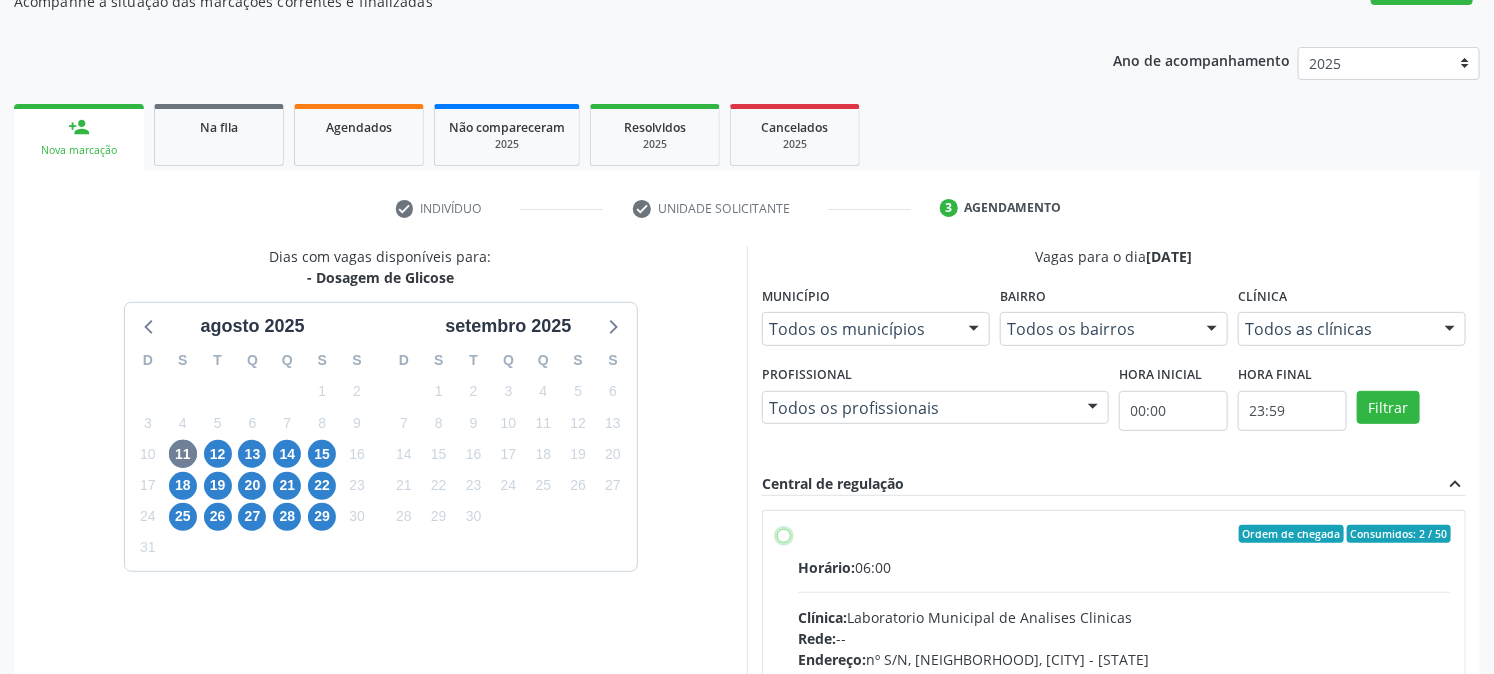 click on "Ordem de chegada
Consumidos: 2 / 50
Horário:   06:00
Clínica:  Laboratorio Municipal de Analises Clinicas
Rede:
--
Endereço:   nº S/N, Centro, Queimadas - PB
Telefone:   (83) 33921344
Profissional:
--
Informações adicionais sobre o atendimento
Idade de atendimento:
Sem restrição
Gênero(s) atendido(s):
Sem restrição
Informações adicionais:
--" at bounding box center [784, 534] 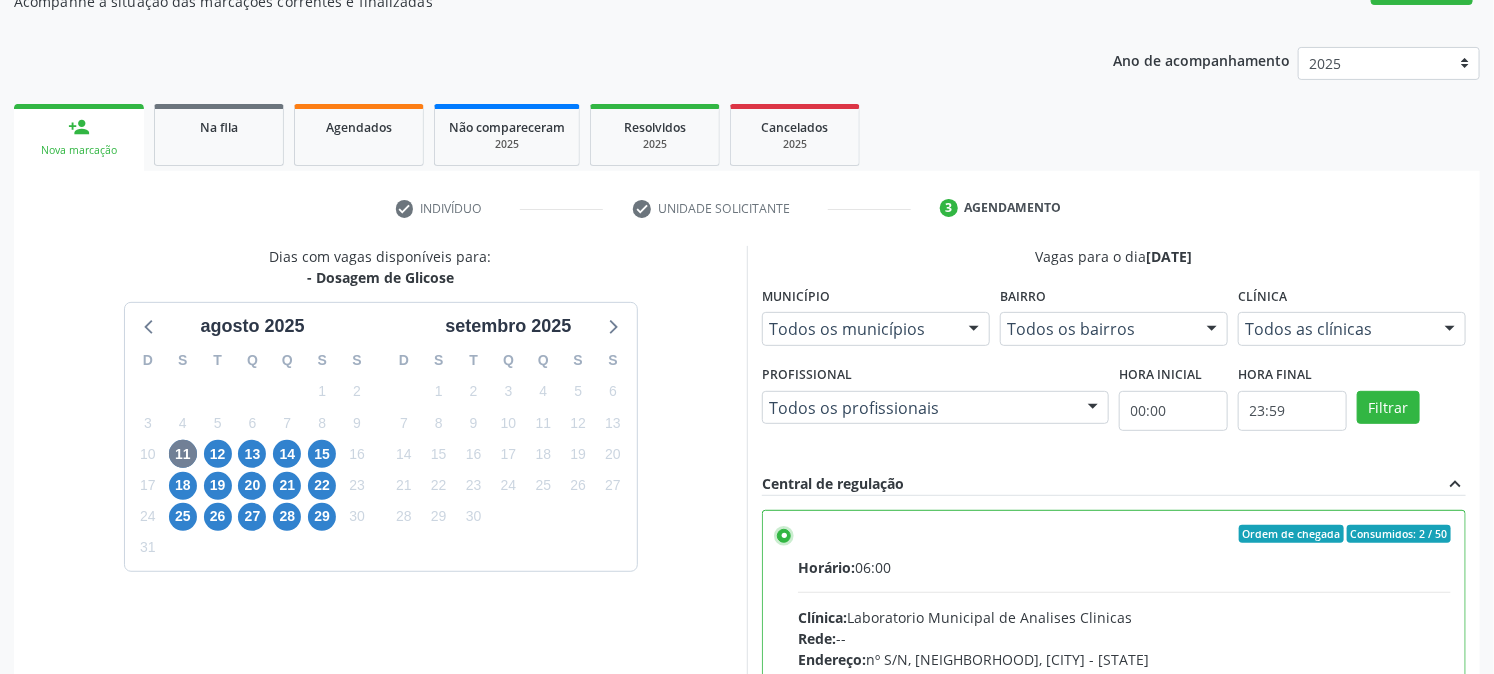 scroll, scrollTop: 520, scrollLeft: 0, axis: vertical 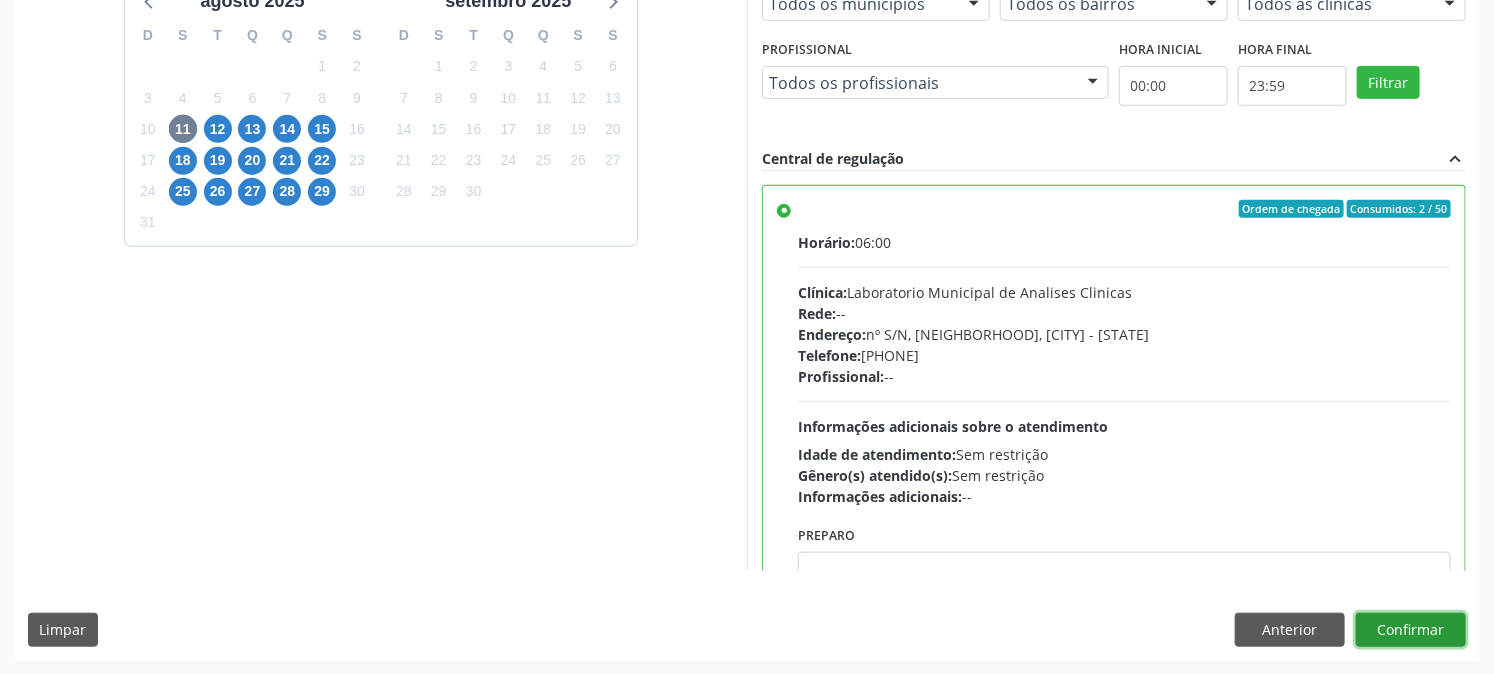 click on "Confirmar" at bounding box center (1411, 630) 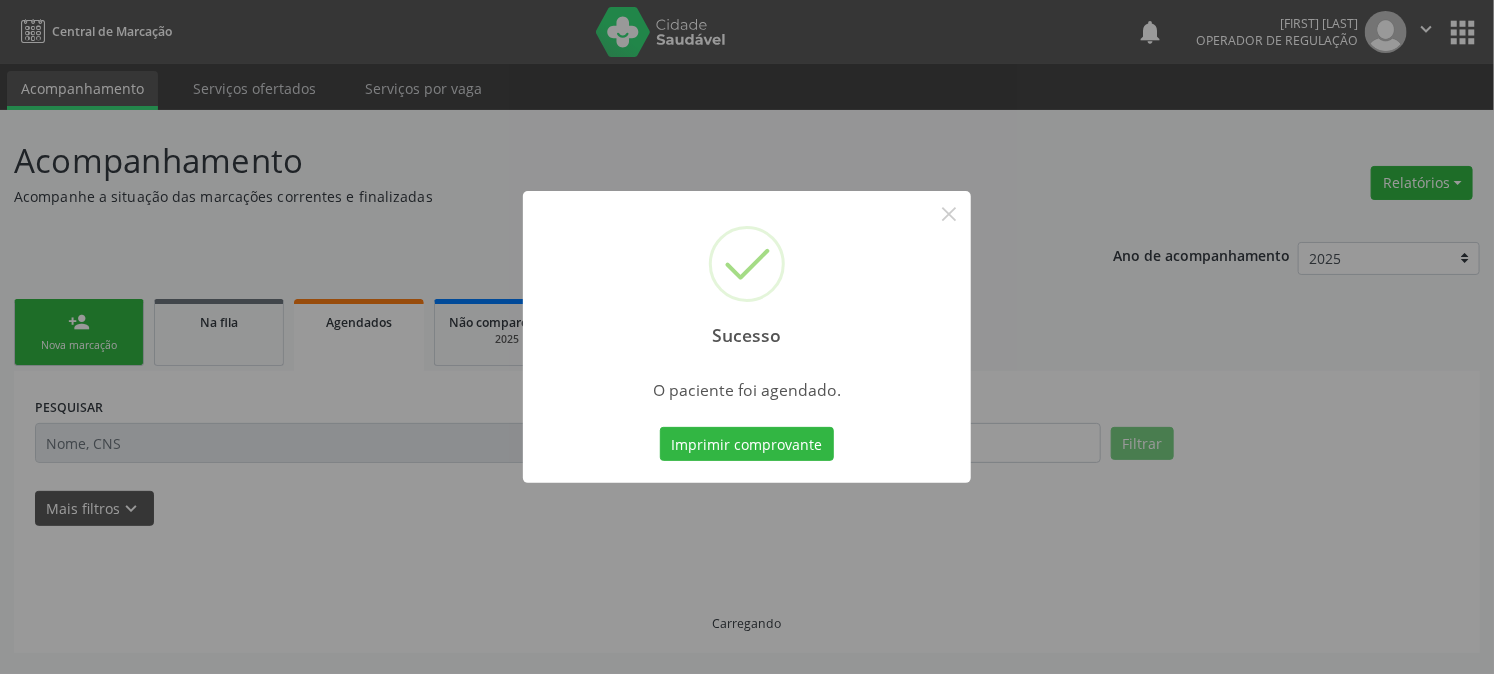 scroll, scrollTop: 0, scrollLeft: 0, axis: both 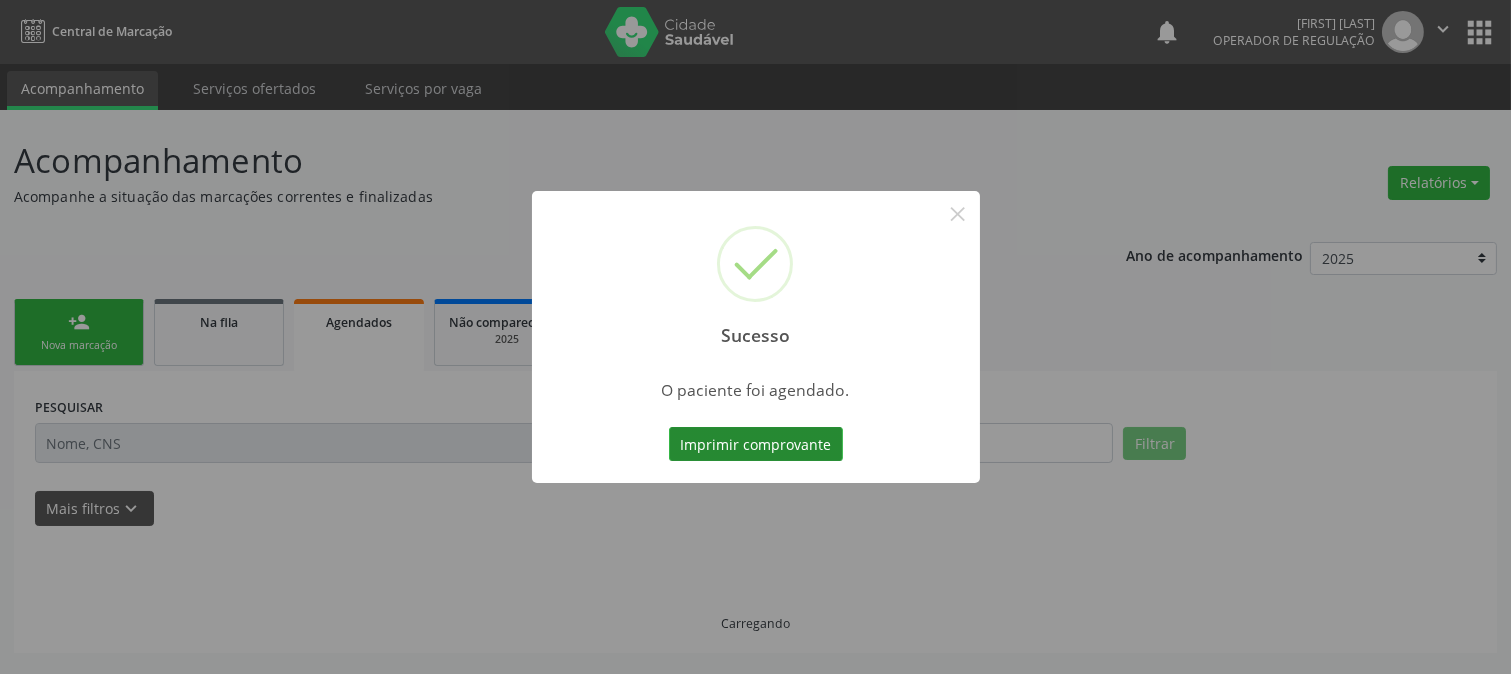 click on "Imprimir comprovante" at bounding box center (756, 444) 